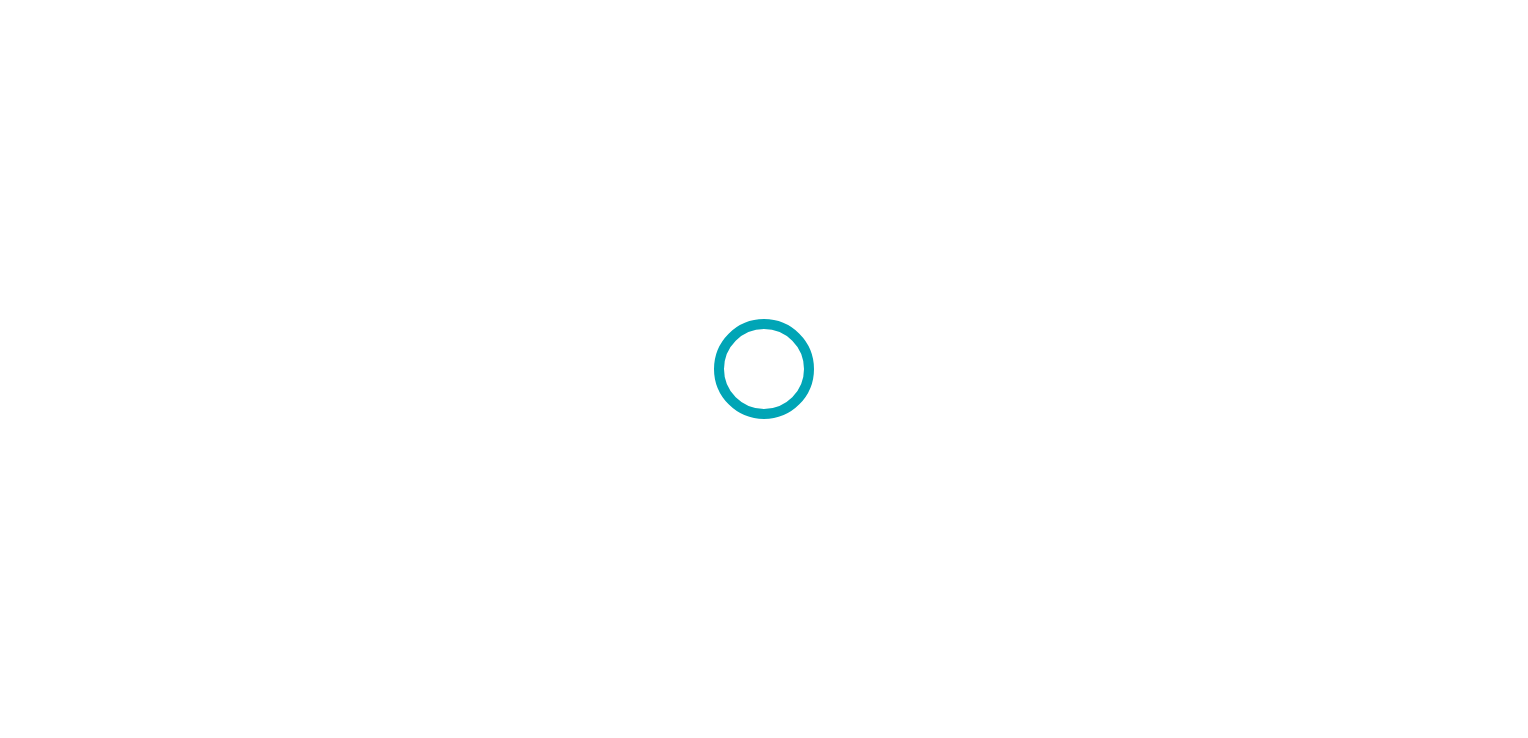 scroll, scrollTop: 0, scrollLeft: 0, axis: both 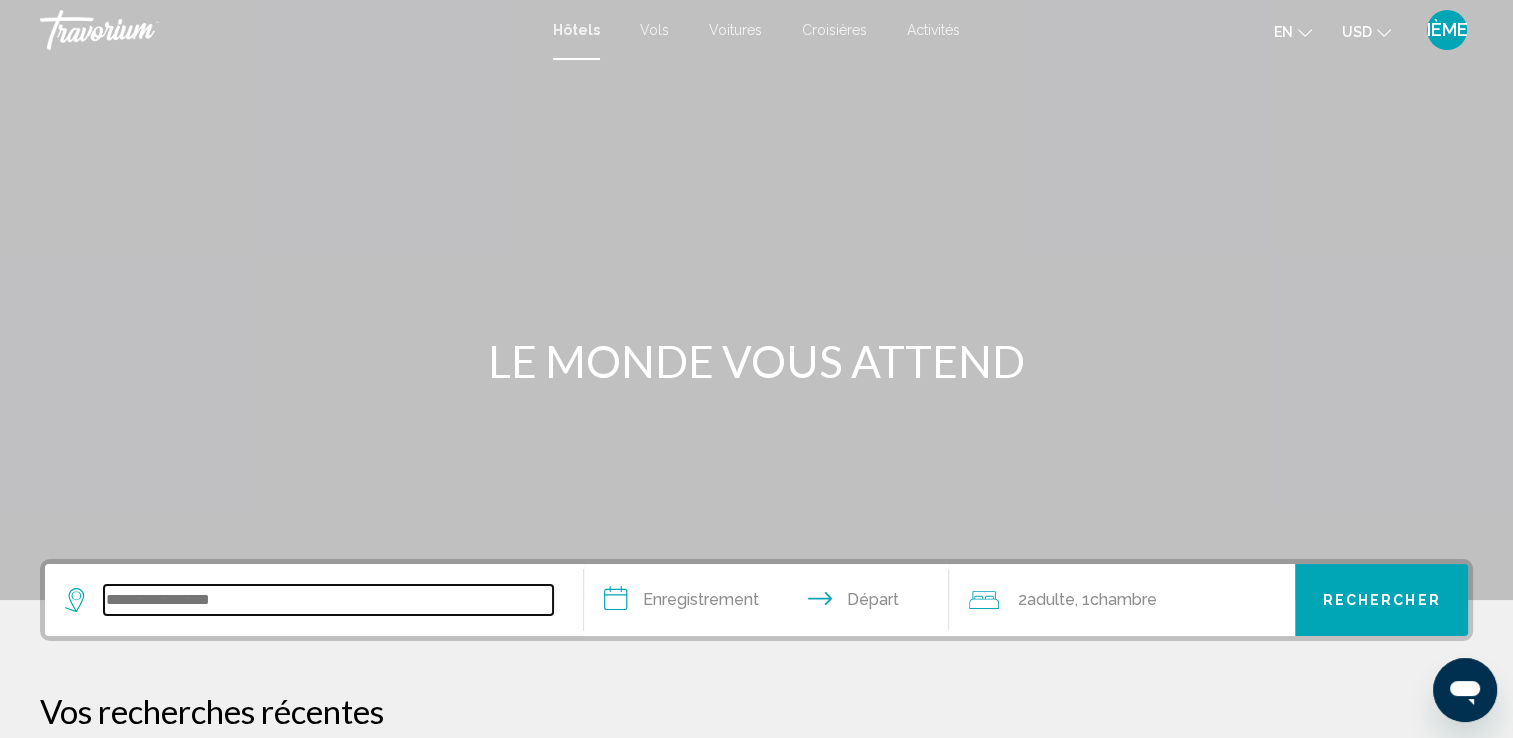 click at bounding box center (328, 600) 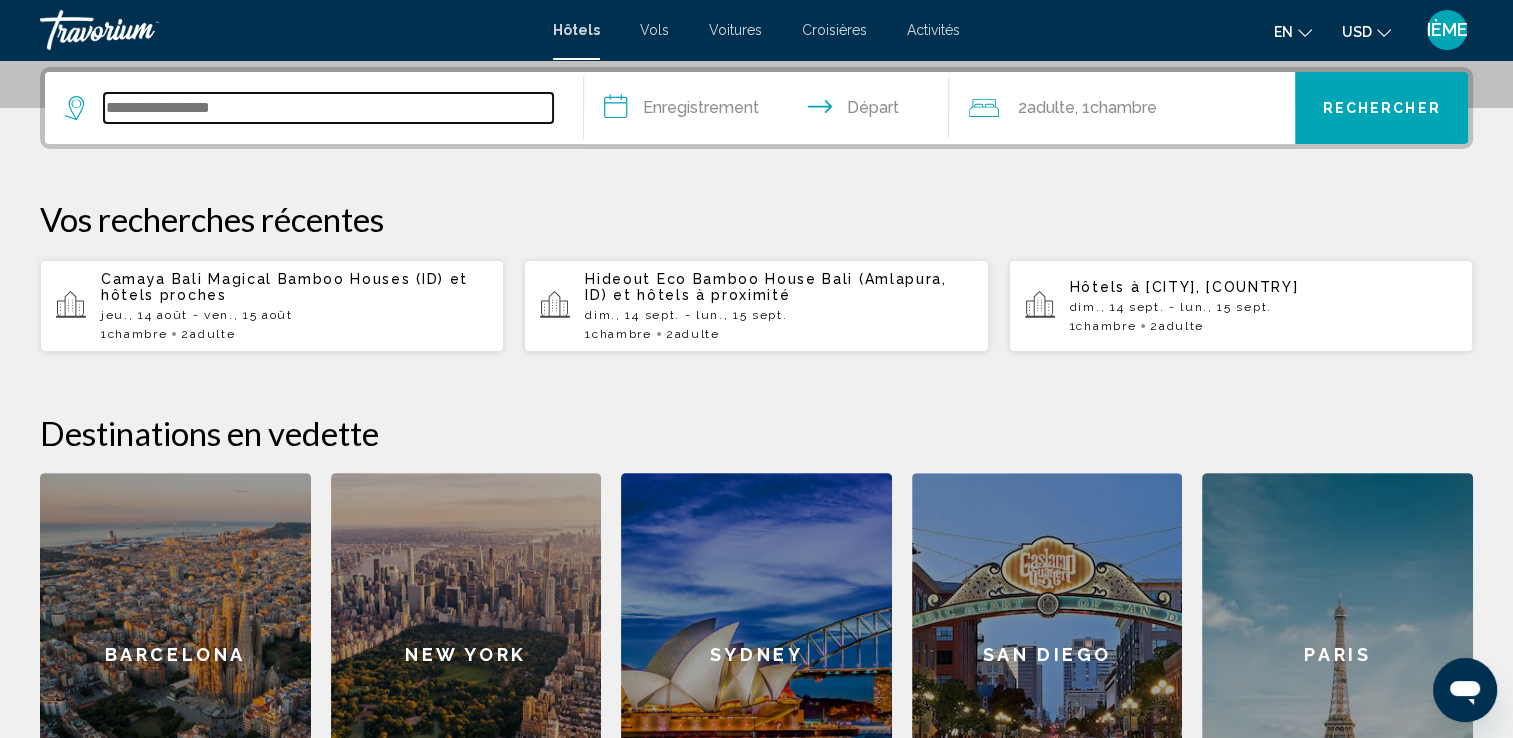 scroll, scrollTop: 493, scrollLeft: 0, axis: vertical 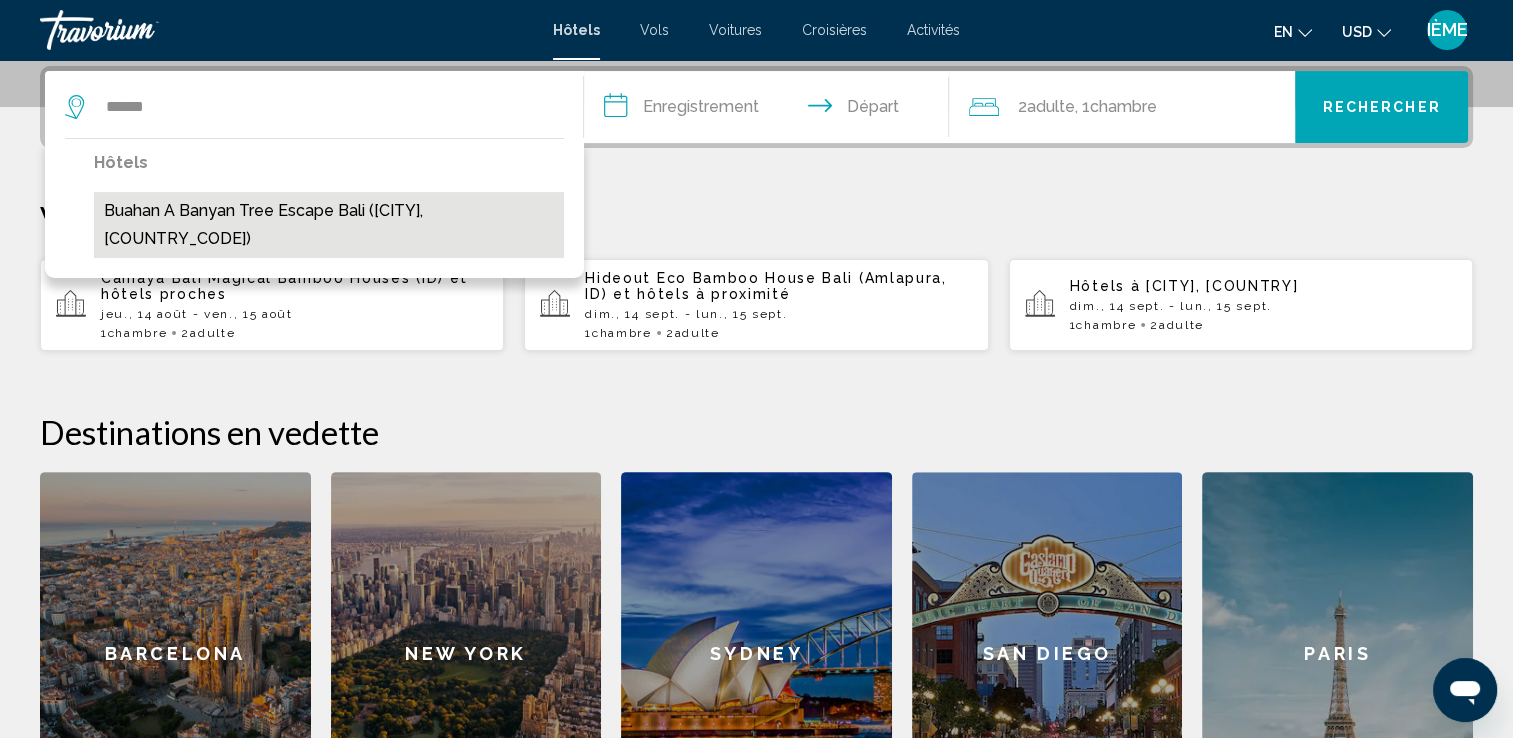 click on "Buahan A Banyan Tree Escape Bali ([CITY], [COUNTRY_CODE])" at bounding box center (329, 225) 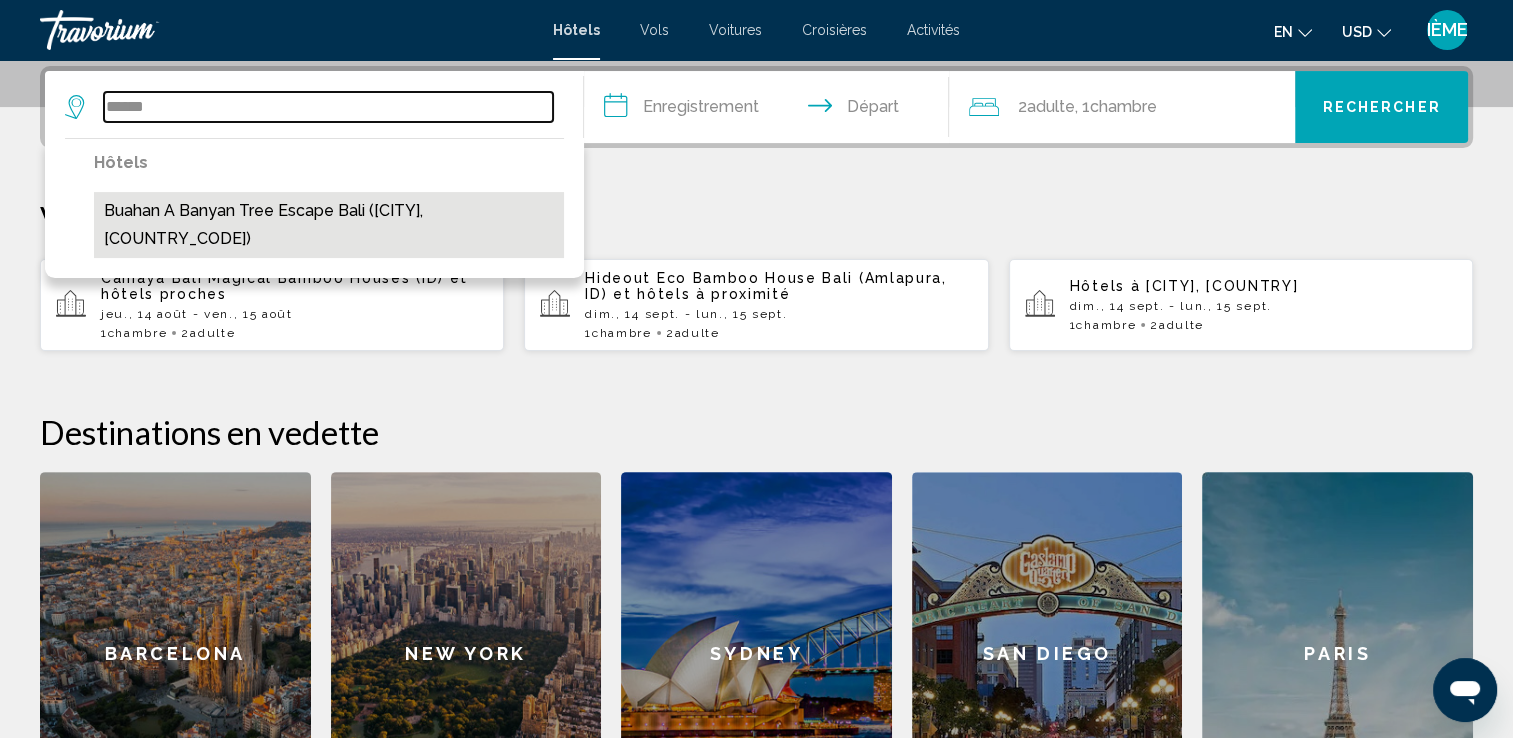 type on "**********" 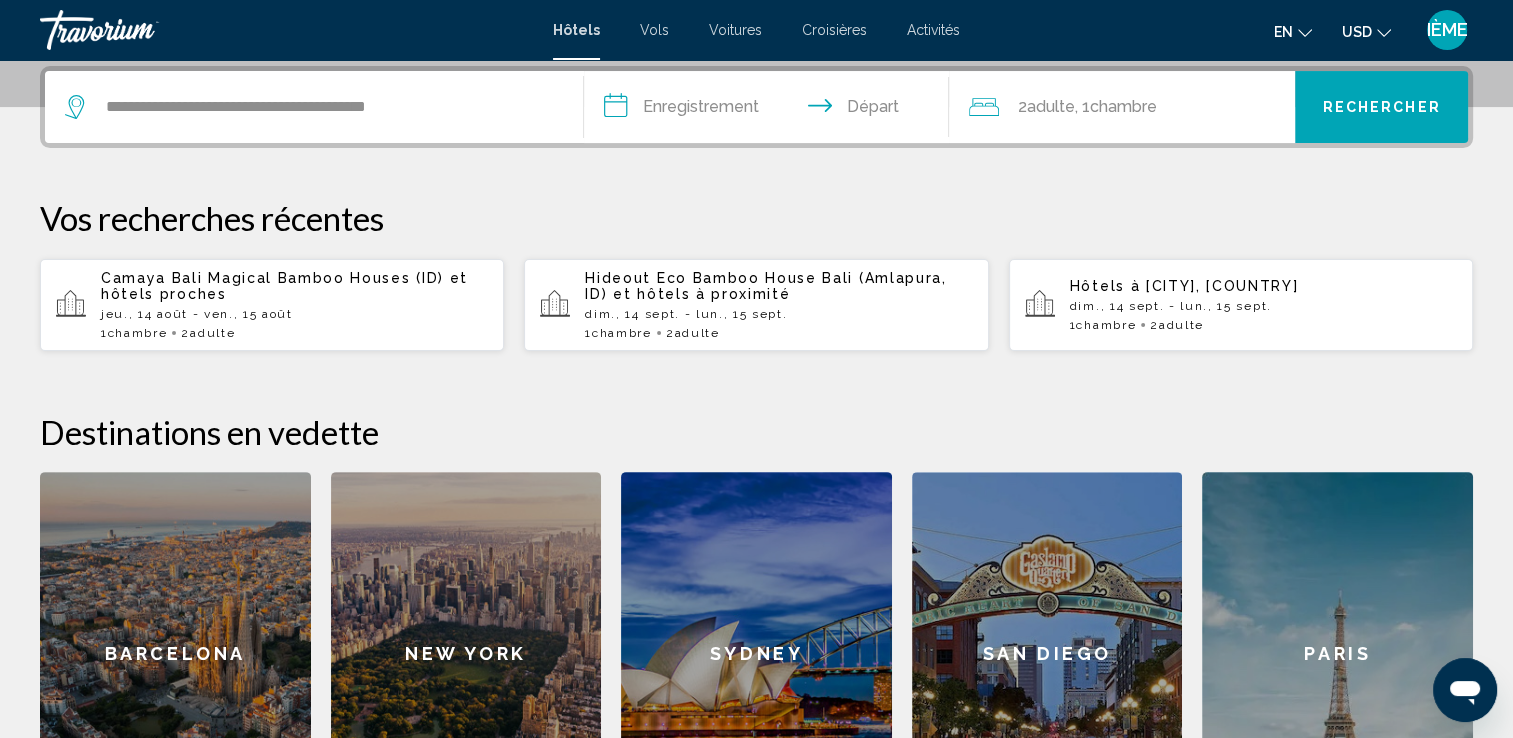 click on "**********" at bounding box center [771, 110] 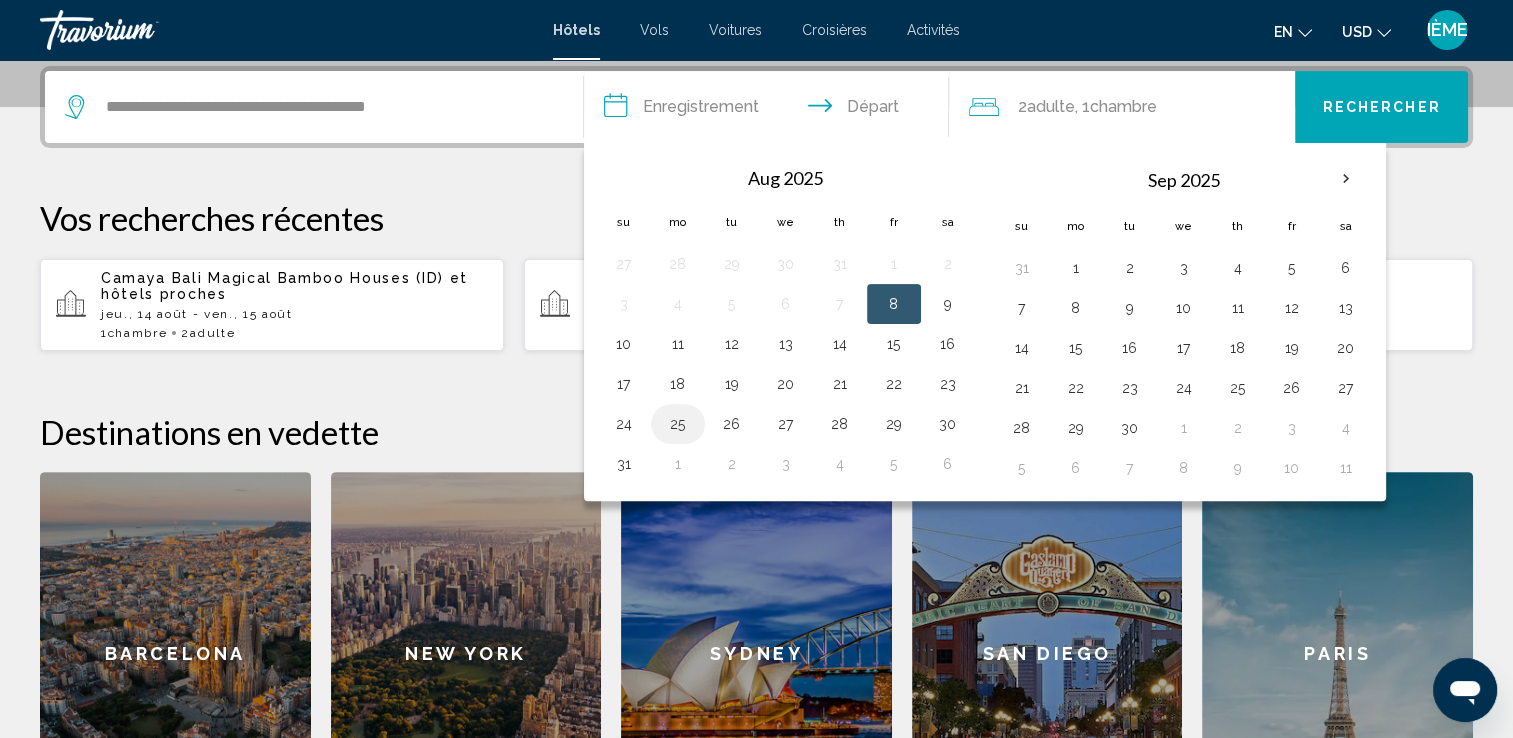 click on "25" at bounding box center [678, 424] 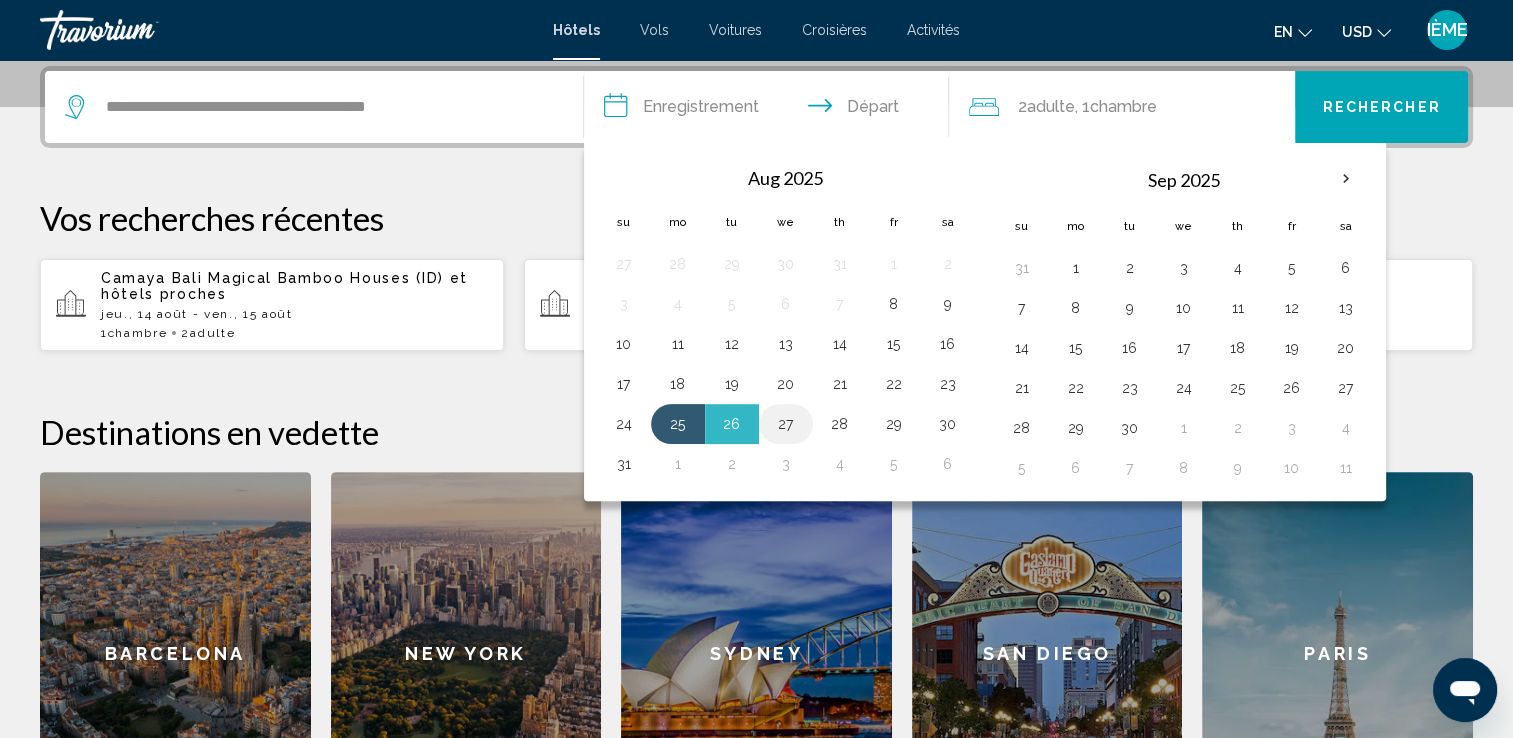 click on "27" at bounding box center (786, 424) 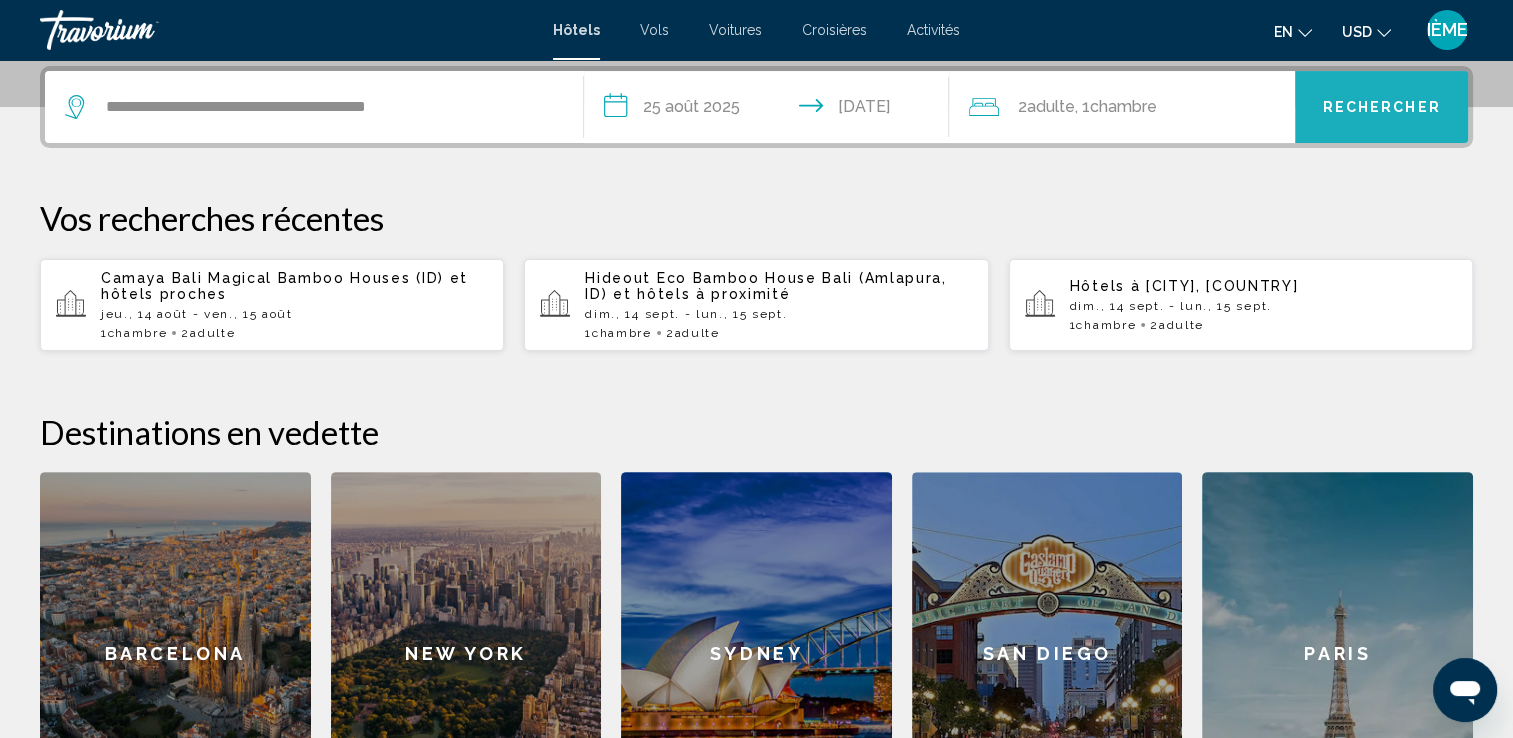 click on "Rechercher" at bounding box center (1382, 108) 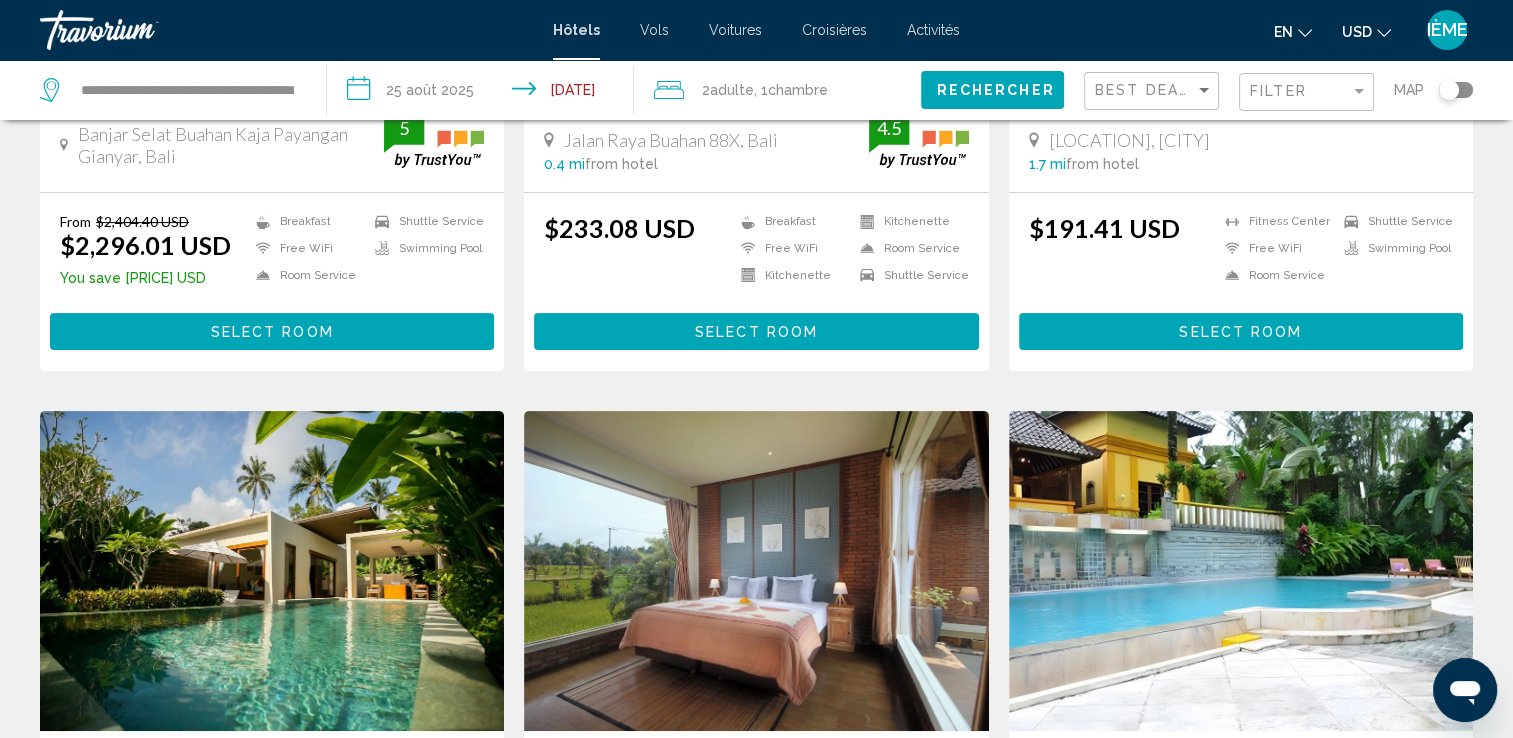 scroll, scrollTop: 0, scrollLeft: 0, axis: both 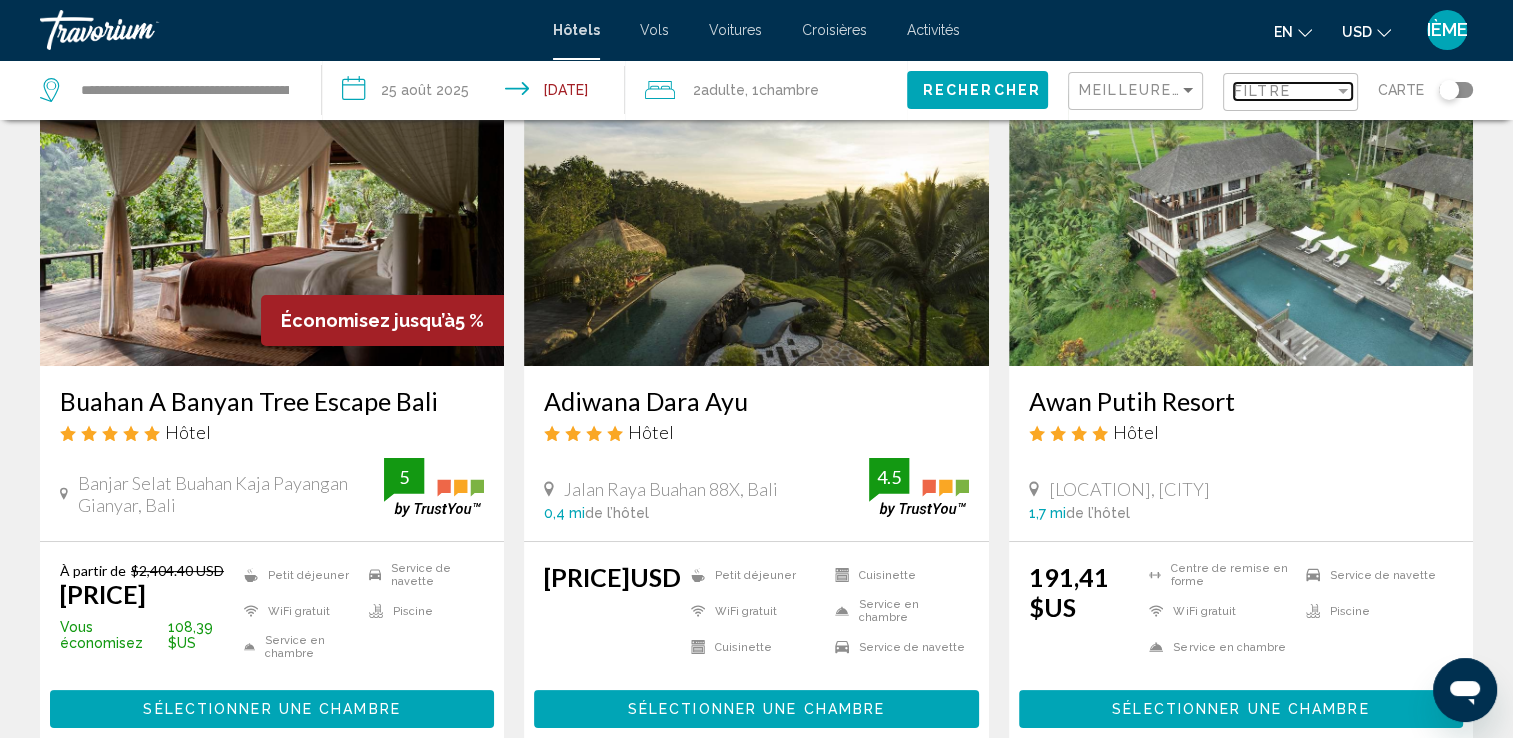 click on "Filtre" at bounding box center [1284, 91] 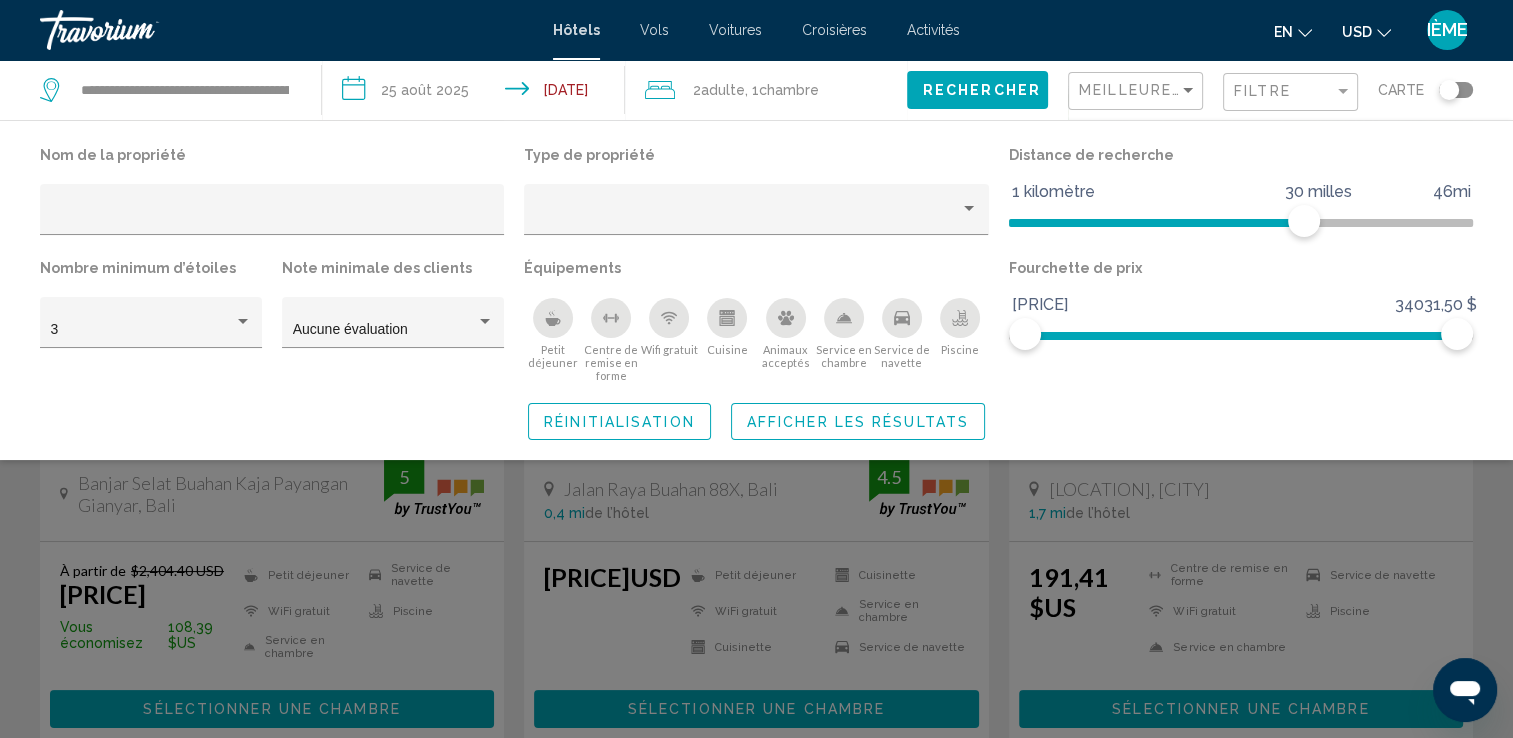 click on "Meilleures offres" 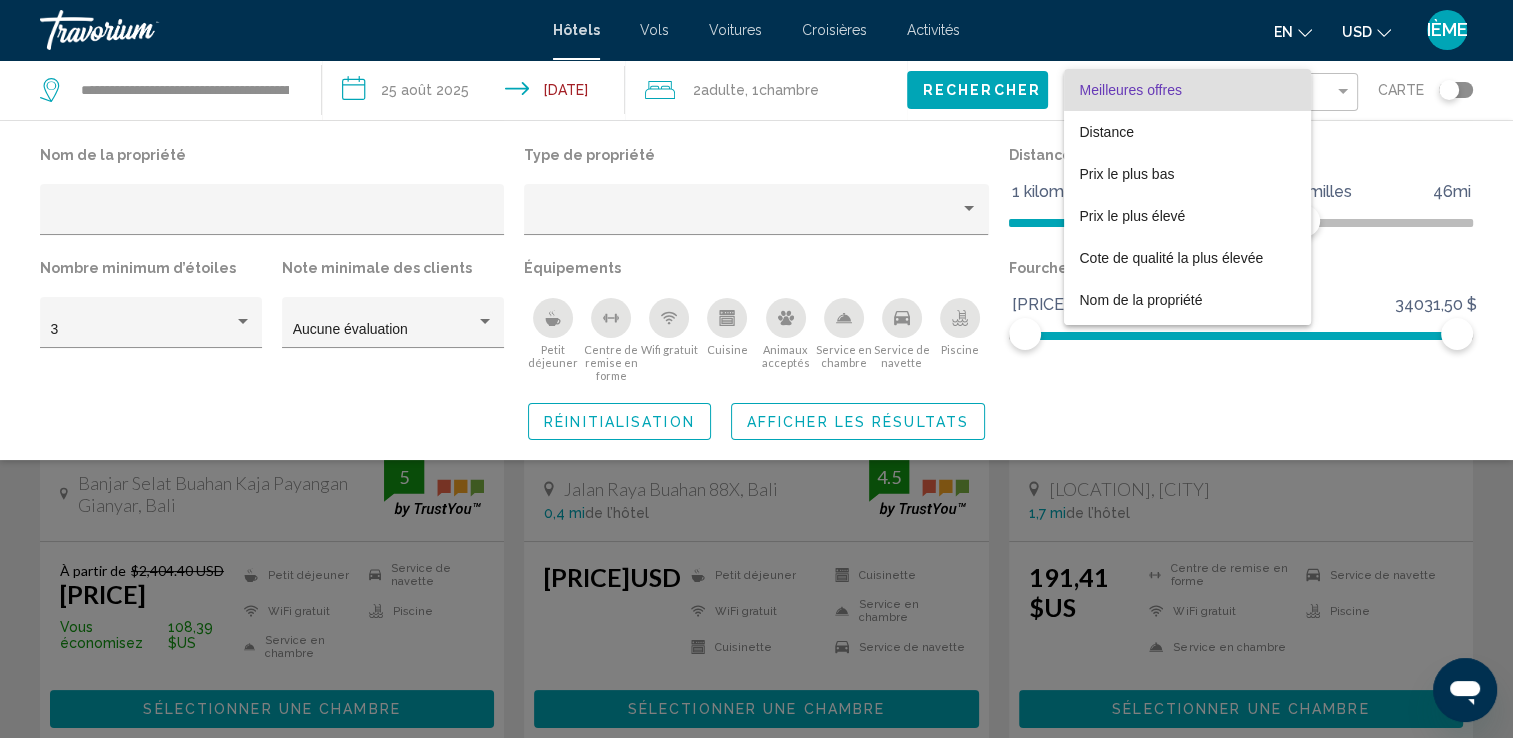 click on "Meilleures offres" at bounding box center (1188, 90) 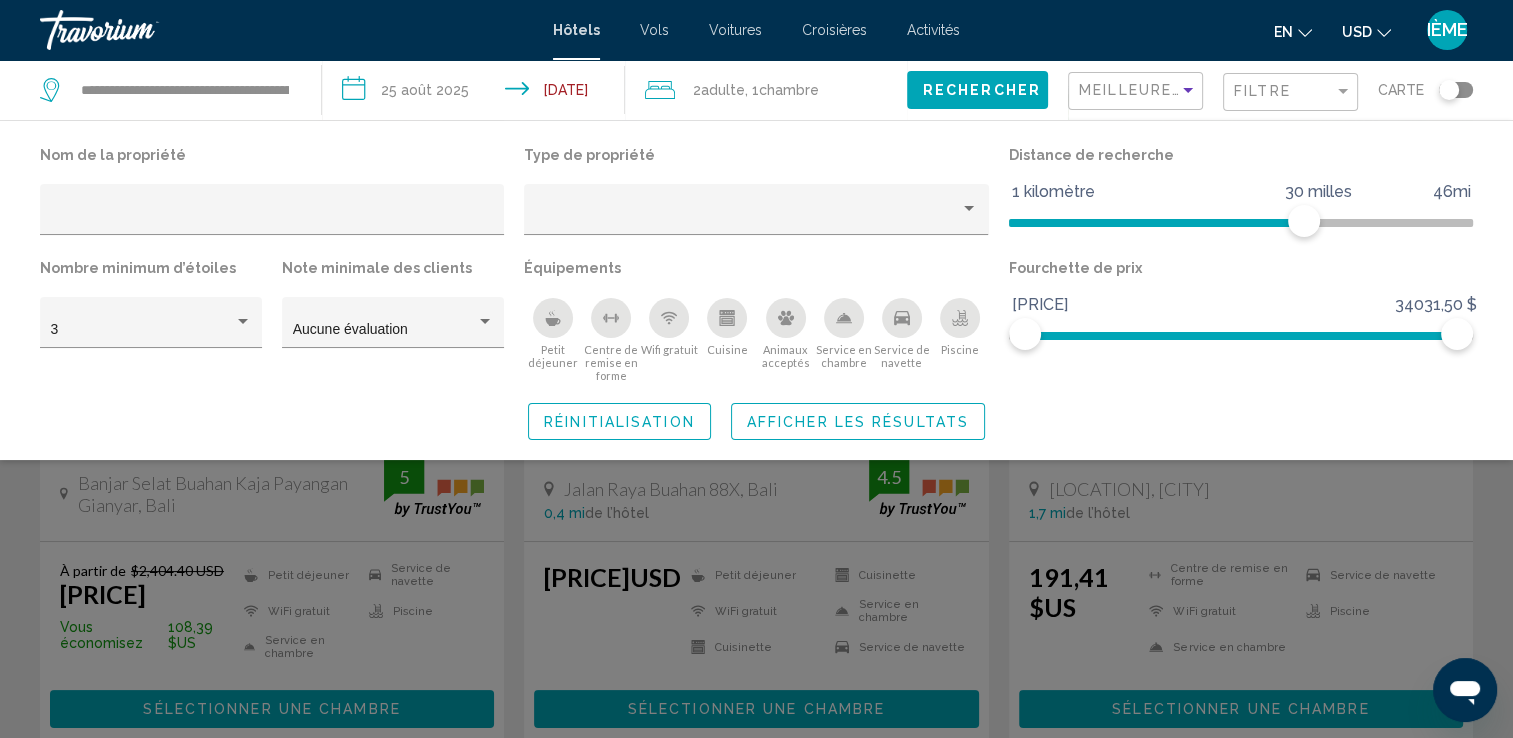 click on "Rechercher" 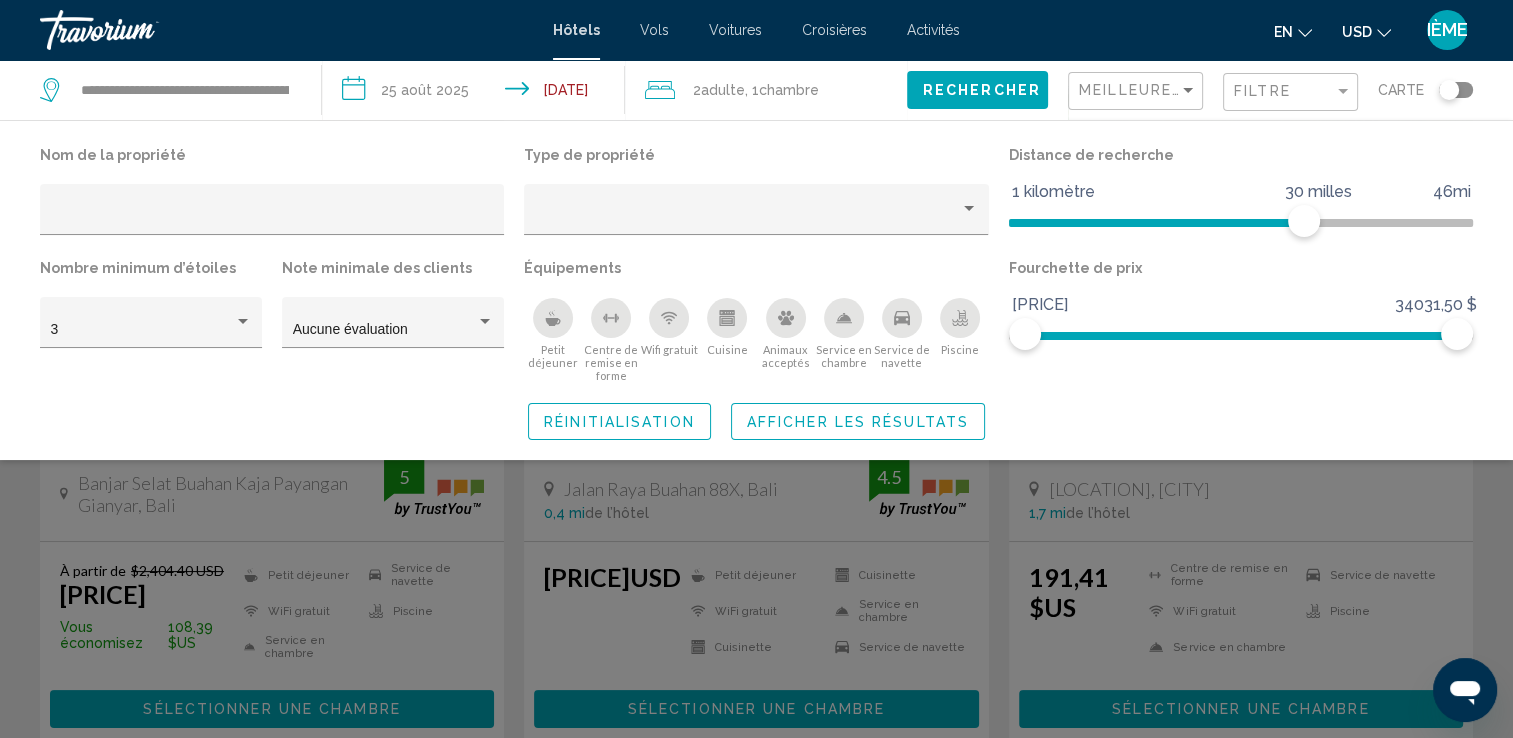 click on "USD
USD ($) MXN (Mex$) CAD (Can$) GBP (£) EUR (€) AUD (A$) NZD (NZ$) CNY (CN¥)" 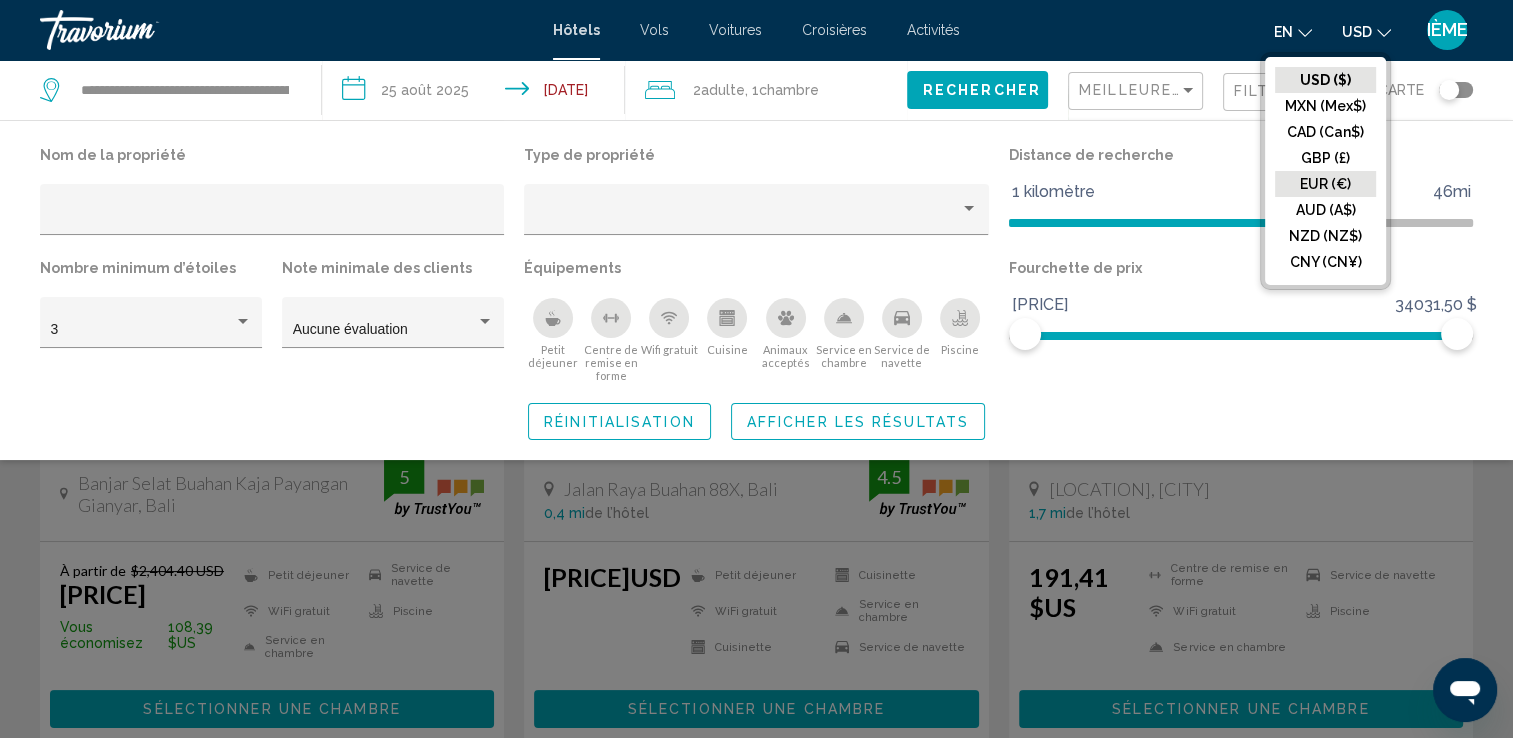 click on "EUR (€)" 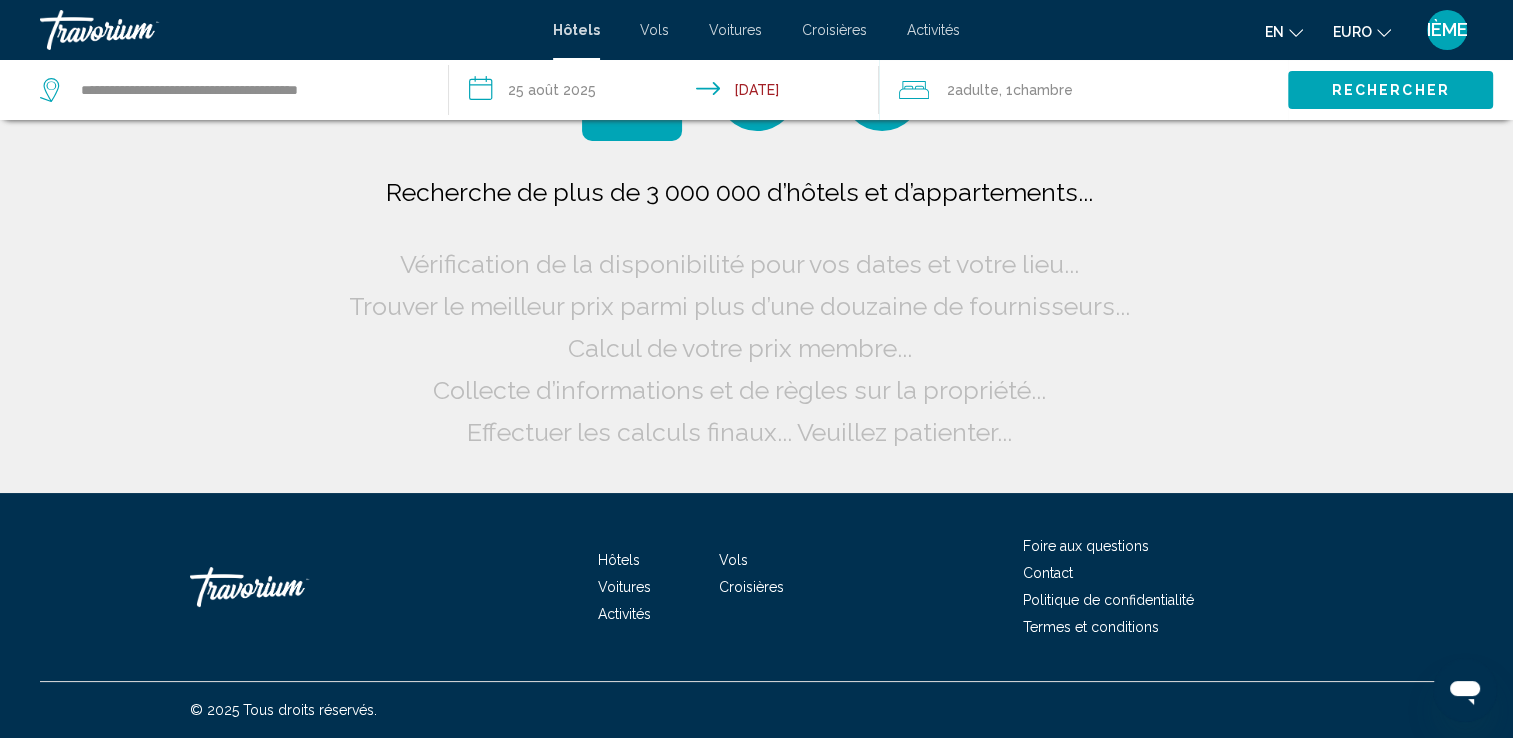 scroll, scrollTop: 0, scrollLeft: 0, axis: both 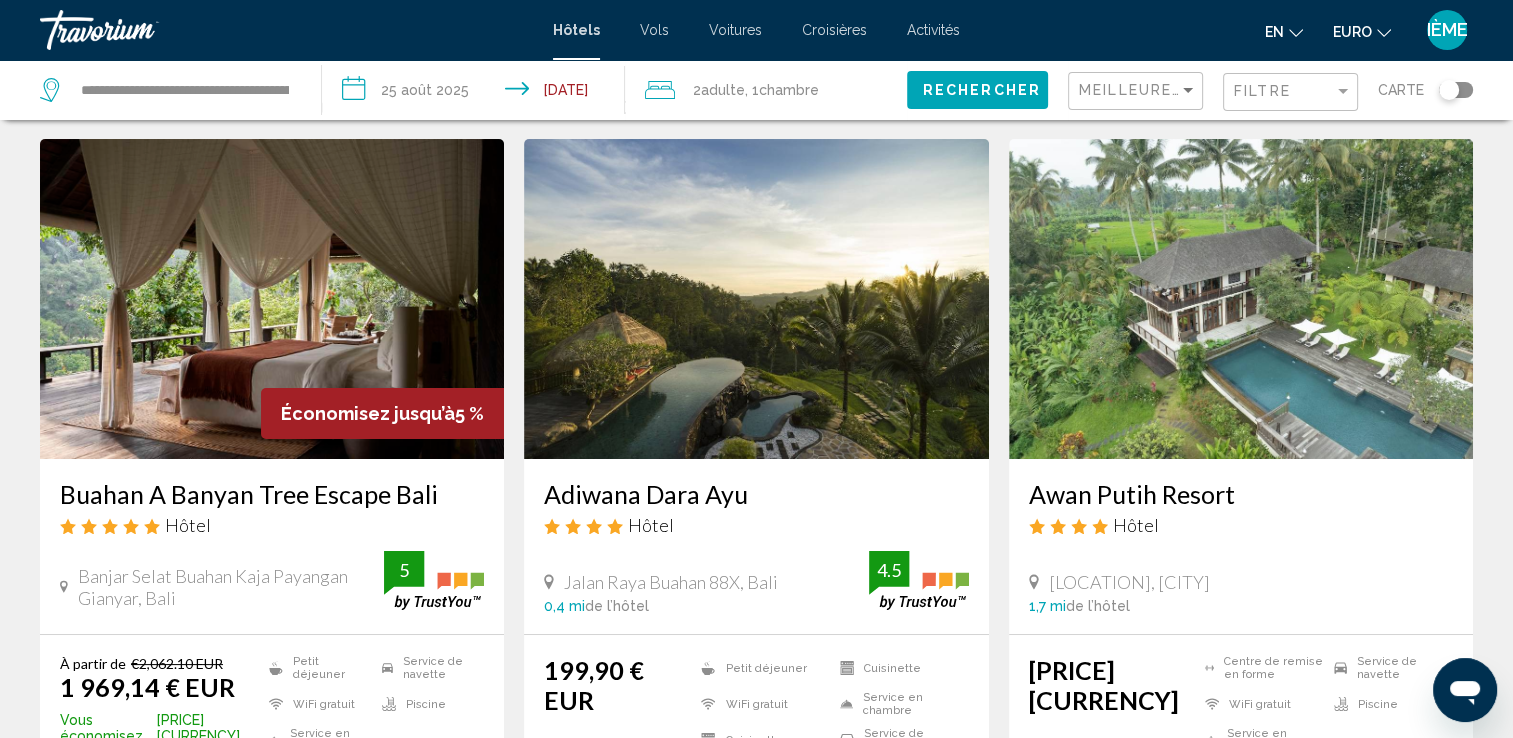 click at bounding box center (272, 299) 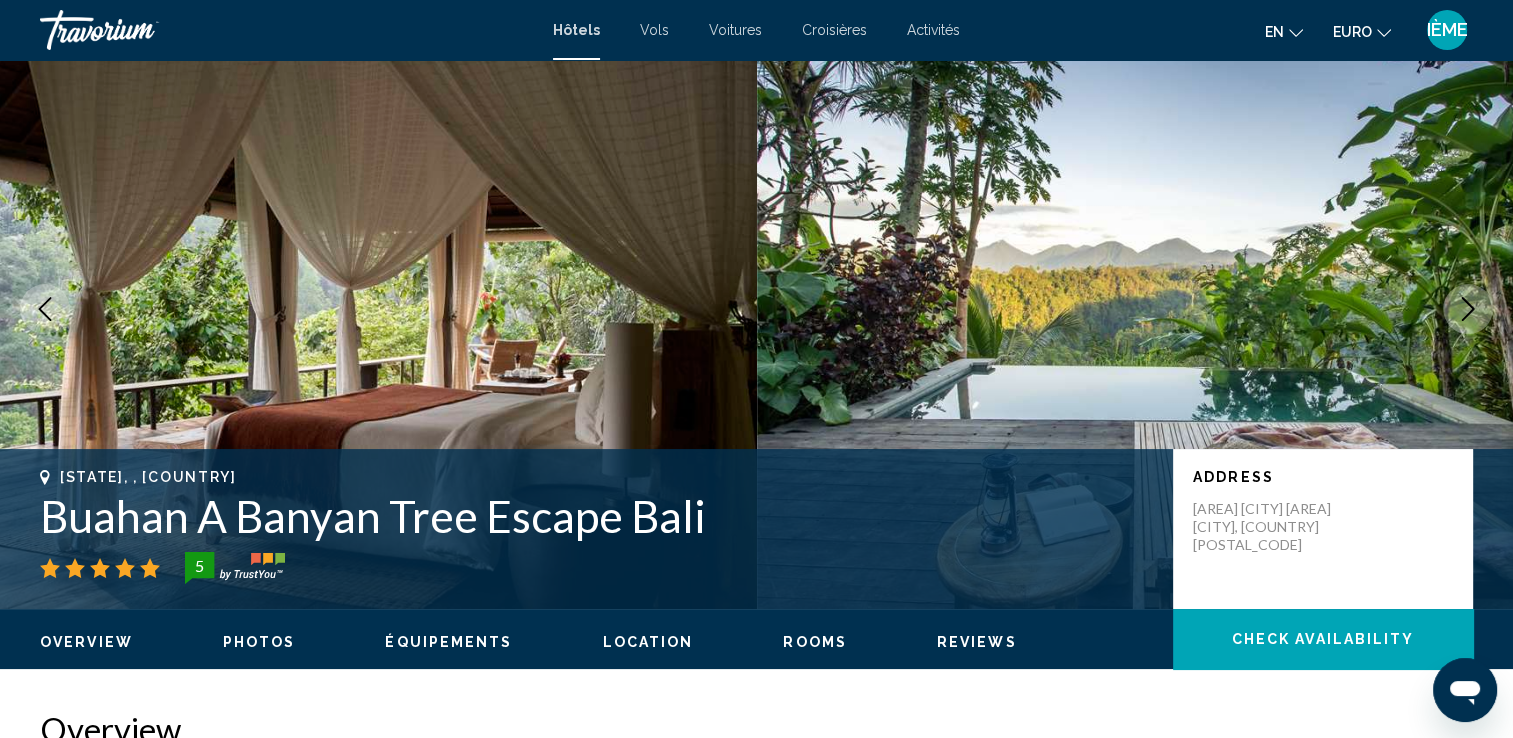 scroll, scrollTop: 0, scrollLeft: 0, axis: both 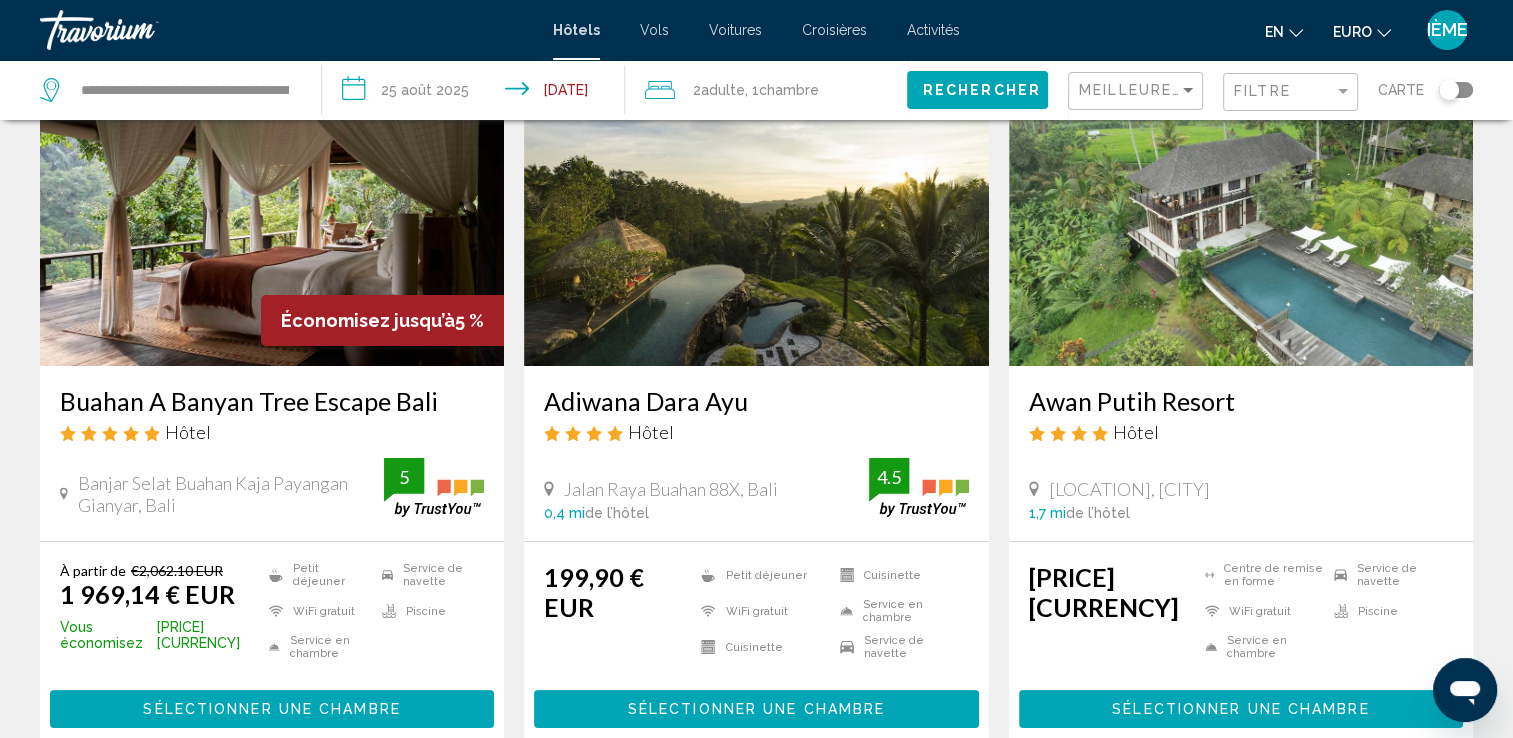 click at bounding box center (756, 206) 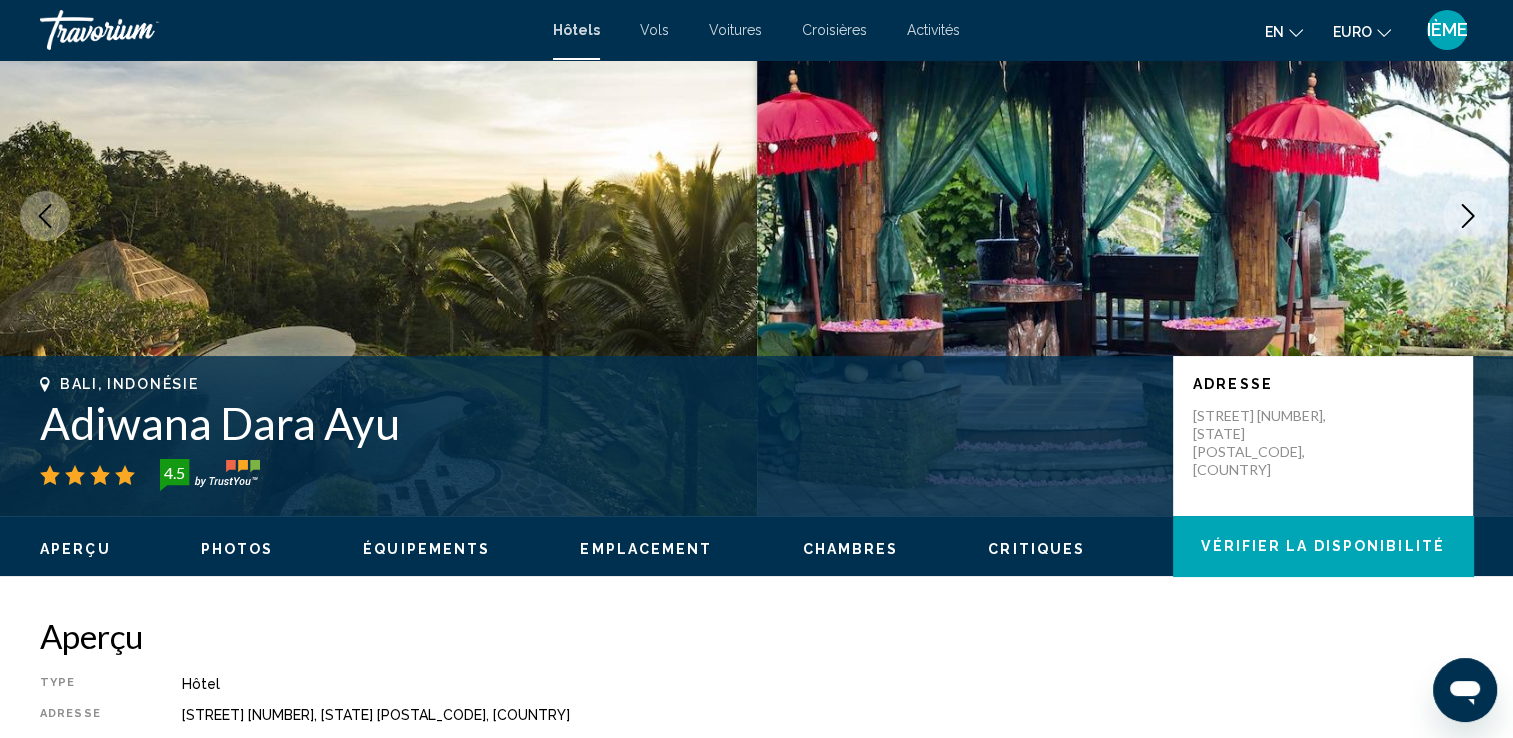 scroll, scrollTop: 0, scrollLeft: 0, axis: both 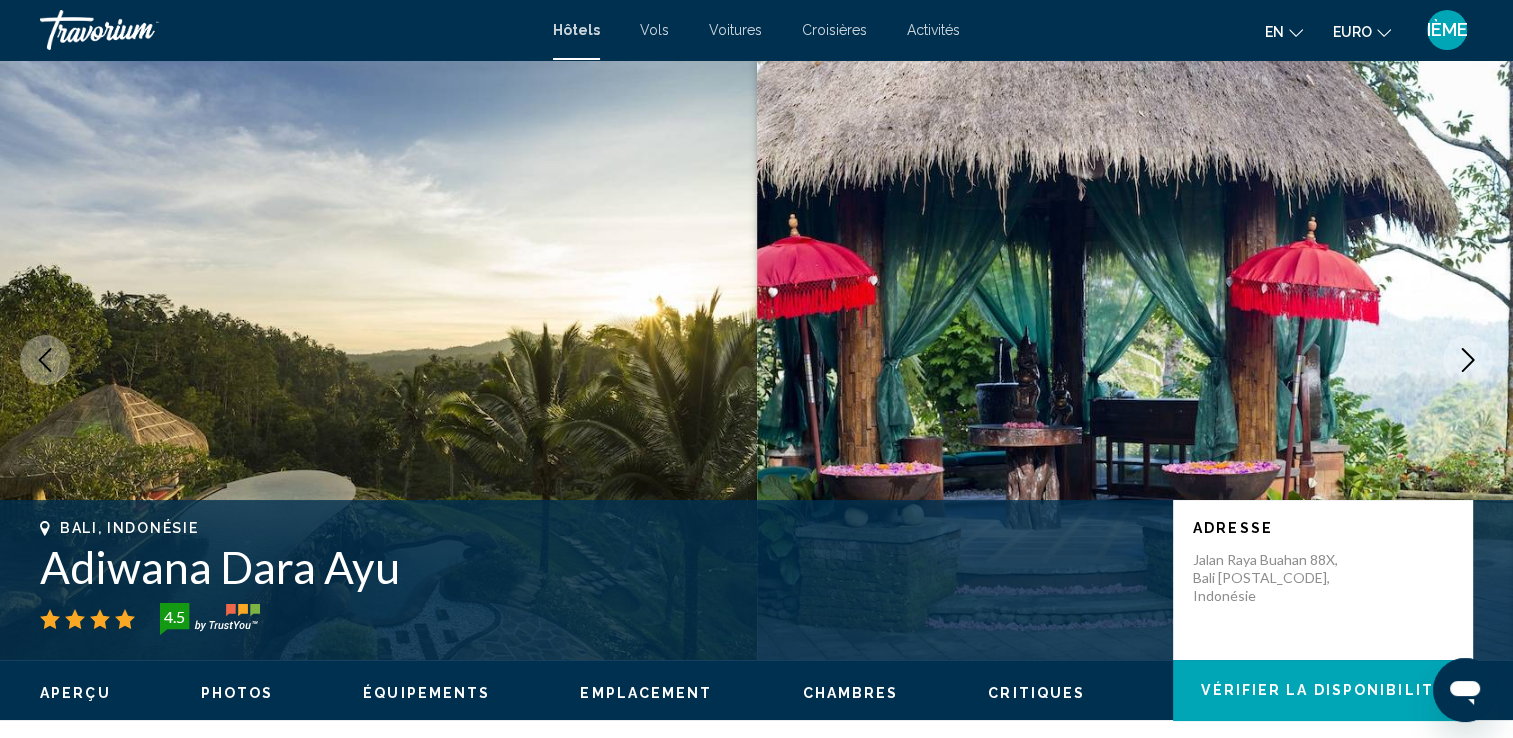 click 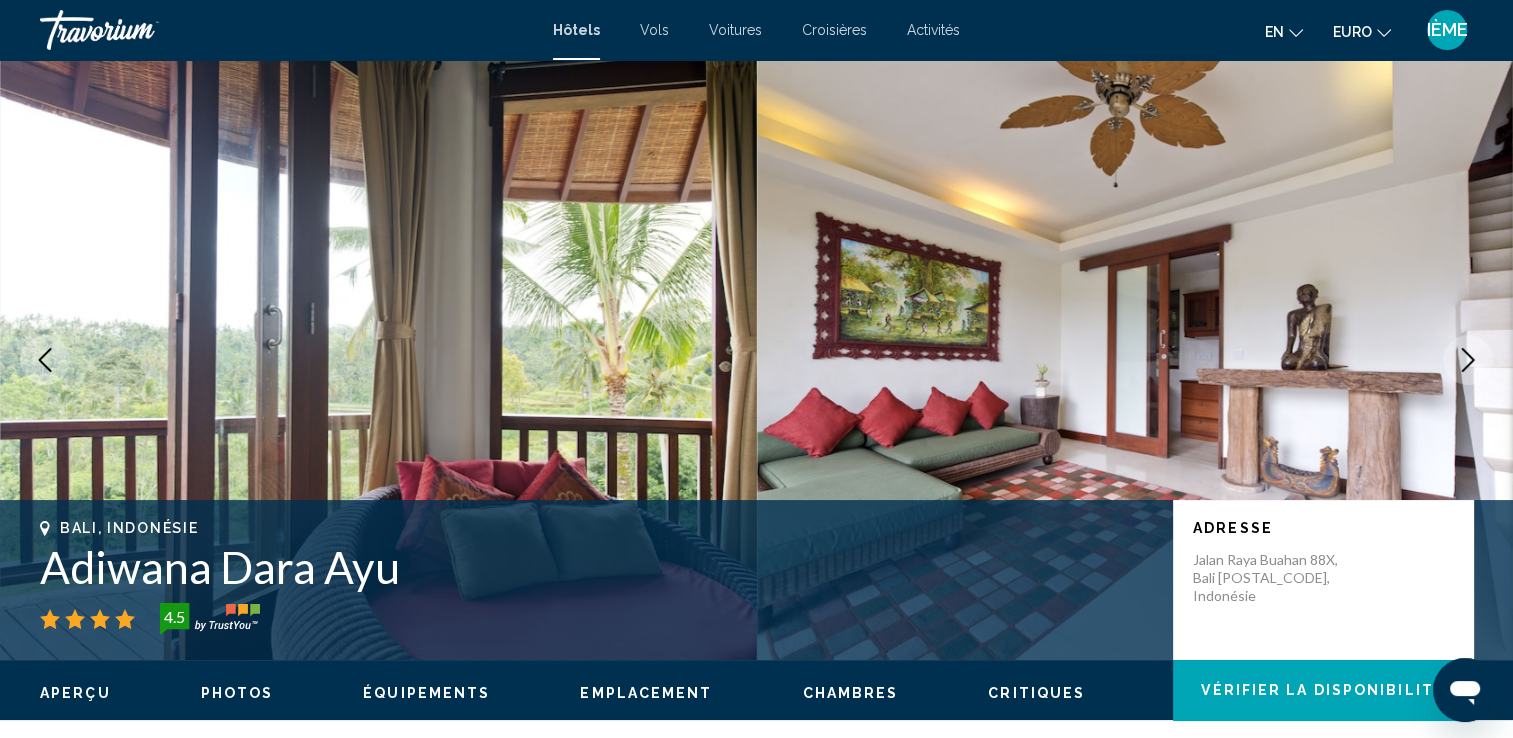 click 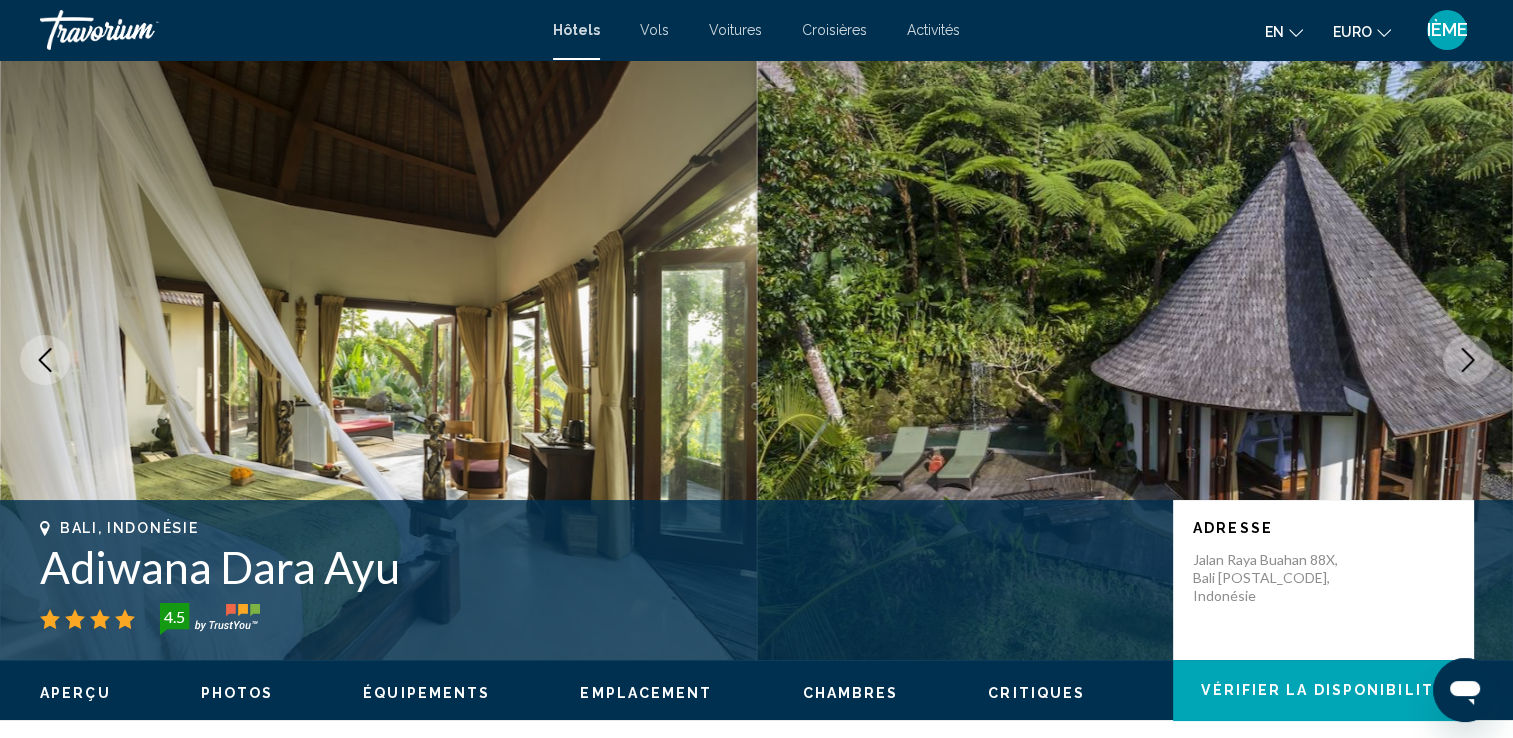 click 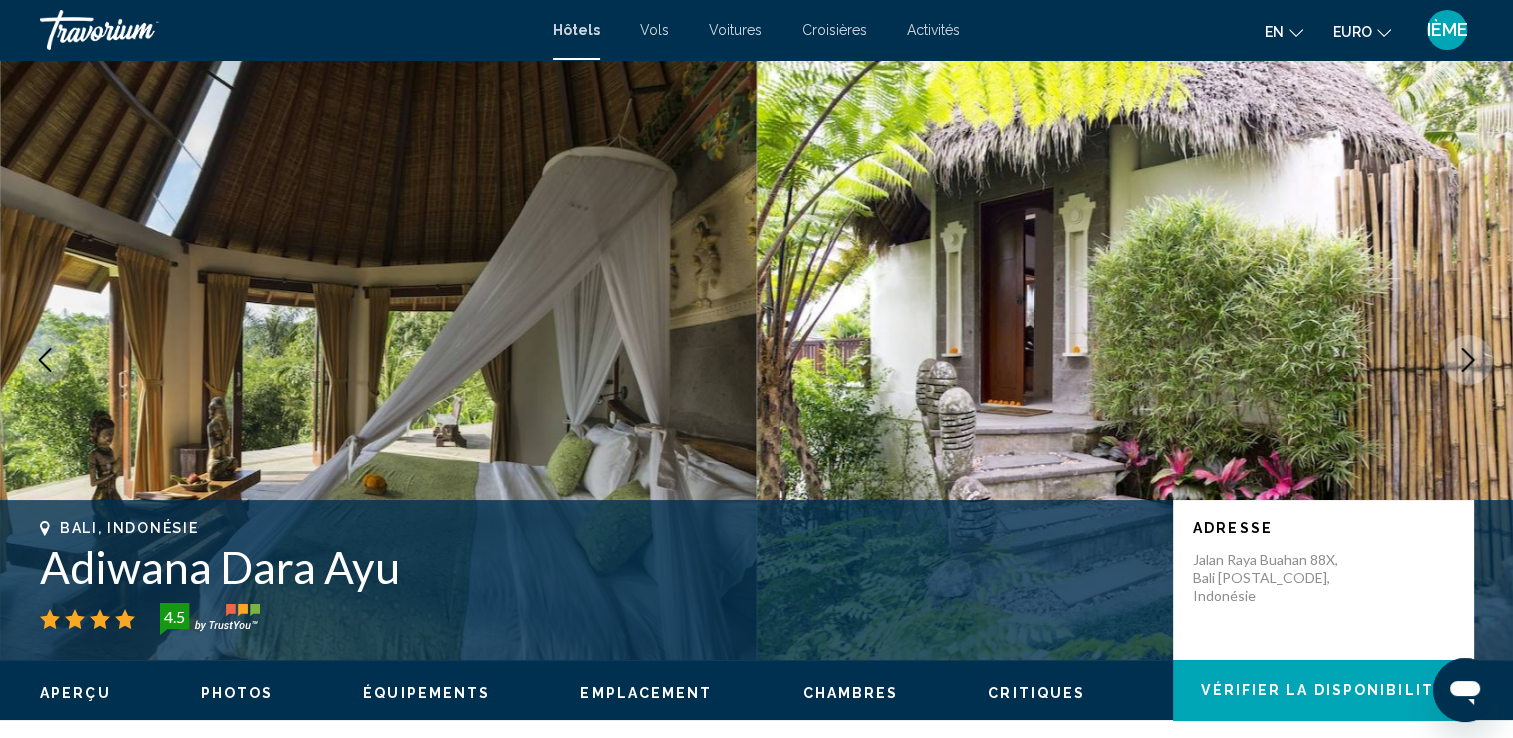 click 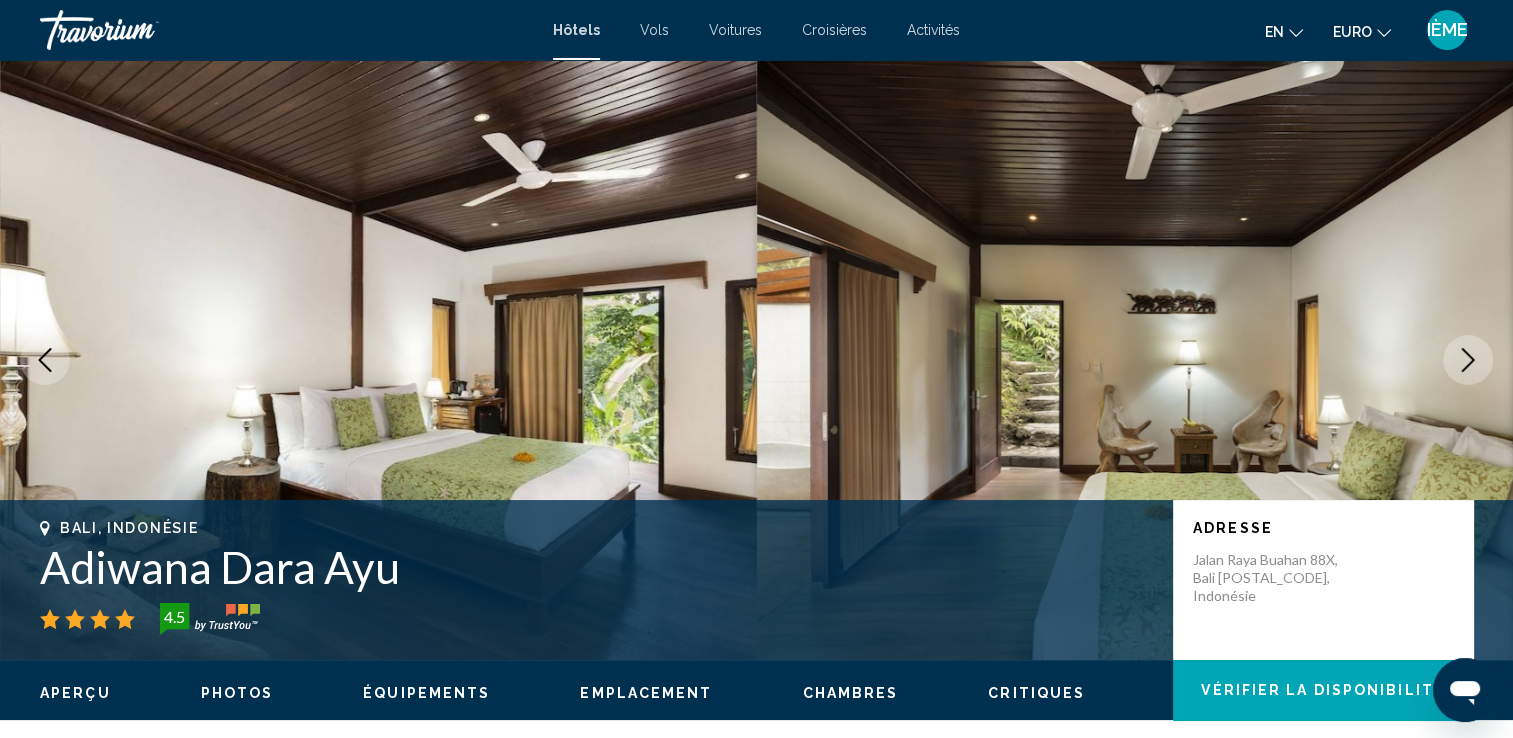 click 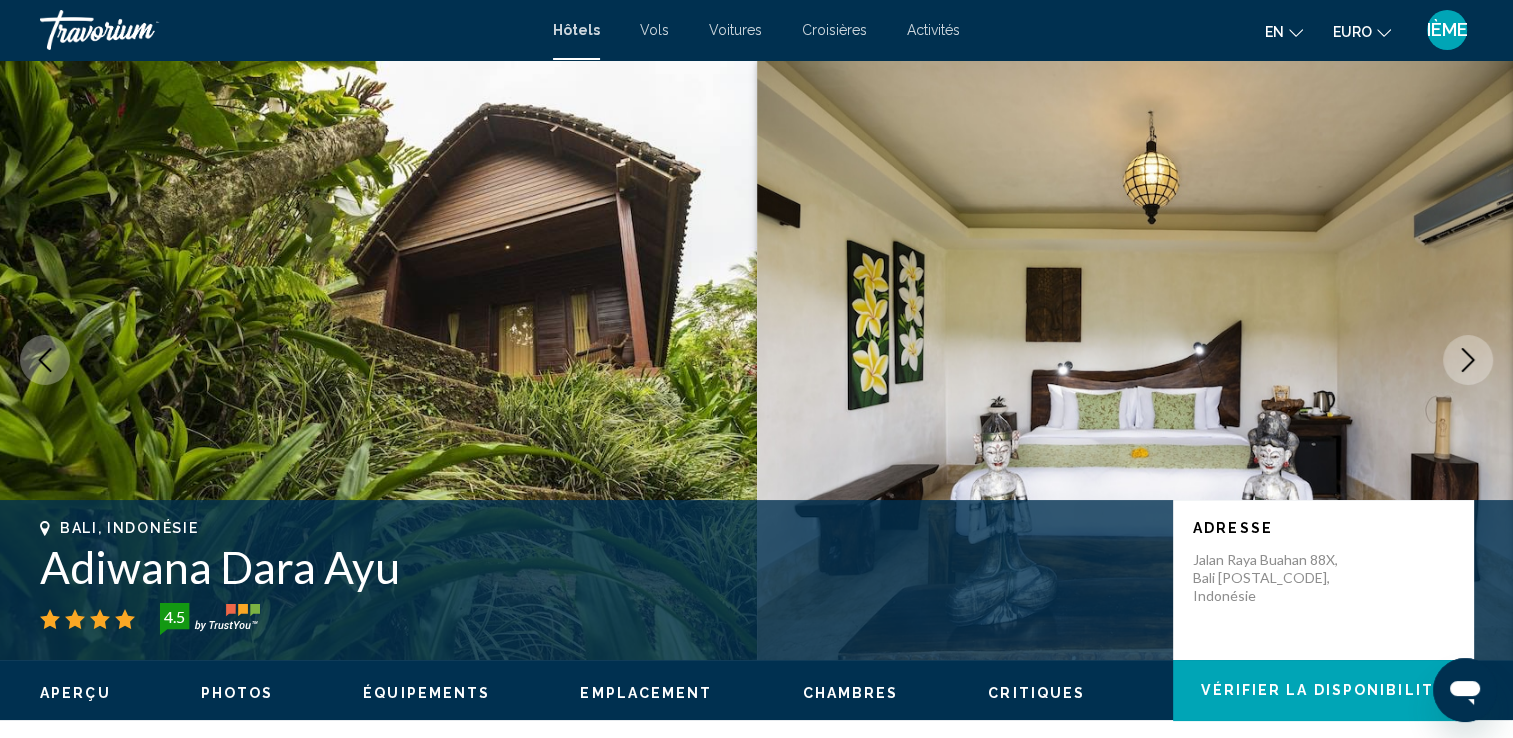 click 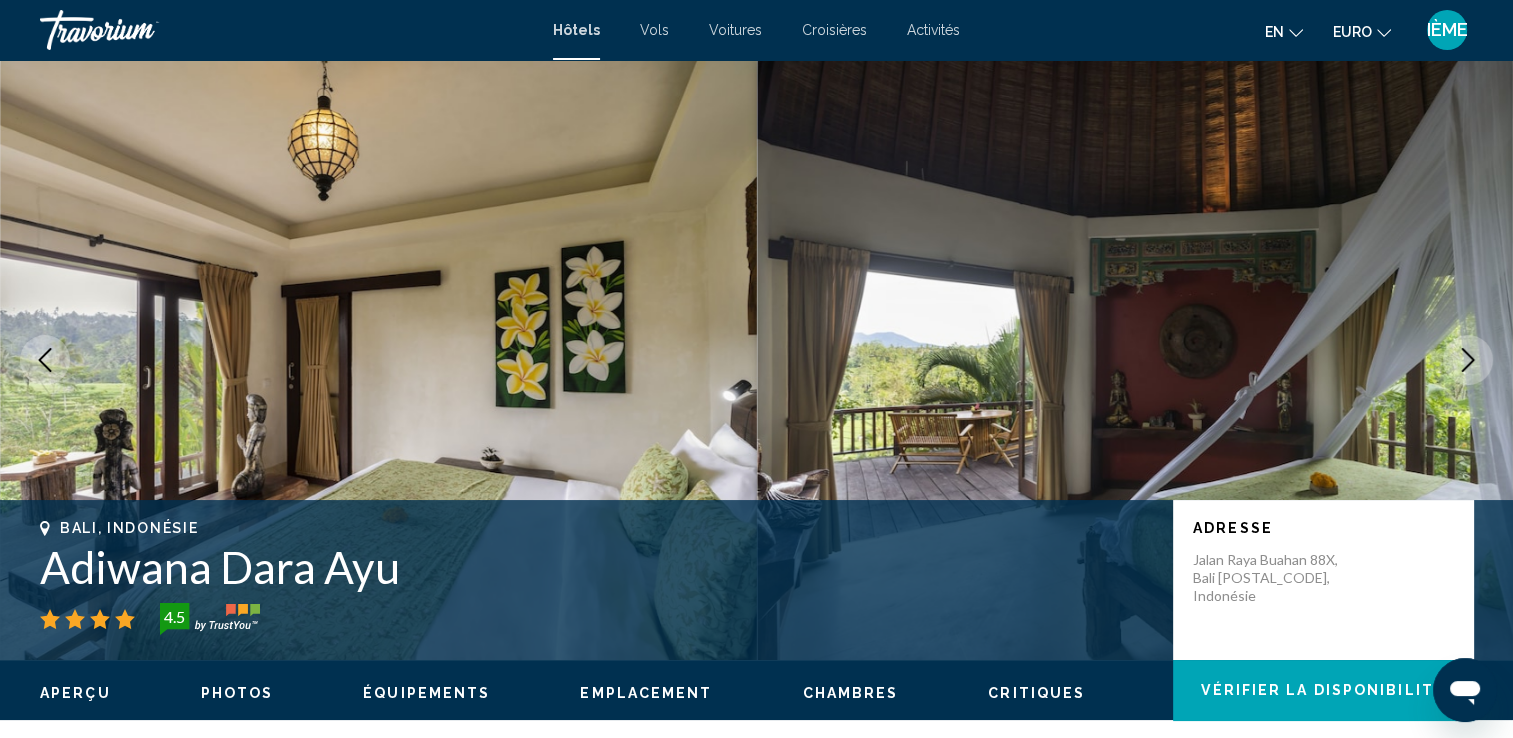 click 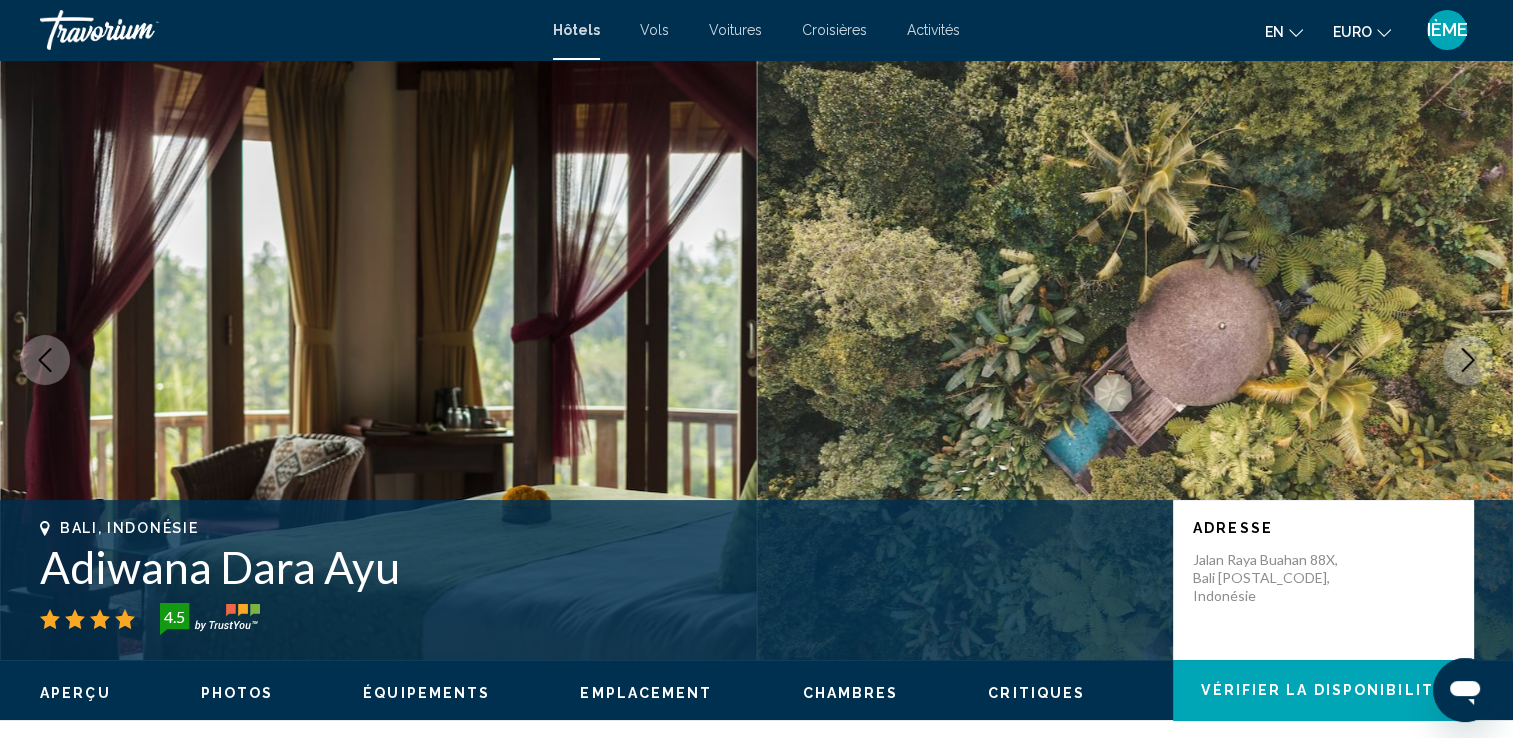 click 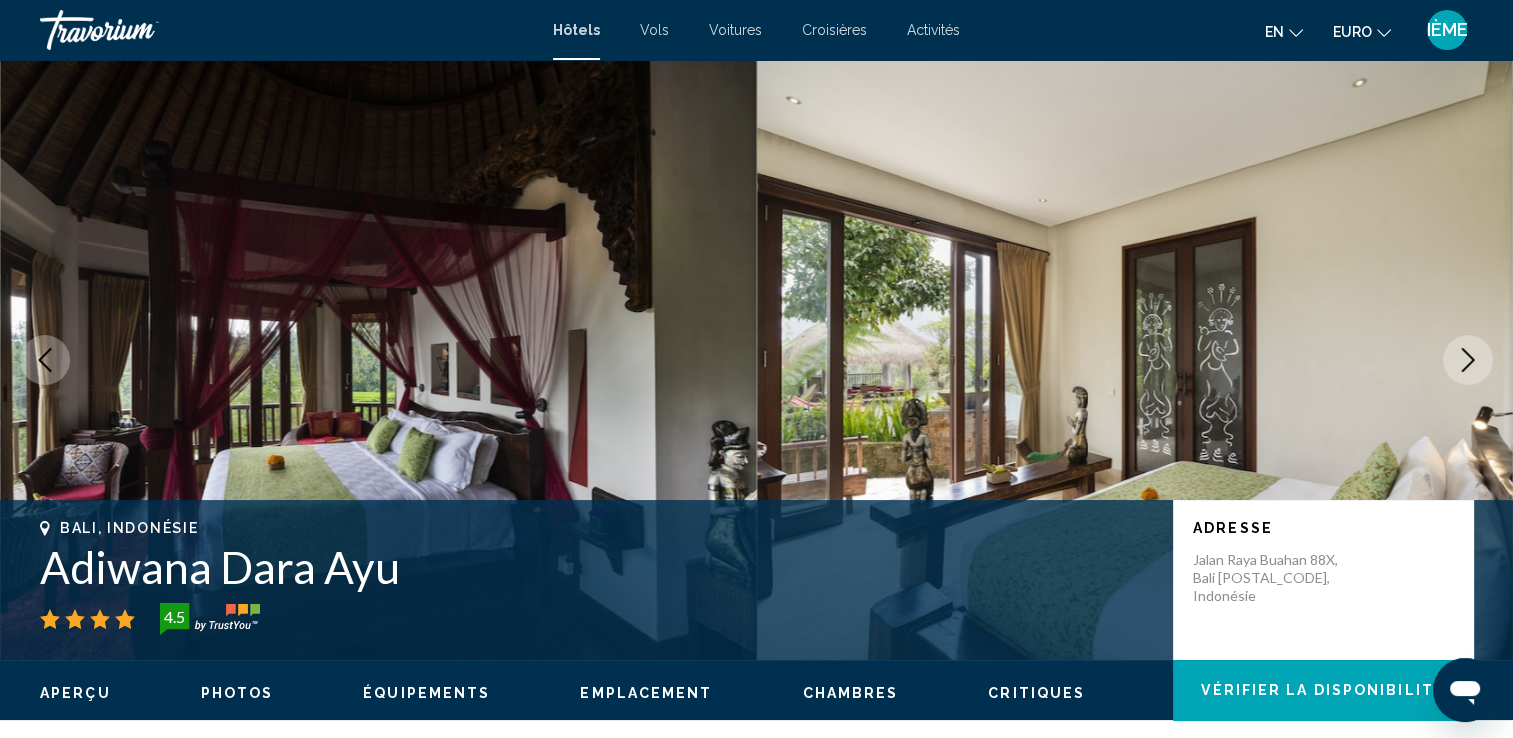 click 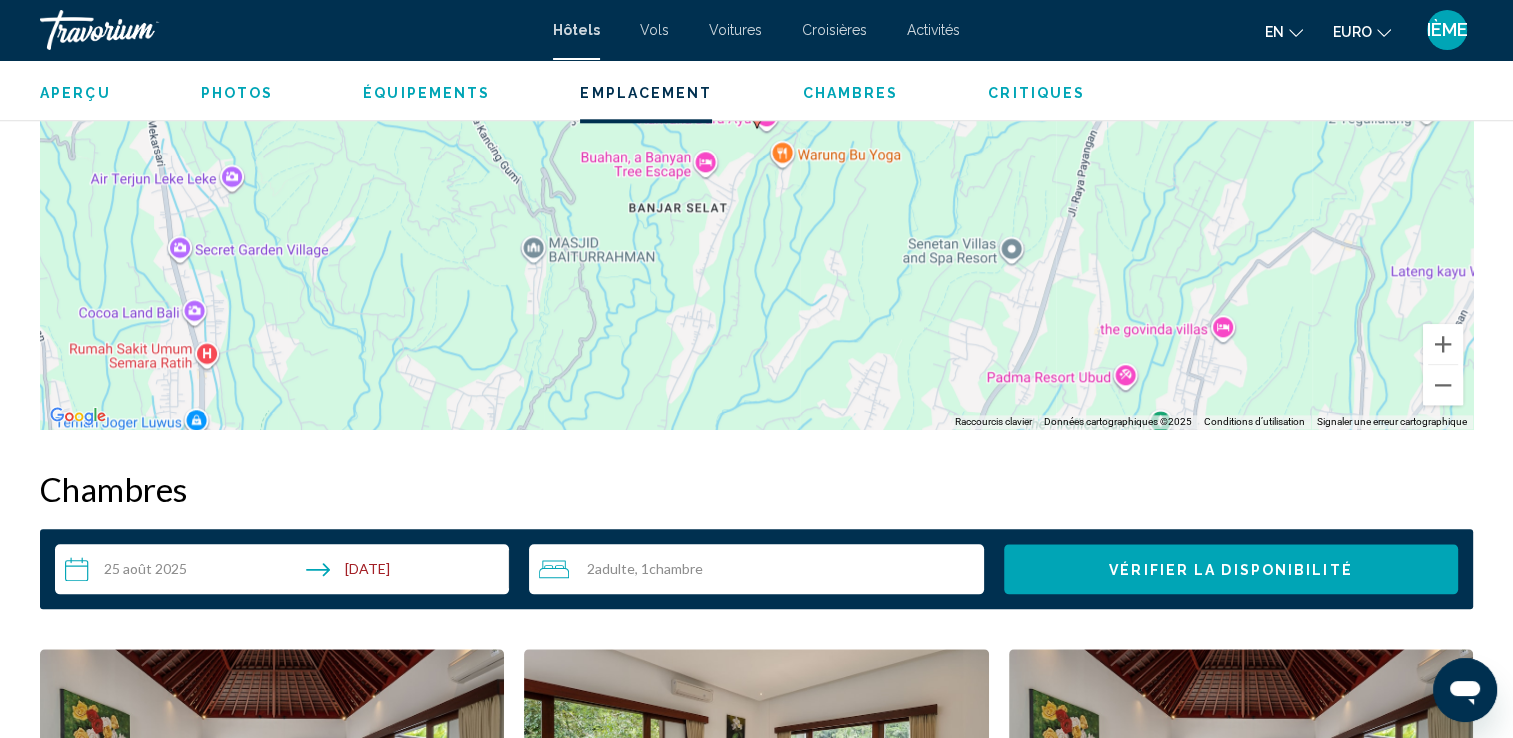 scroll, scrollTop: 2133, scrollLeft: 0, axis: vertical 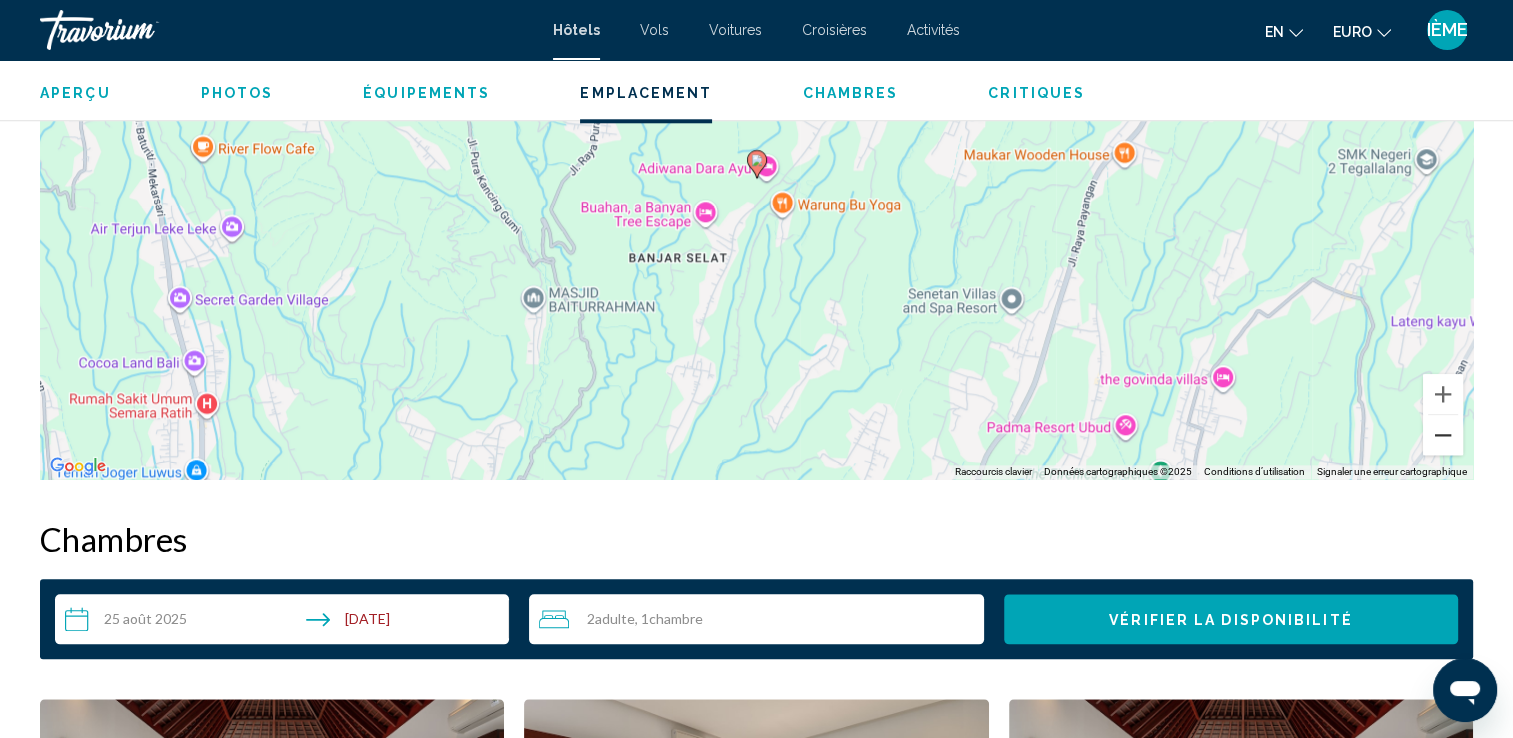 click at bounding box center (1443, 435) 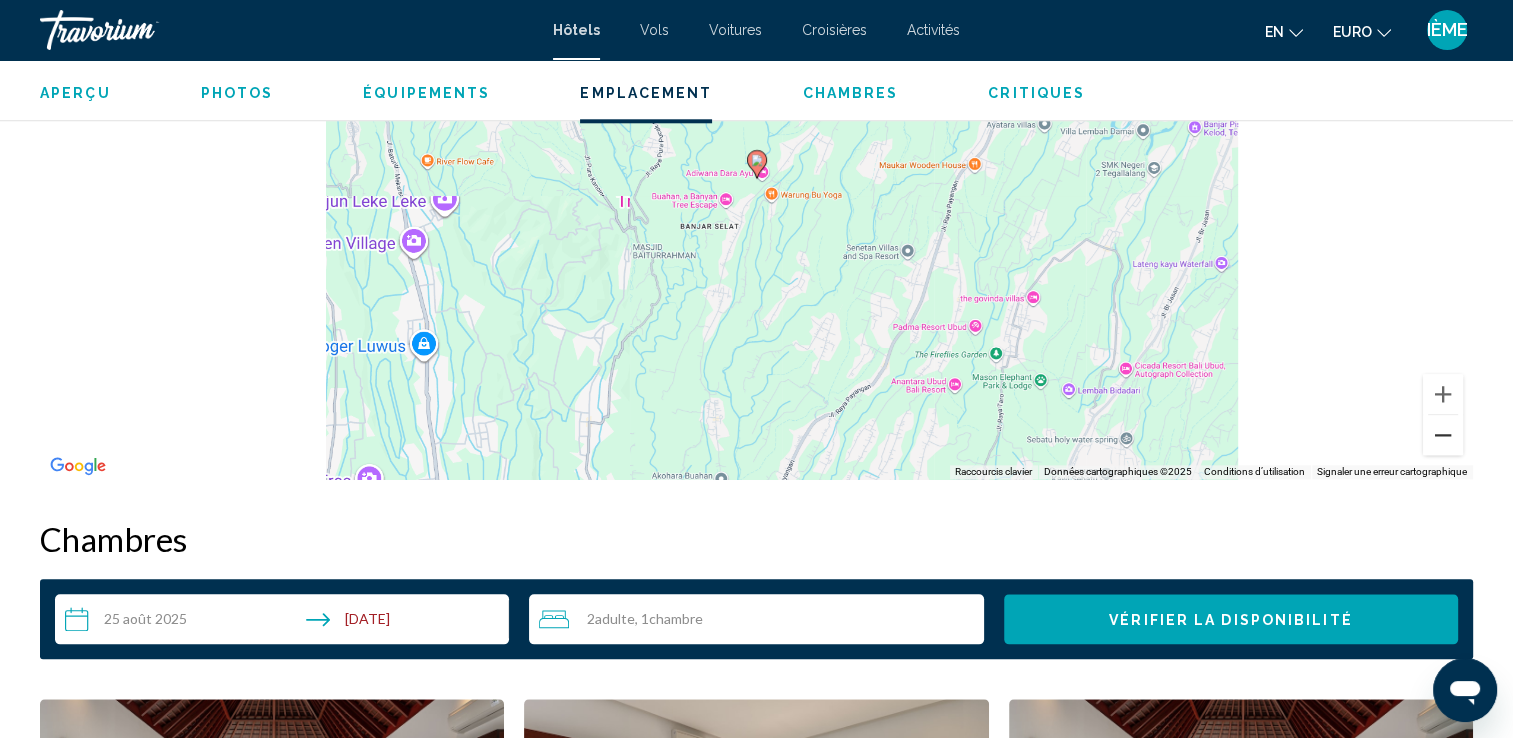 click at bounding box center [1443, 435] 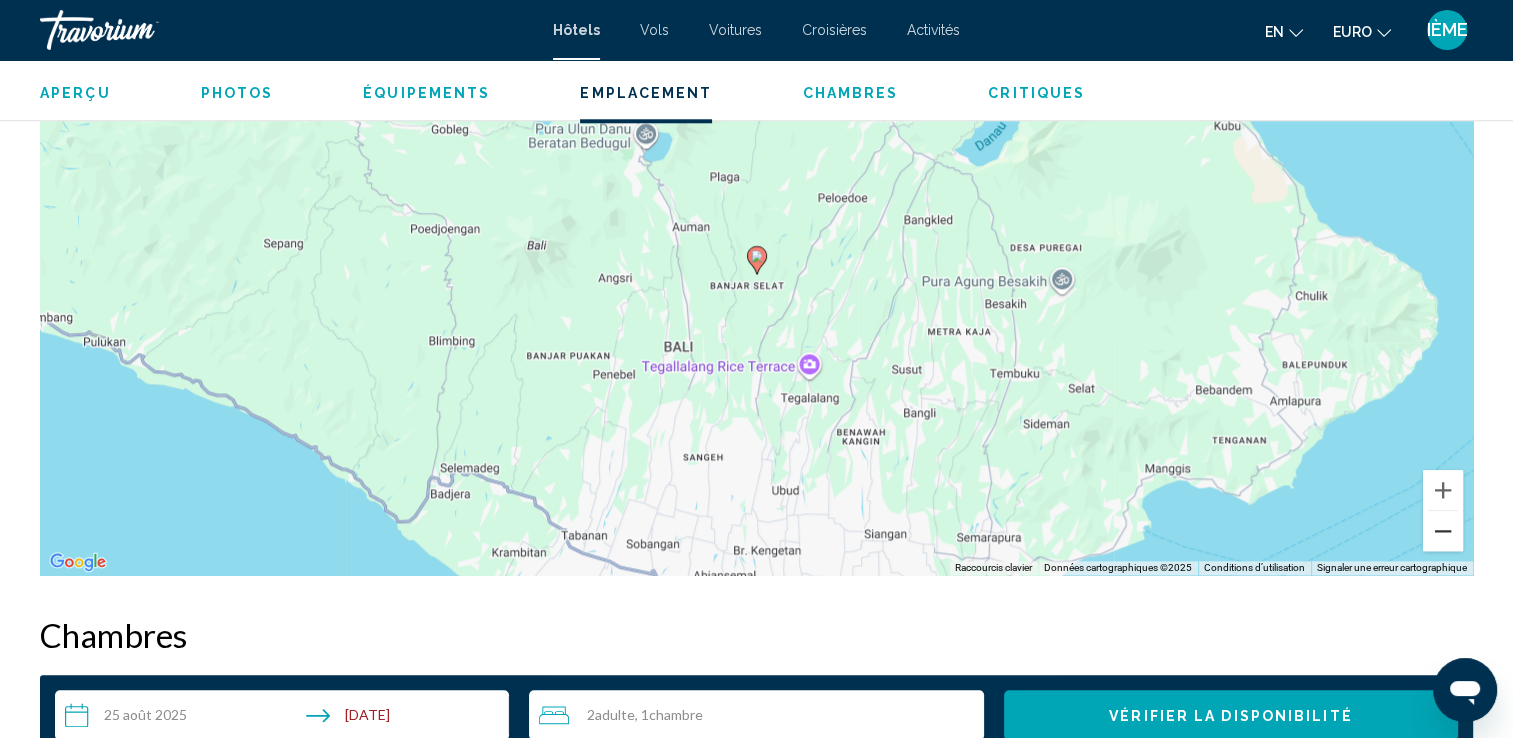 scroll, scrollTop: 2065, scrollLeft: 0, axis: vertical 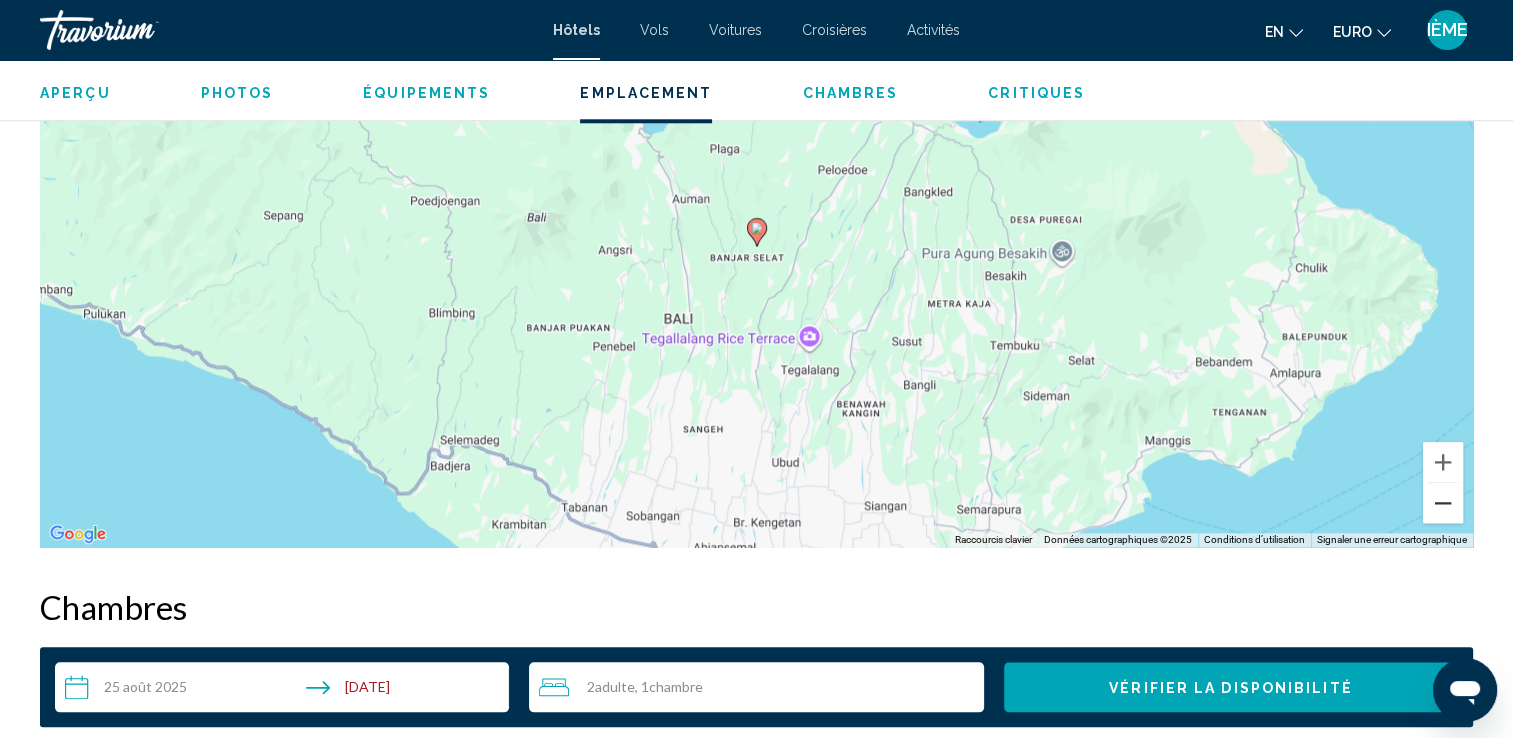 click at bounding box center [1443, 503] 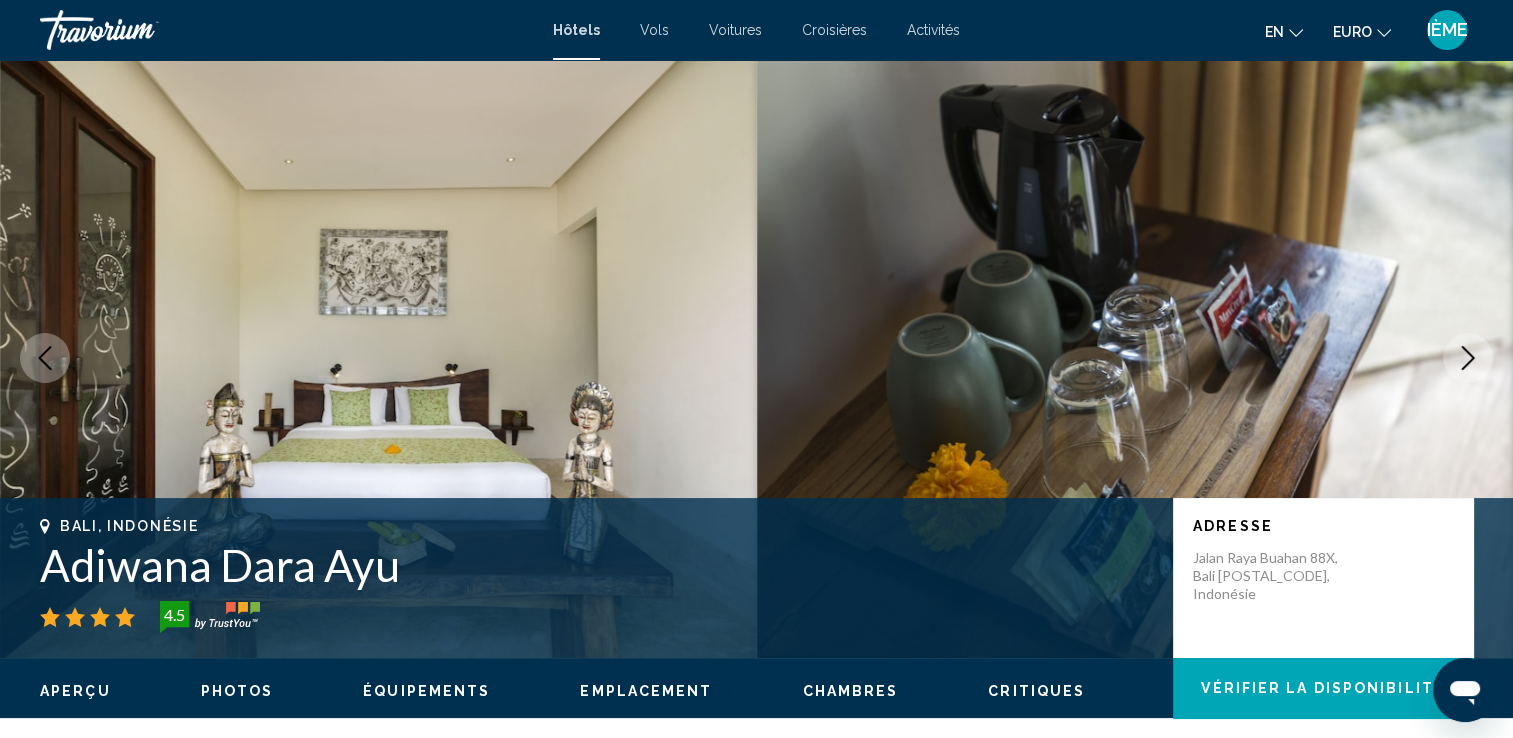 scroll, scrollTop: 0, scrollLeft: 0, axis: both 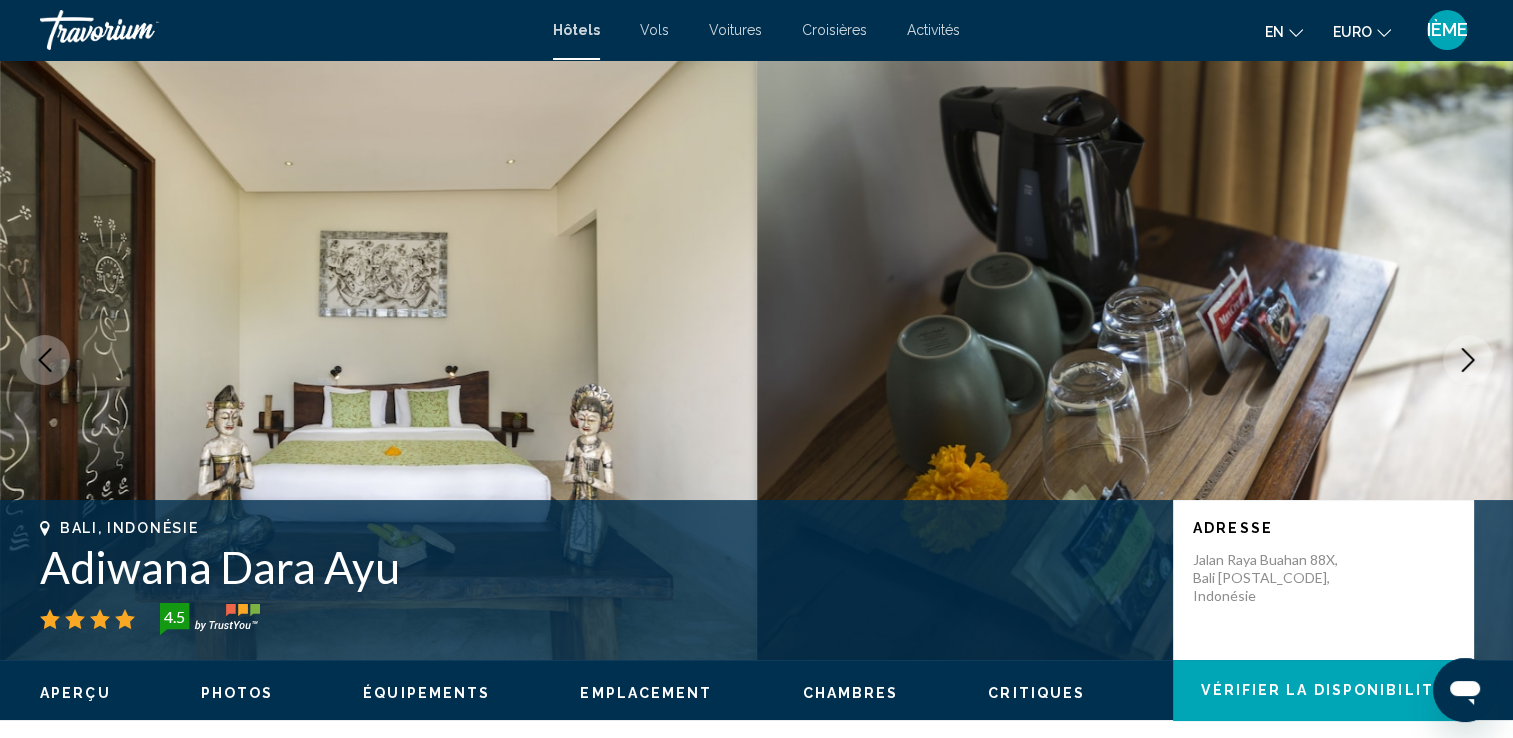click at bounding box center [1135, 360] 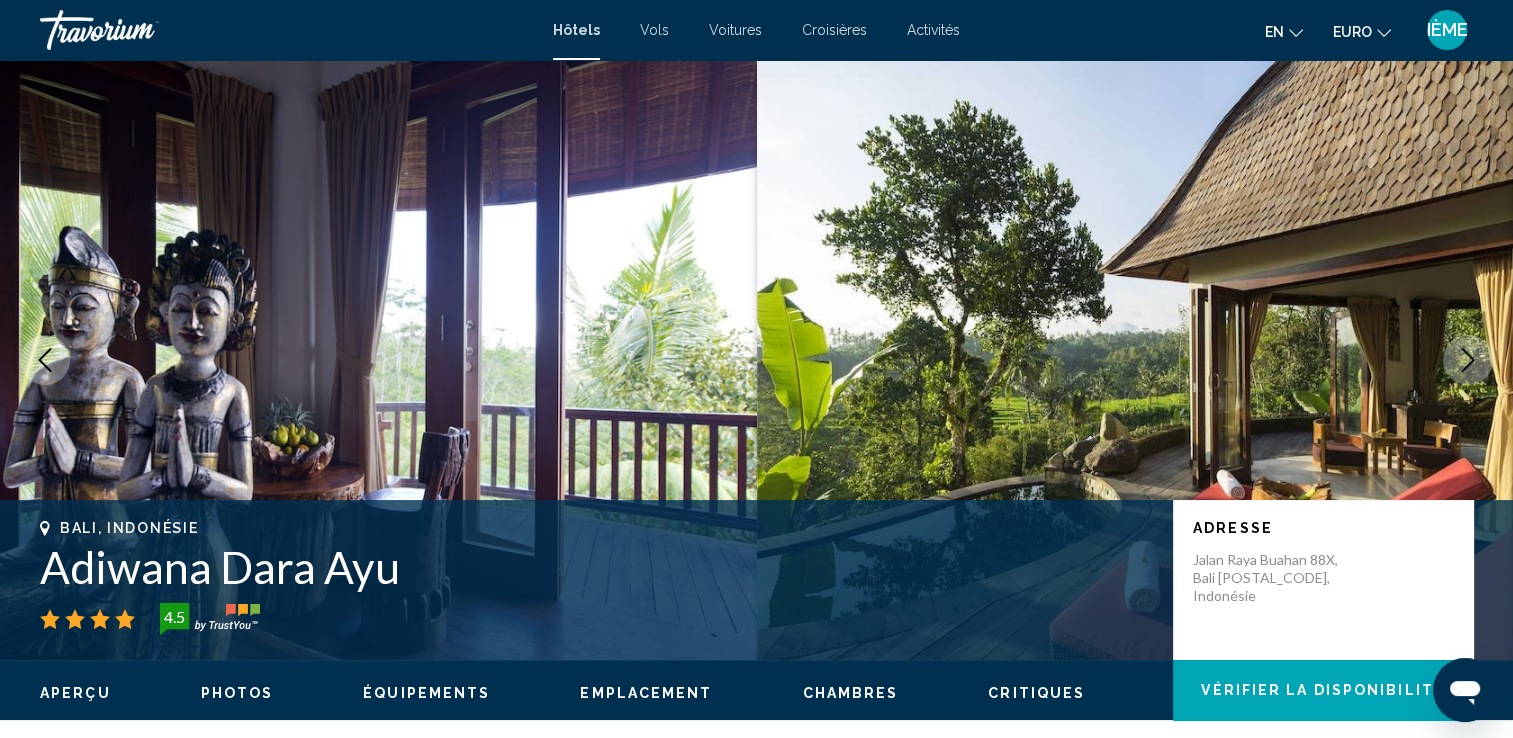 click 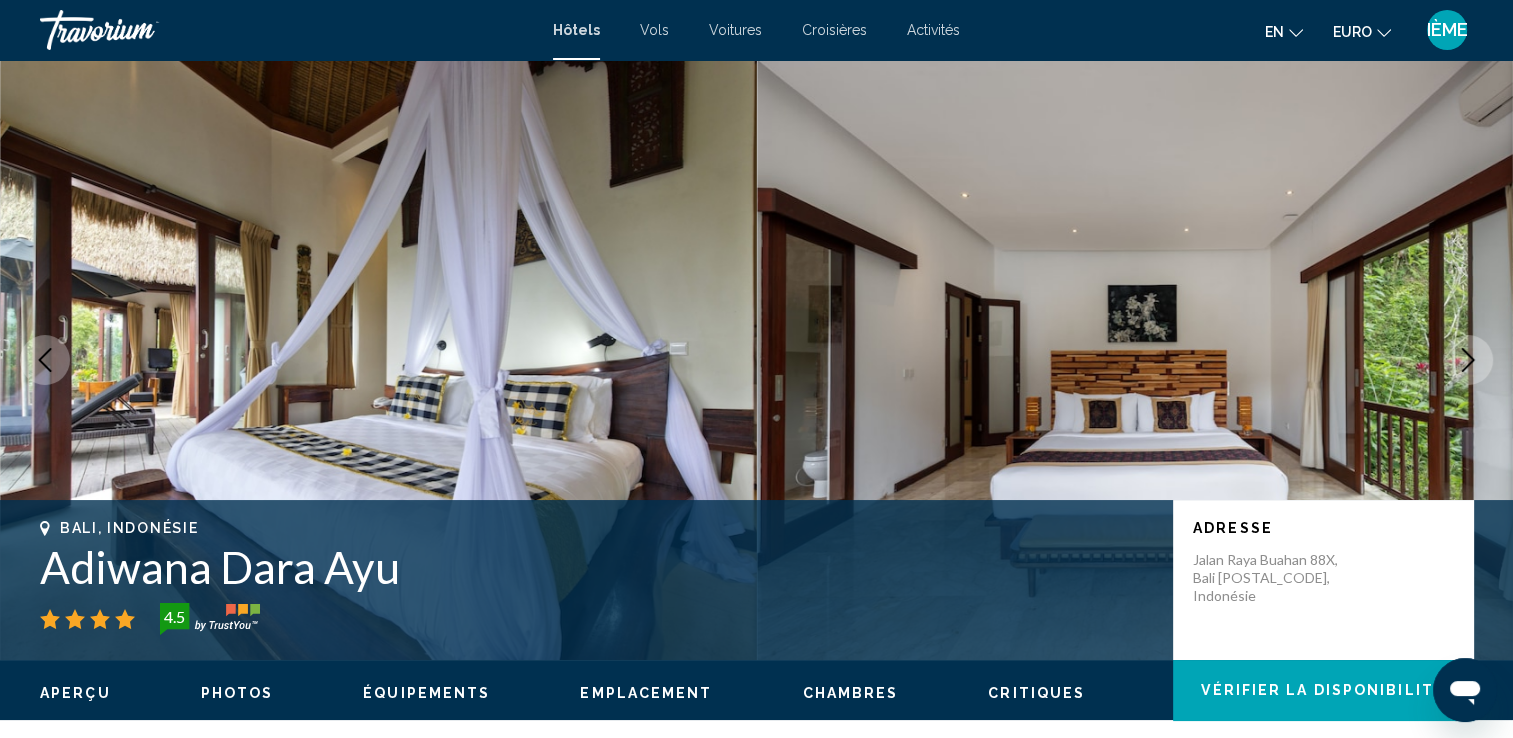 click 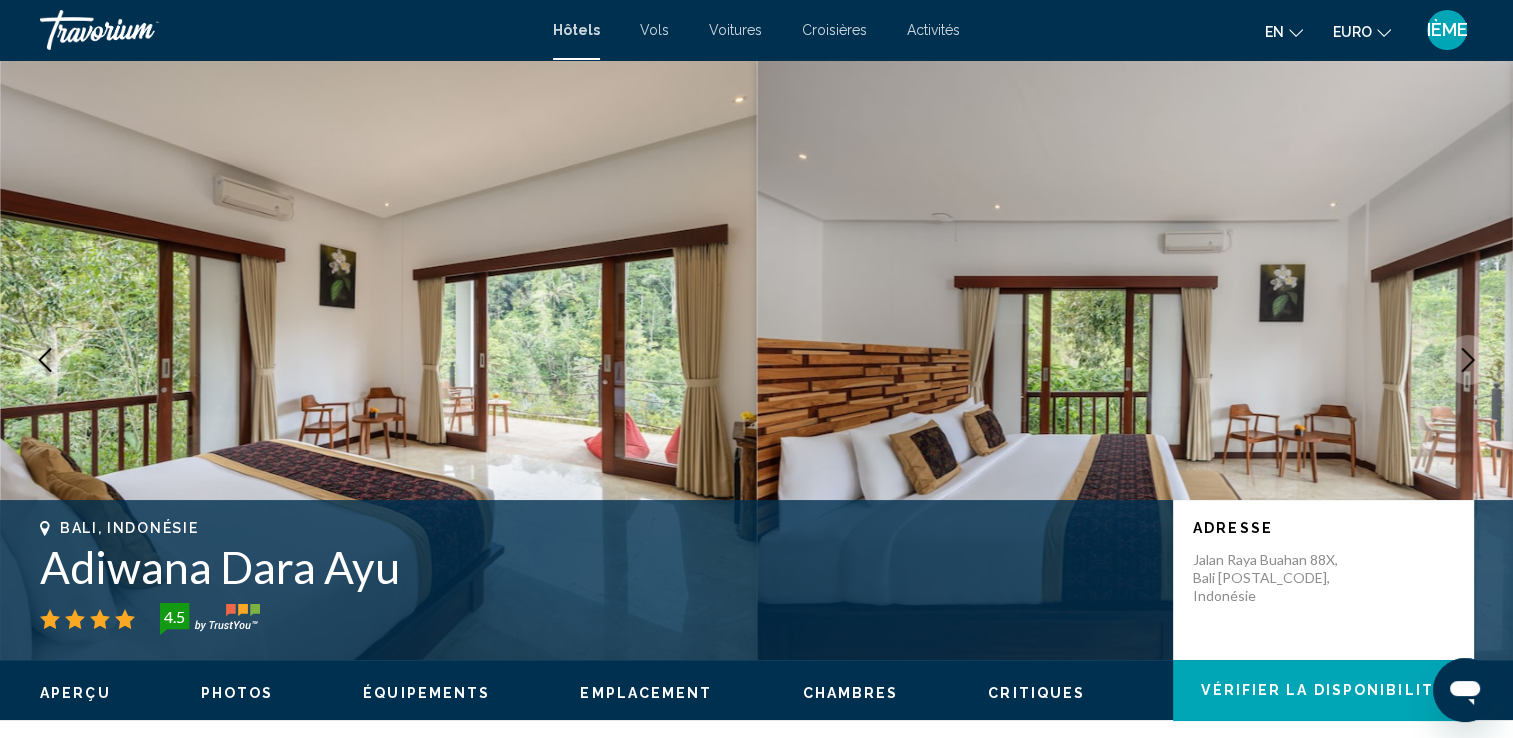 click 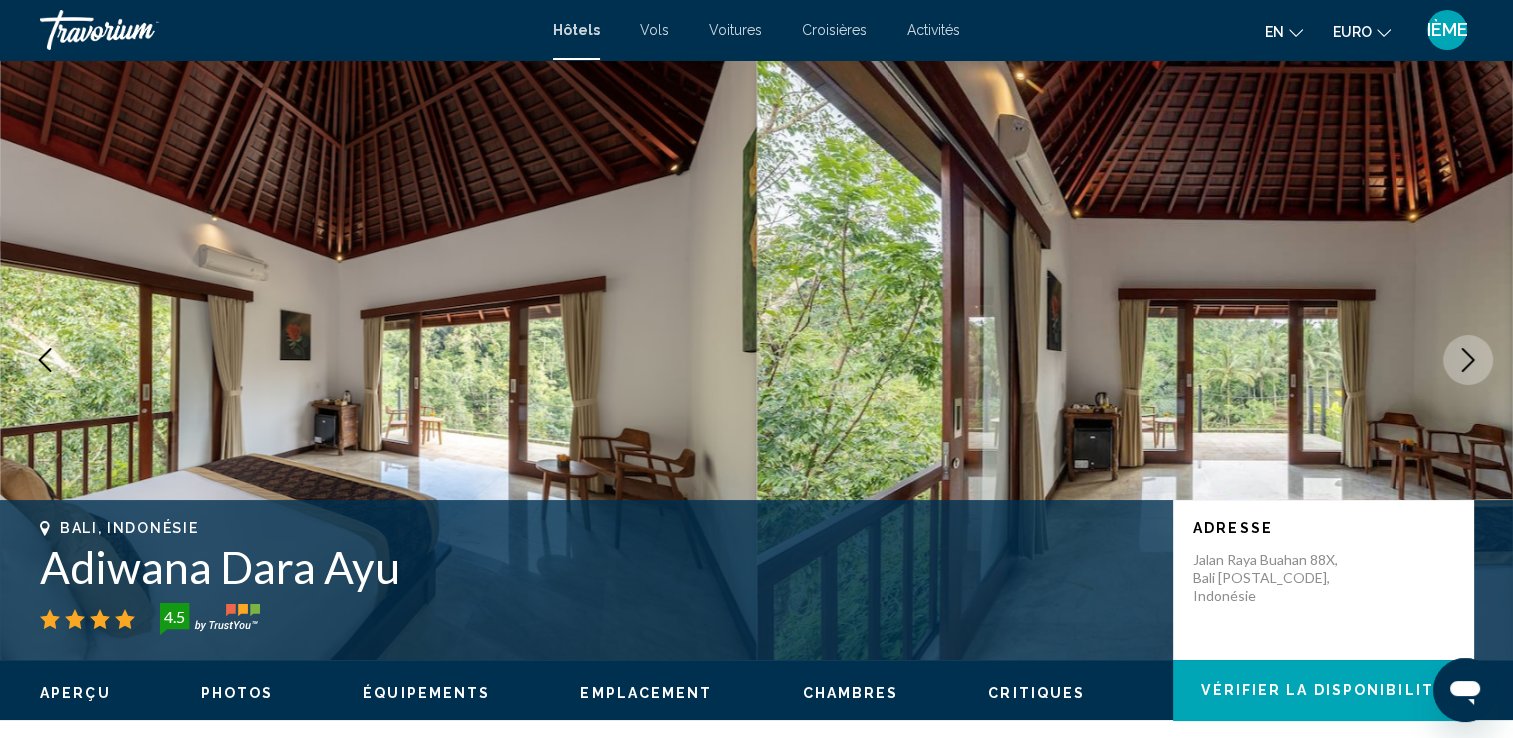 click 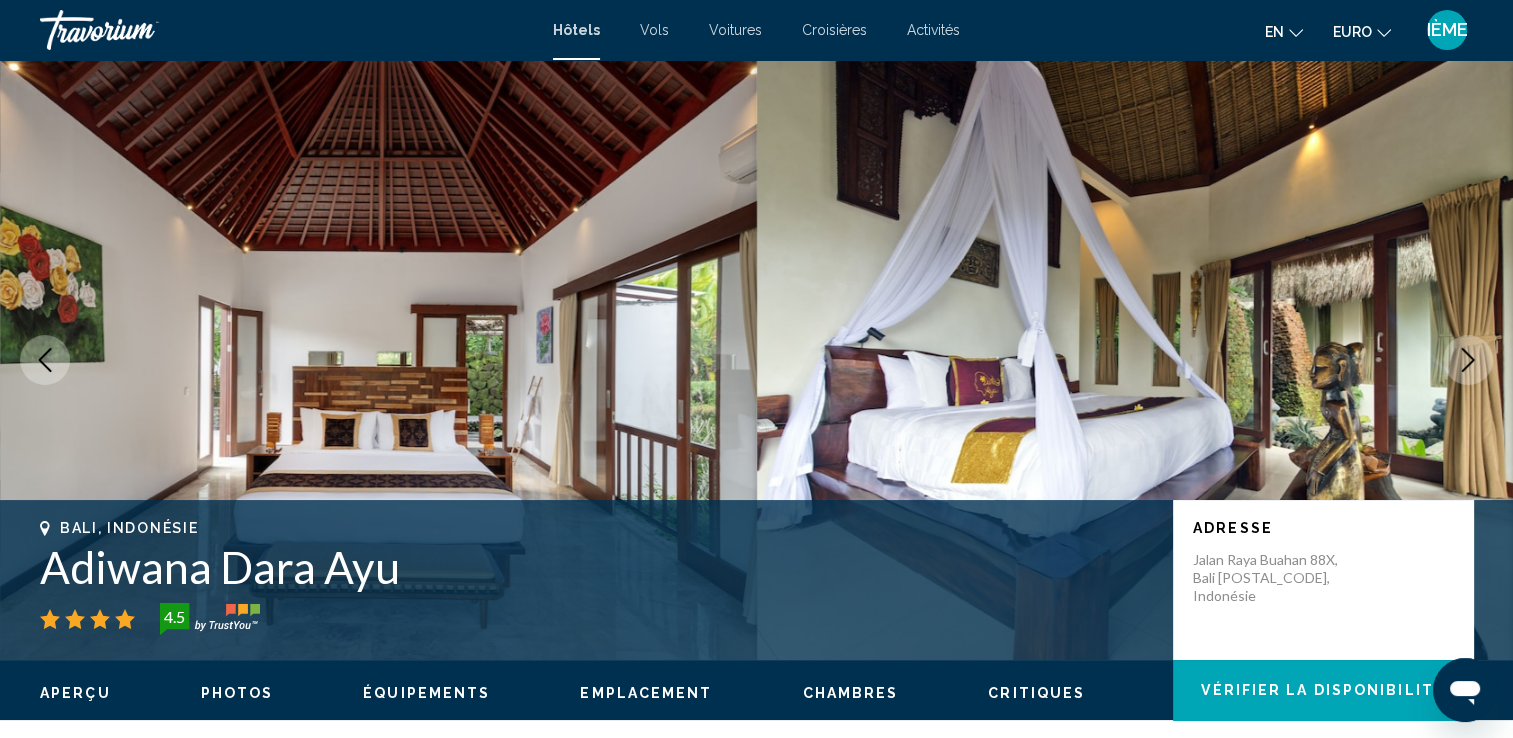 click 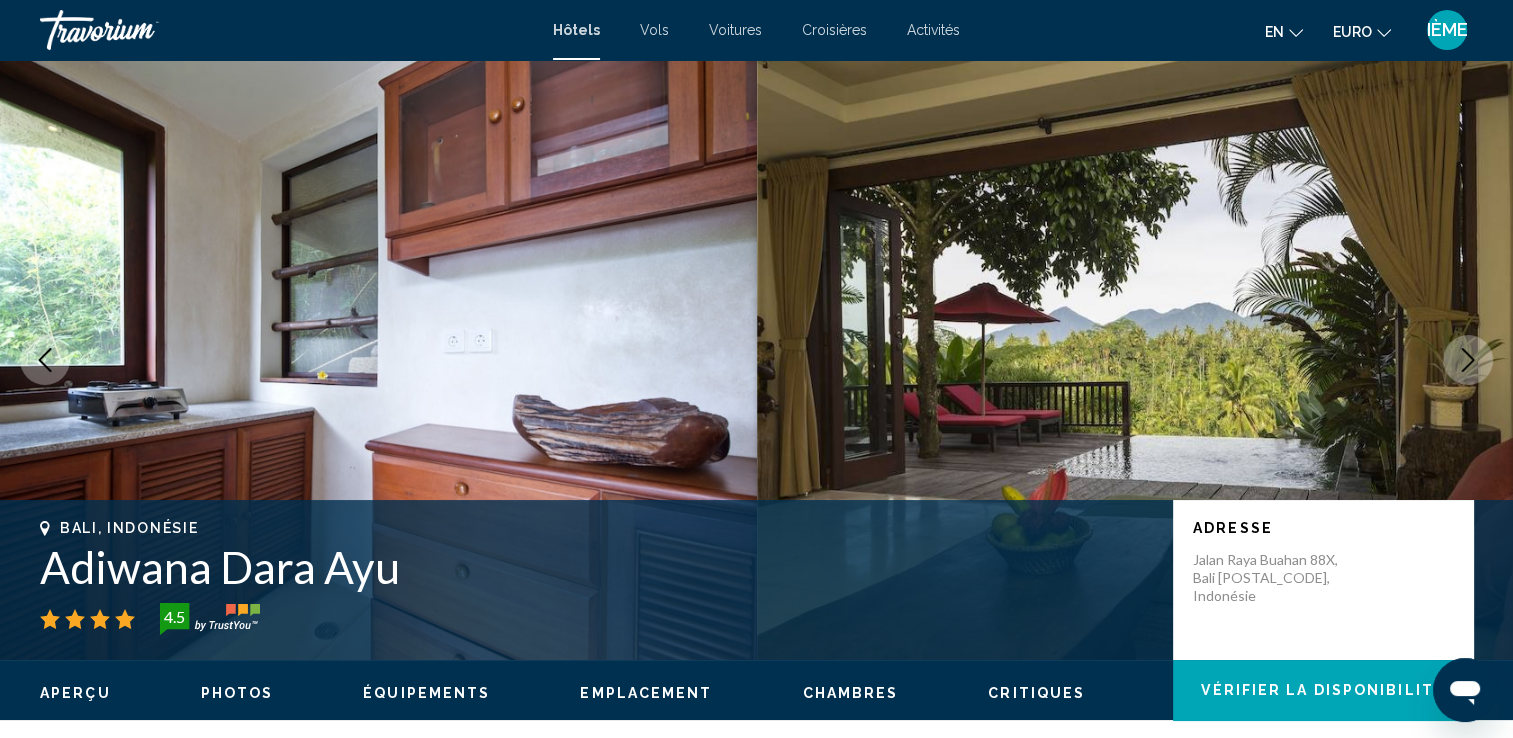 click 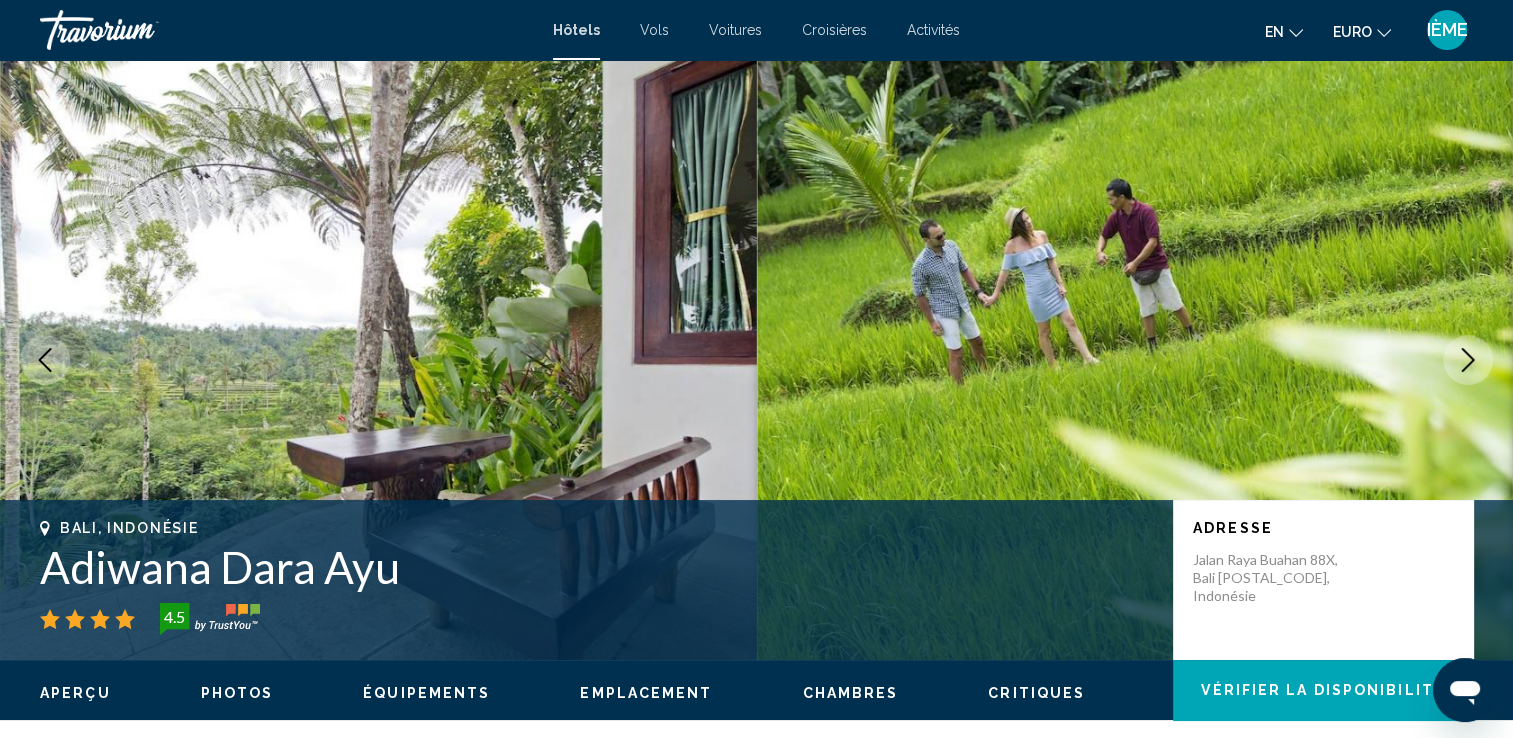 click 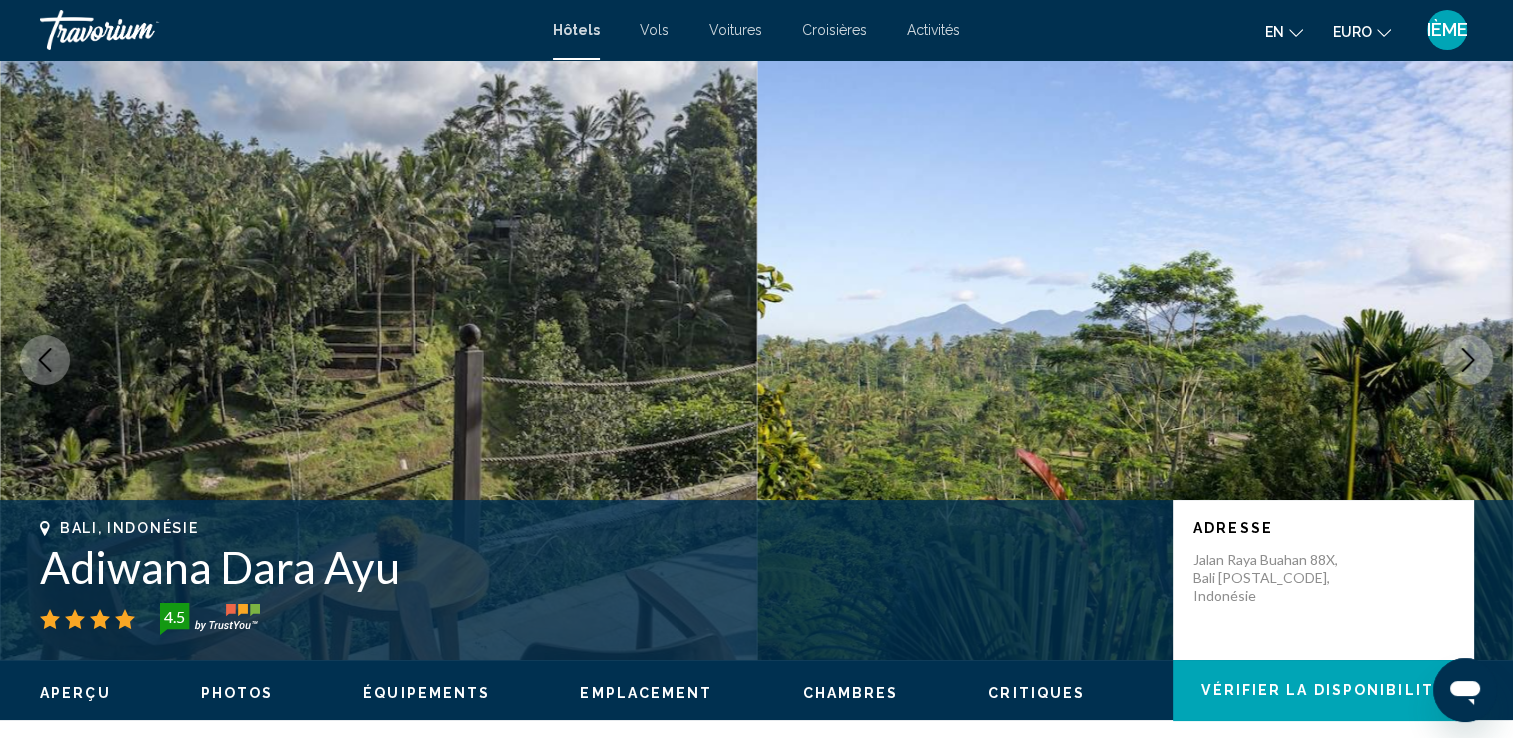 click 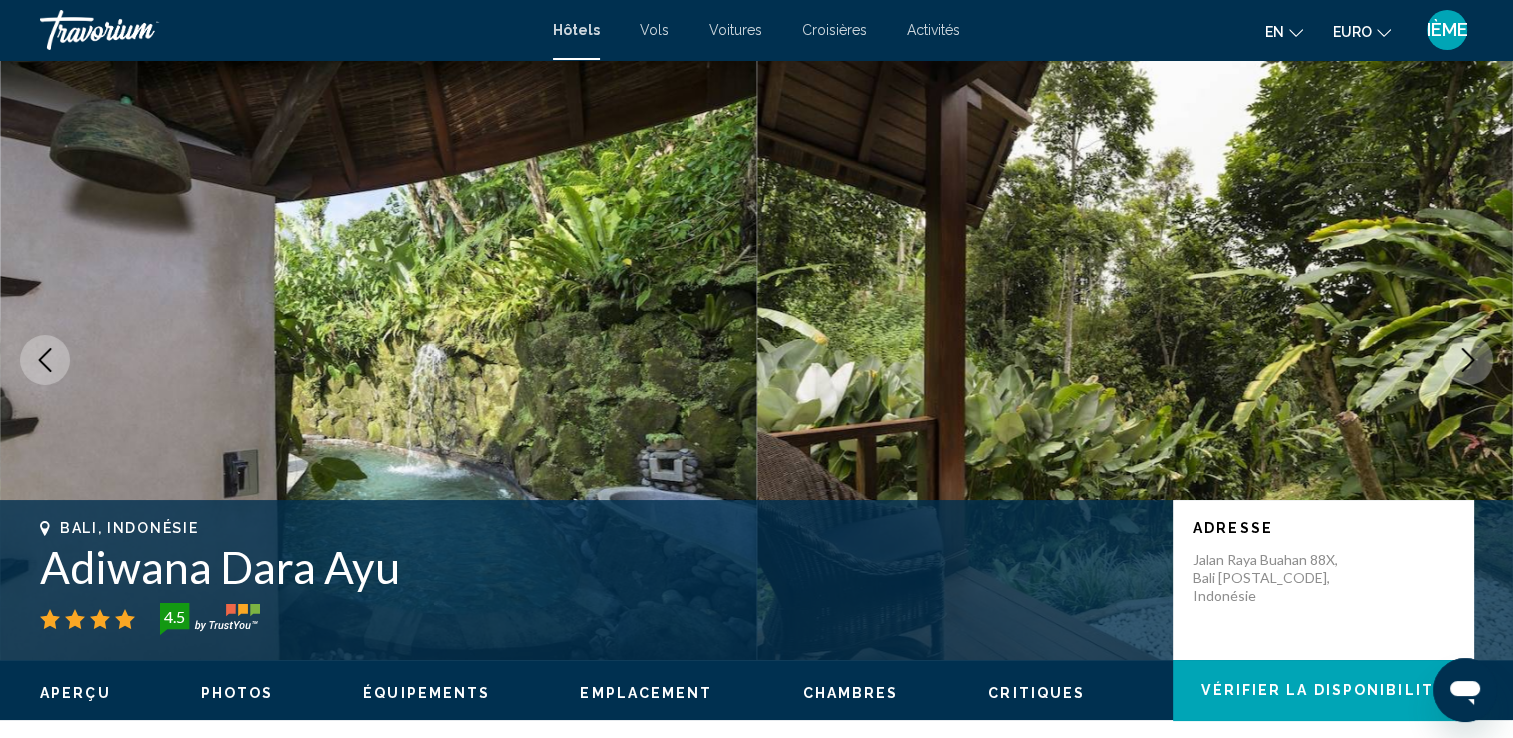 click 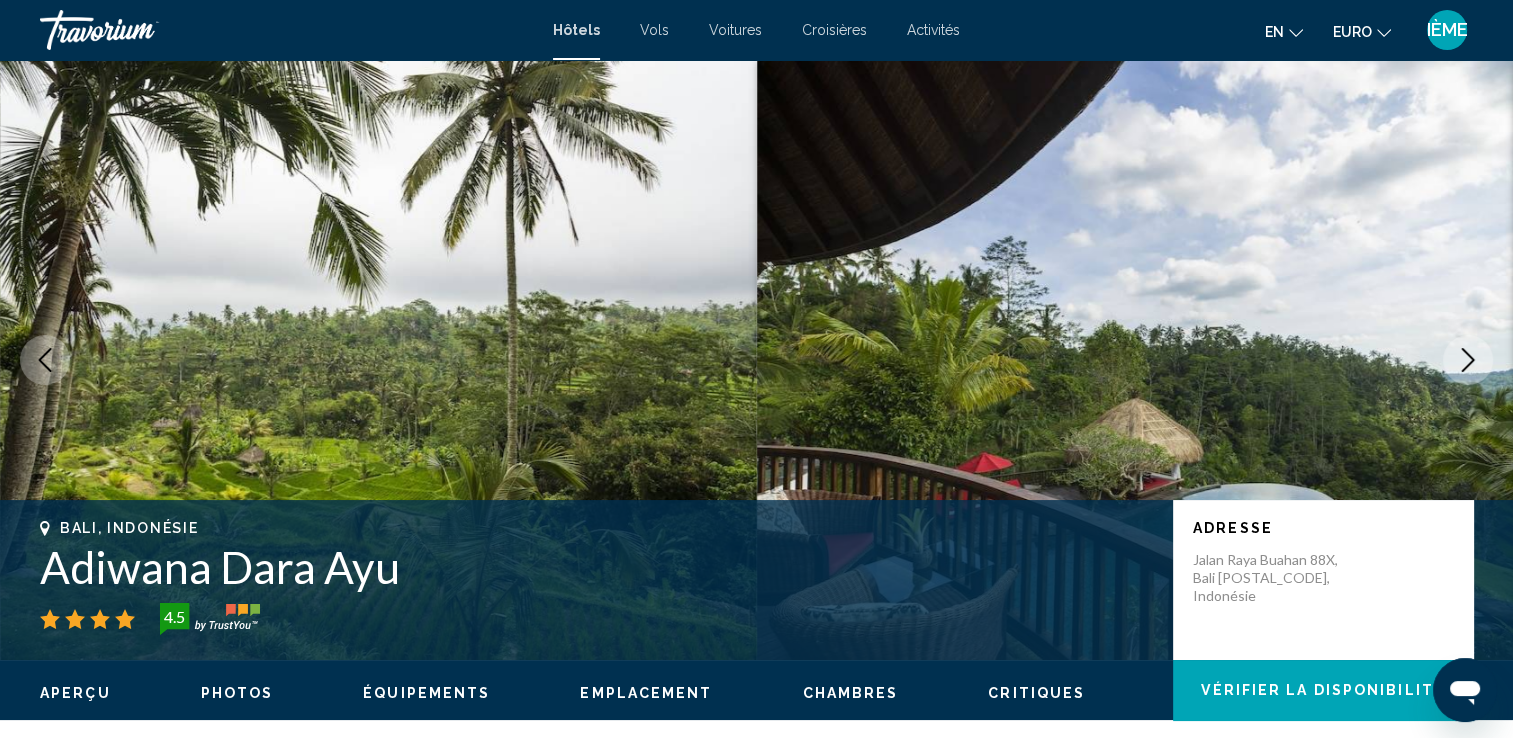 click 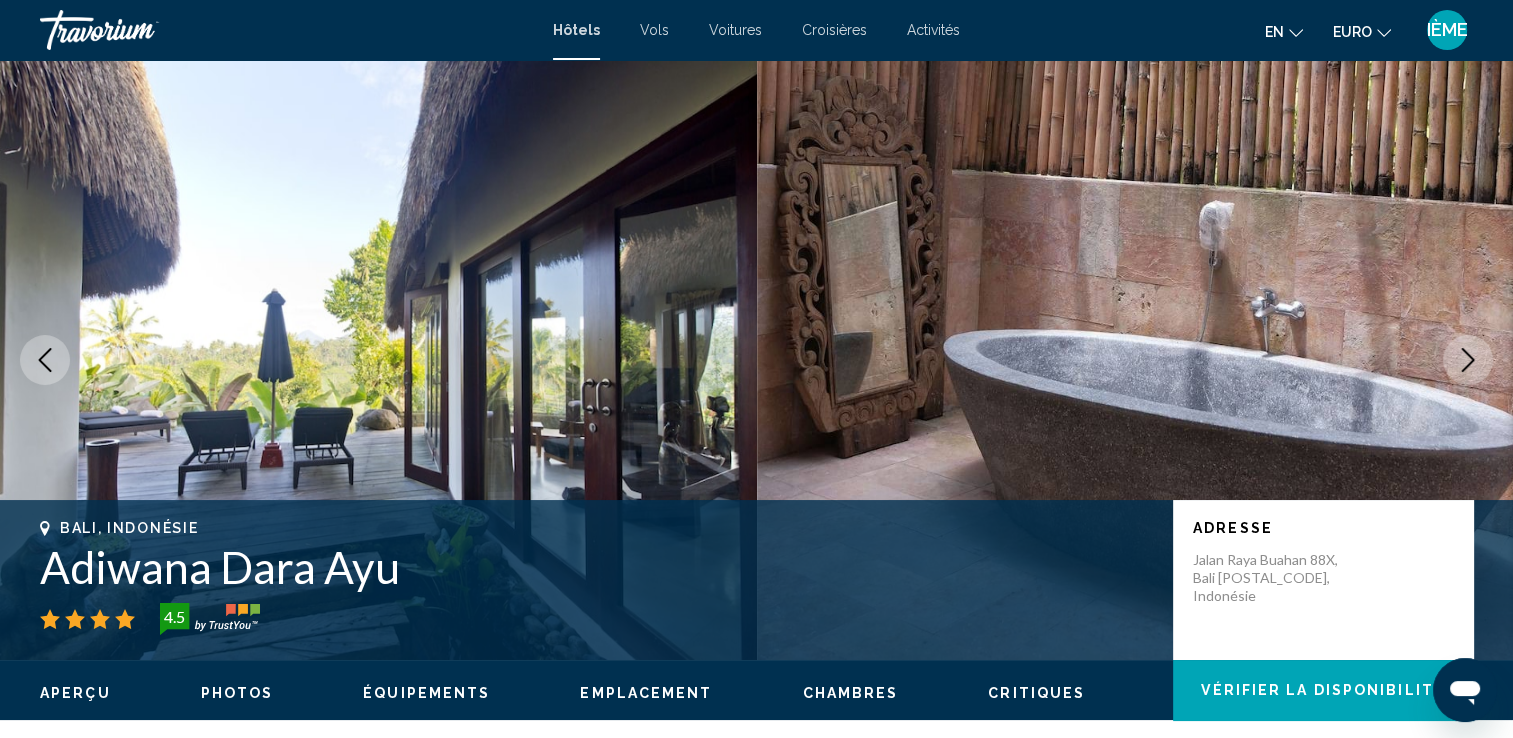 click 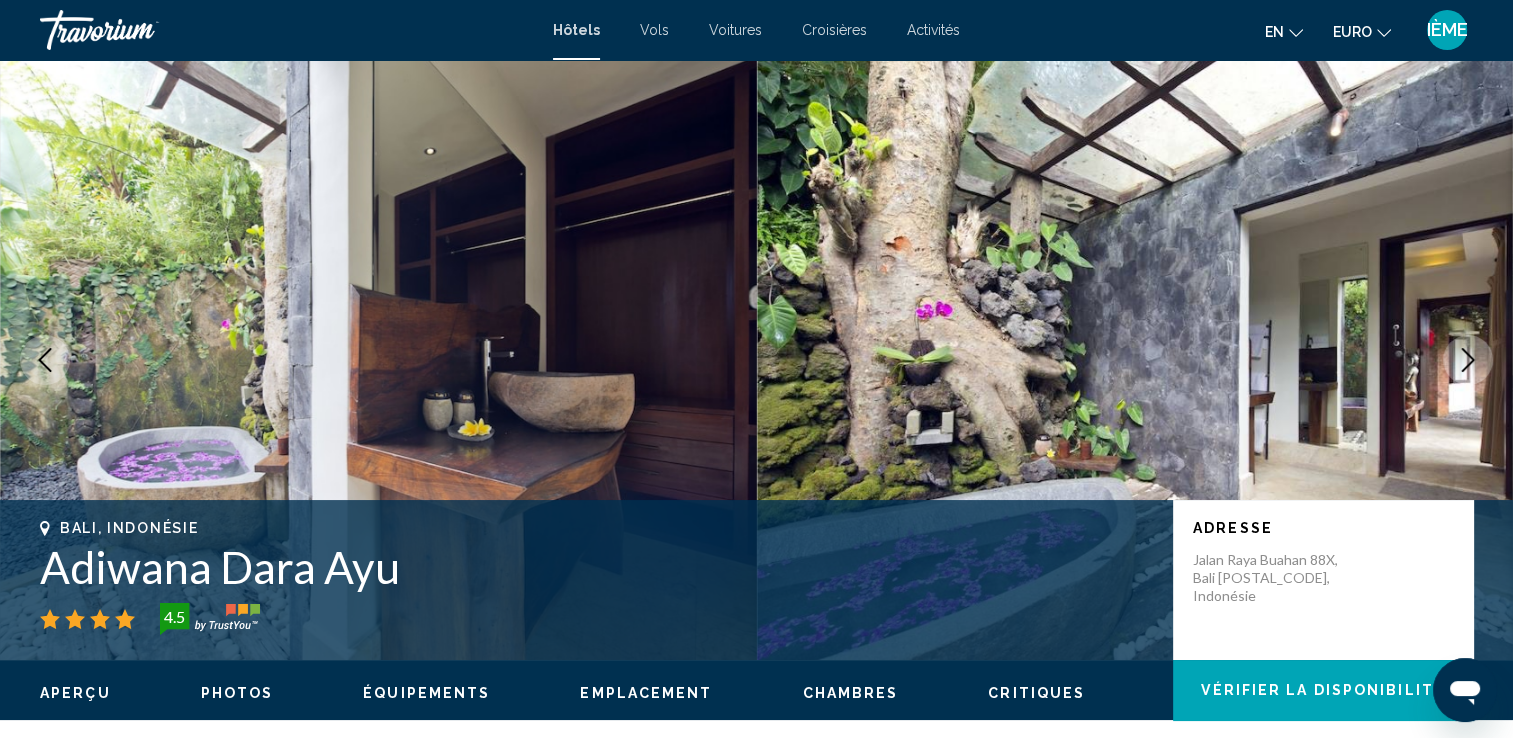 click 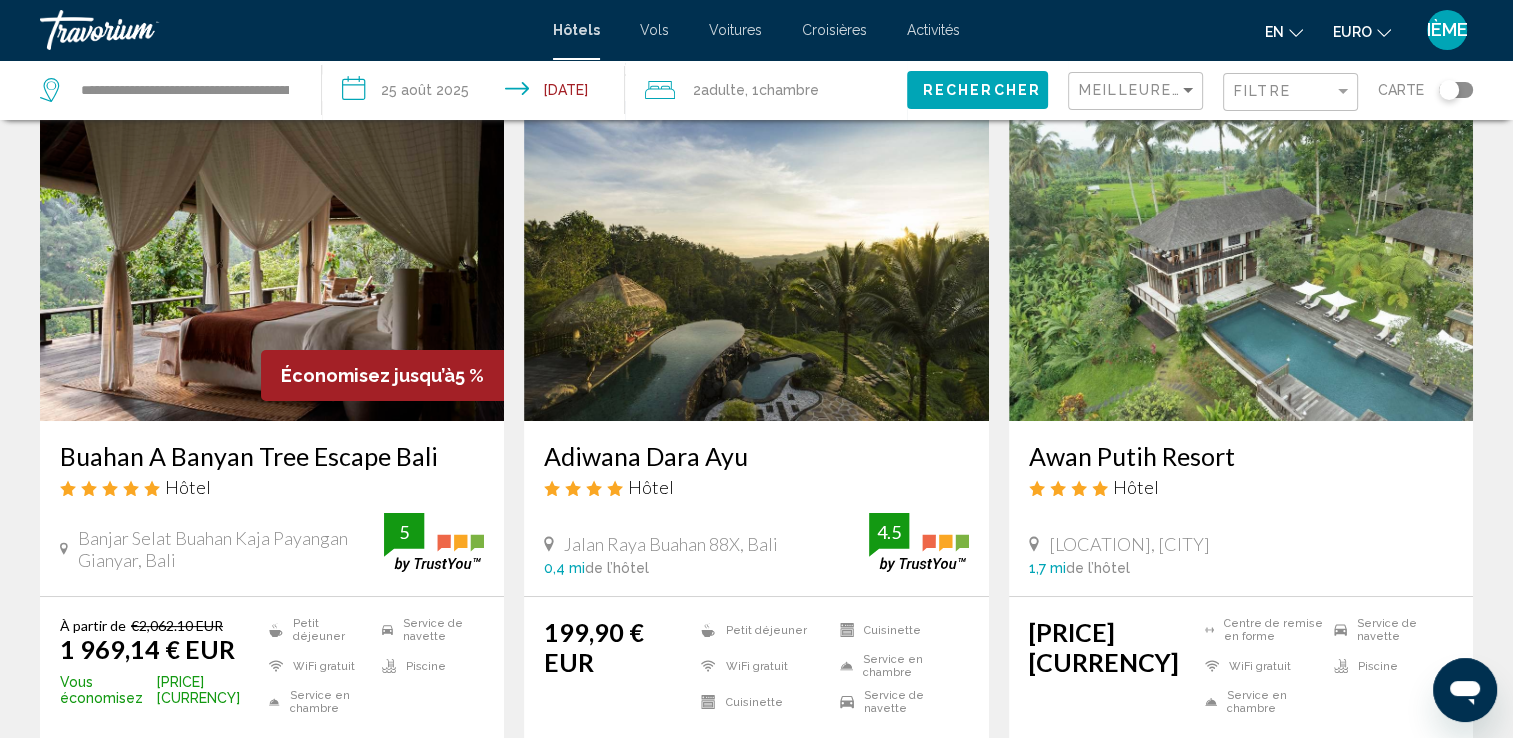 scroll, scrollTop: 0, scrollLeft: 0, axis: both 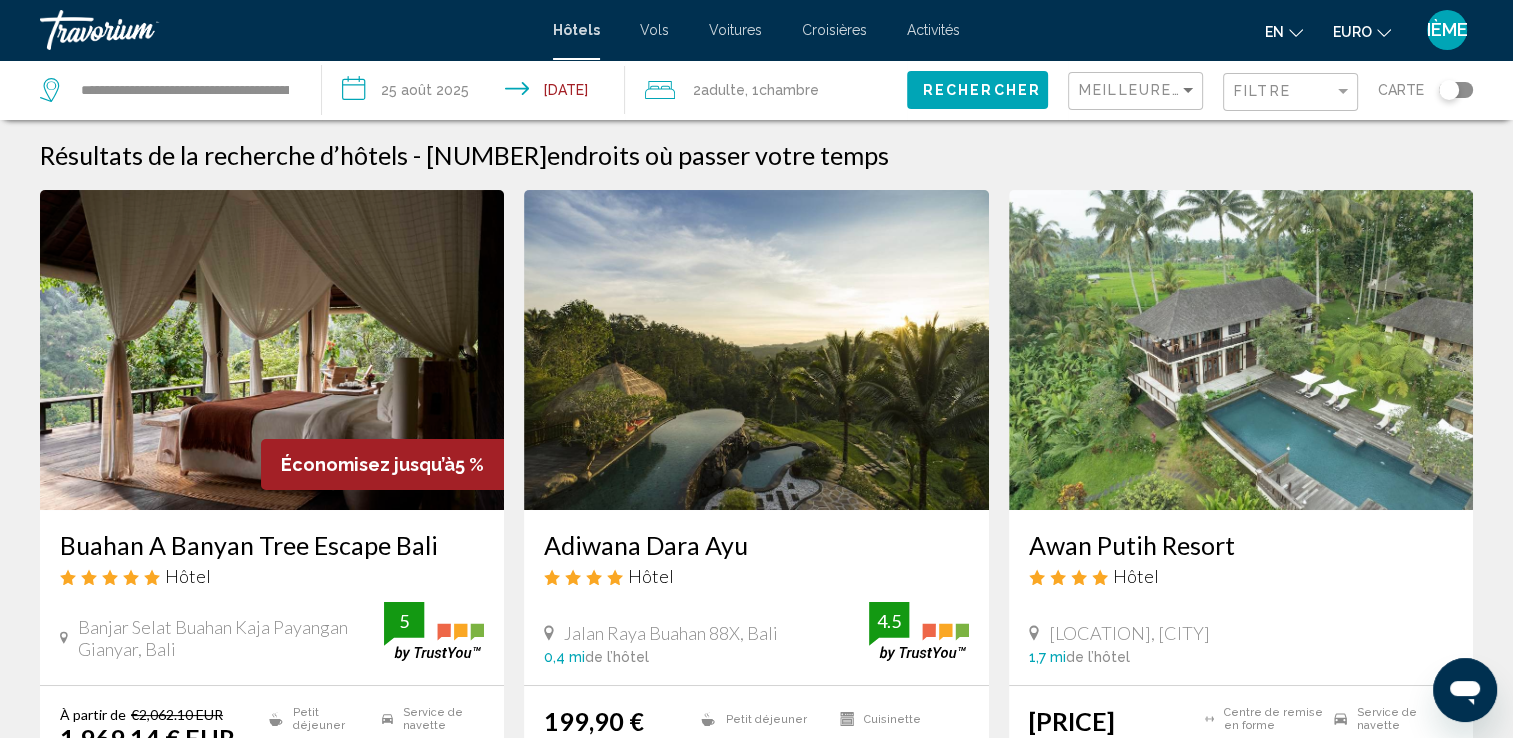 click on "Meilleures offres" 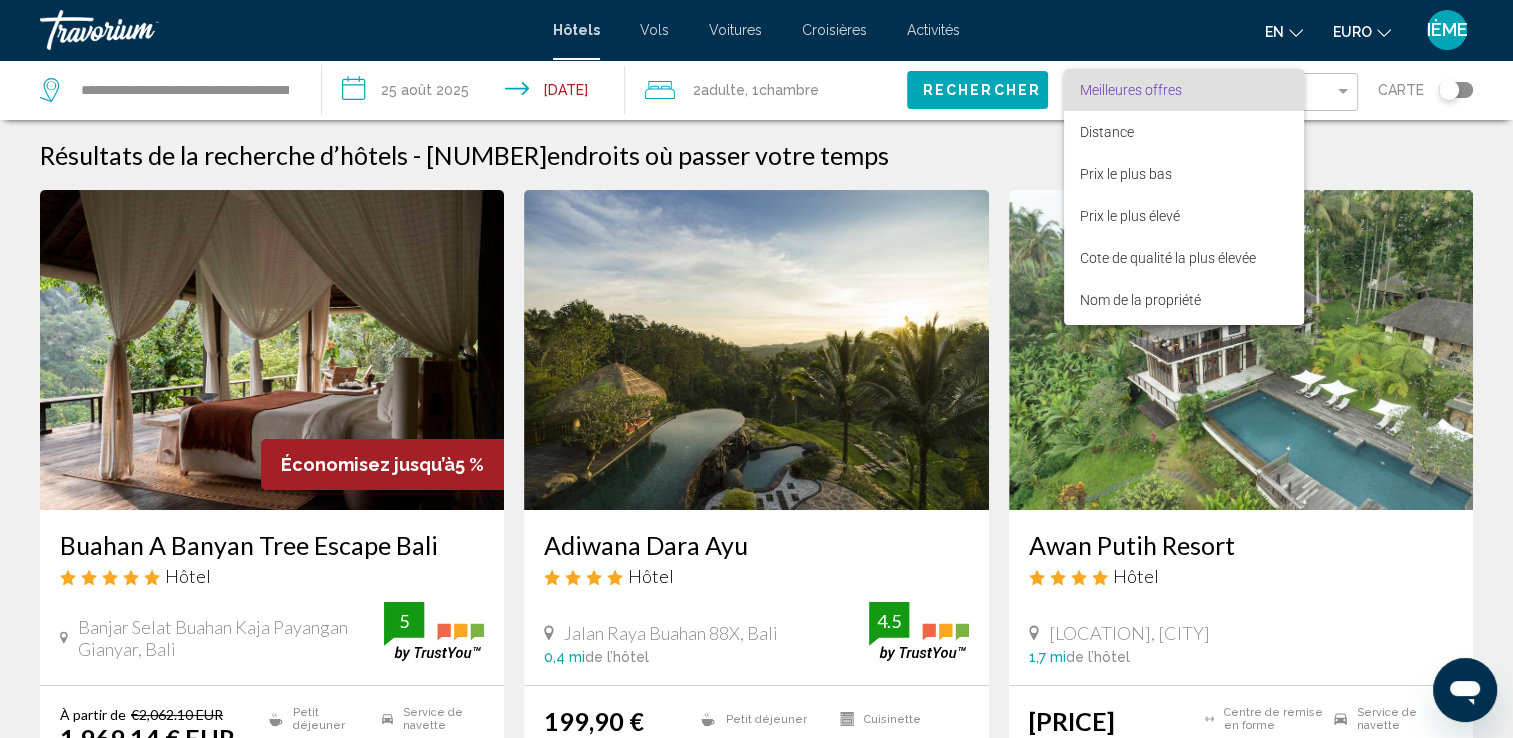 scroll, scrollTop: 38, scrollLeft: 0, axis: vertical 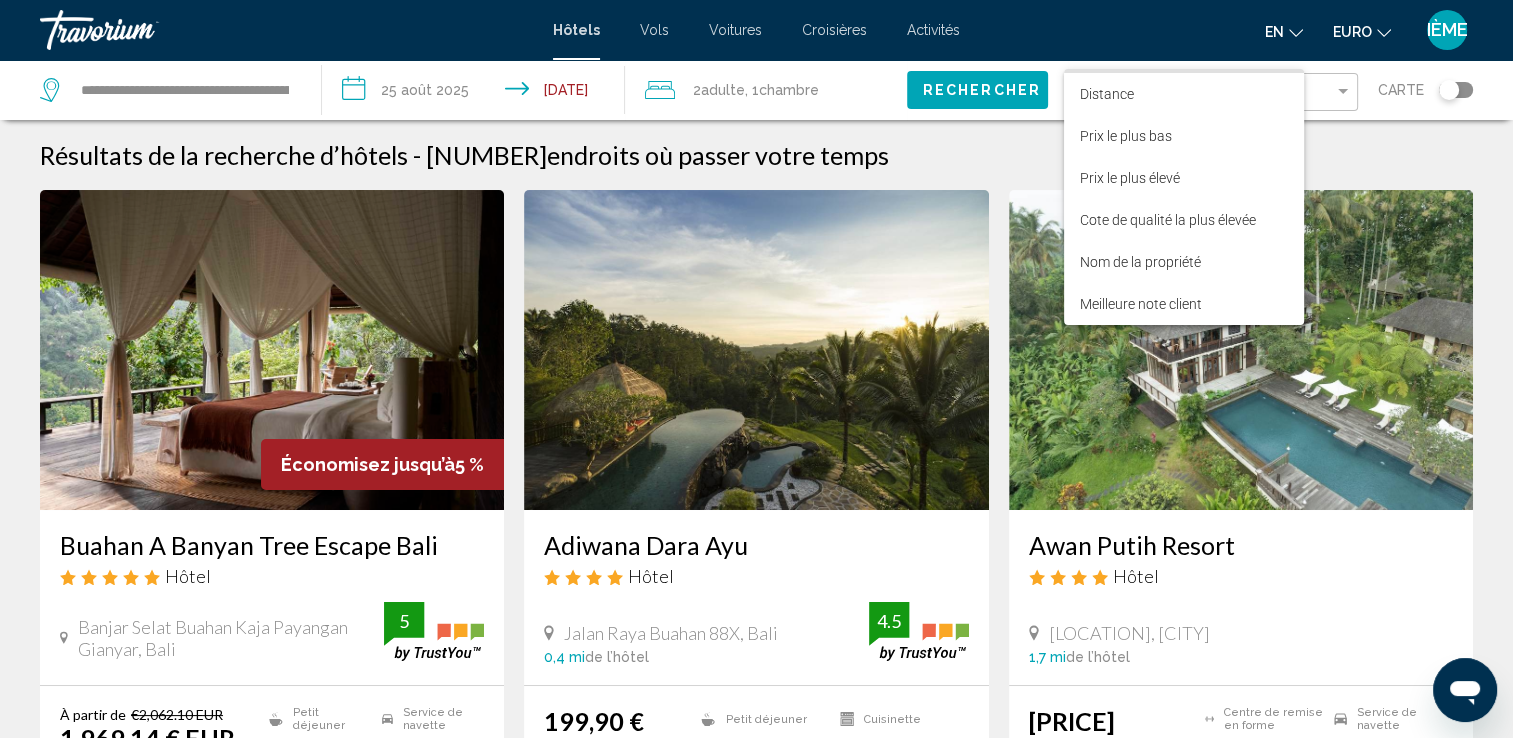 click at bounding box center (756, 369) 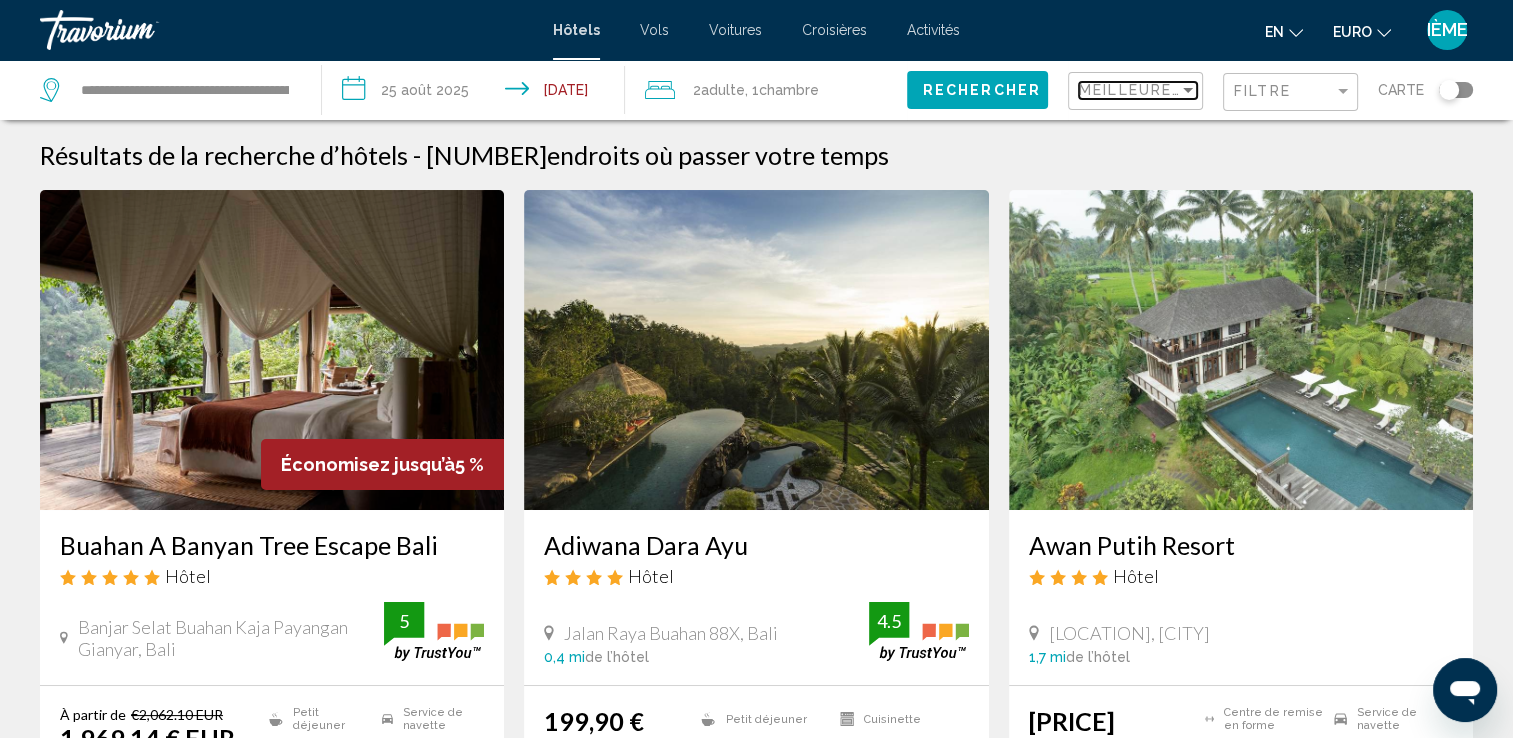 click on "Meilleures offres" at bounding box center [1167, 90] 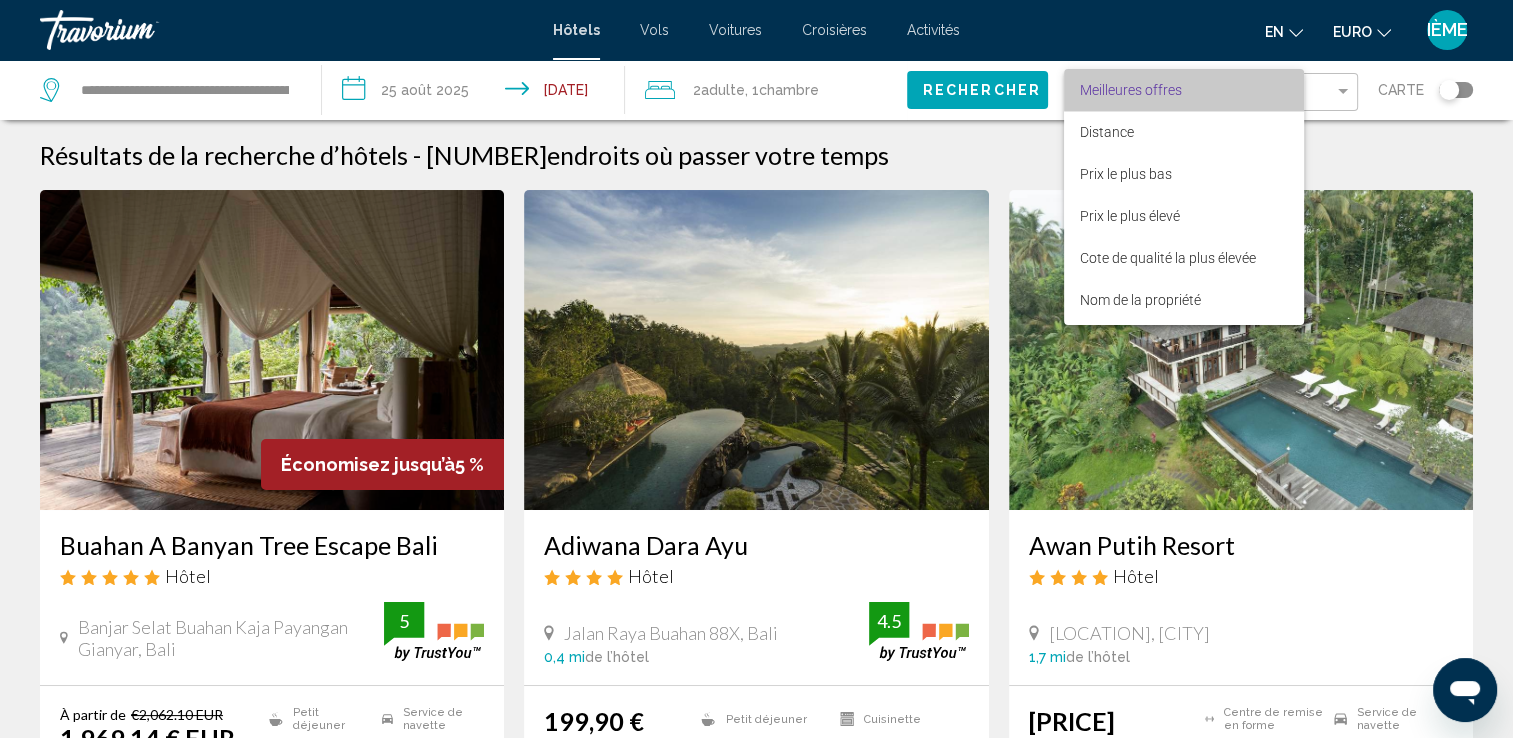 click on "Meilleures offres" at bounding box center (1131, 90) 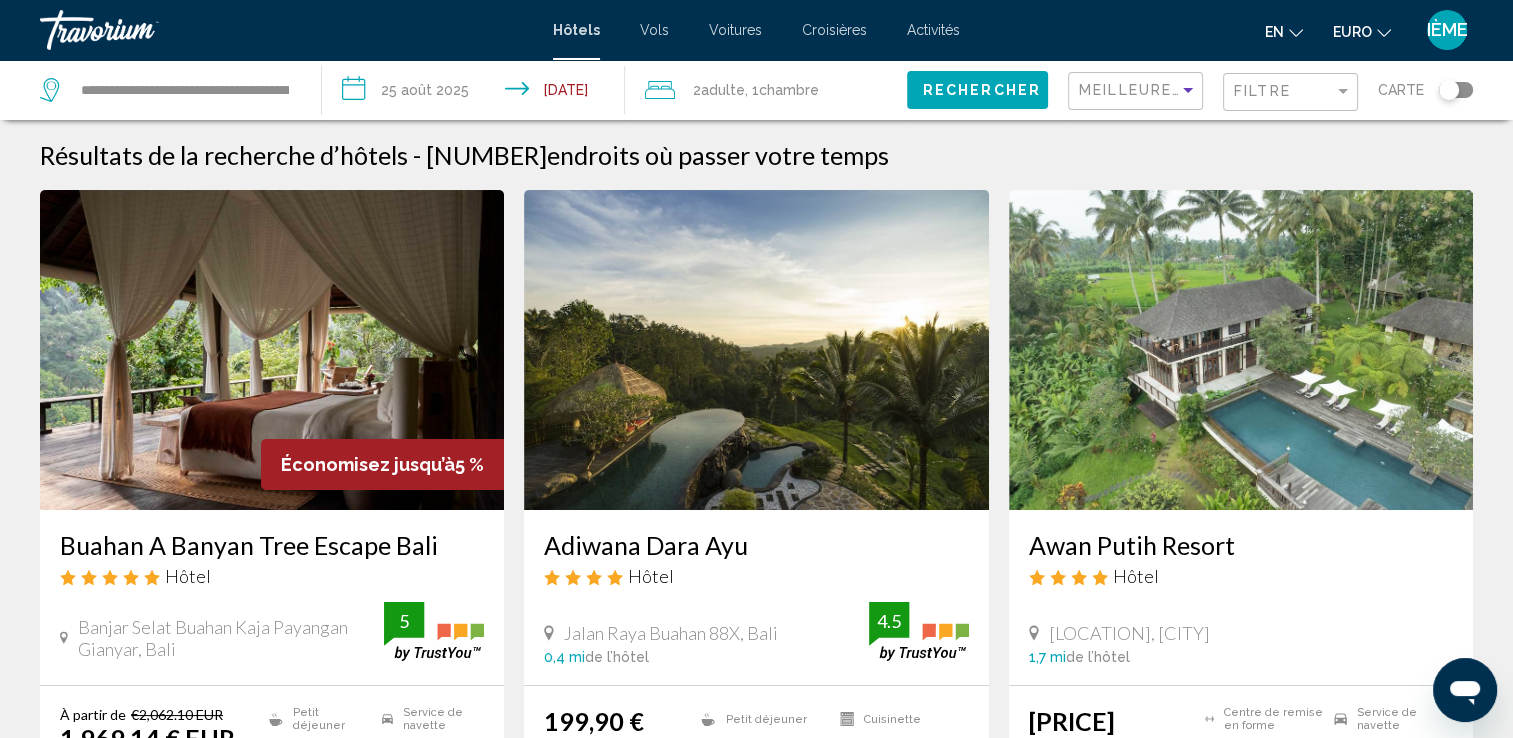 click on "Filtre" 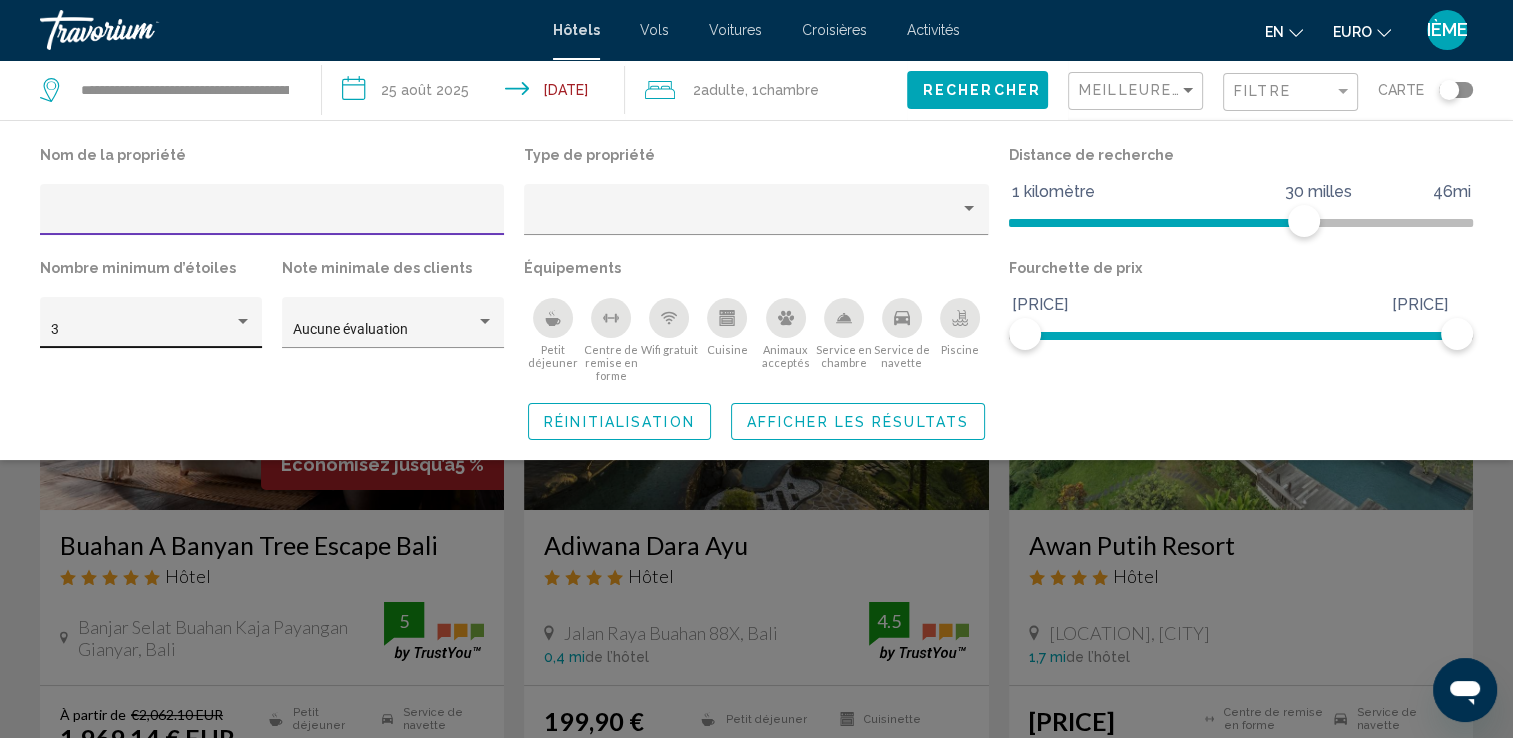 click at bounding box center (243, 322) 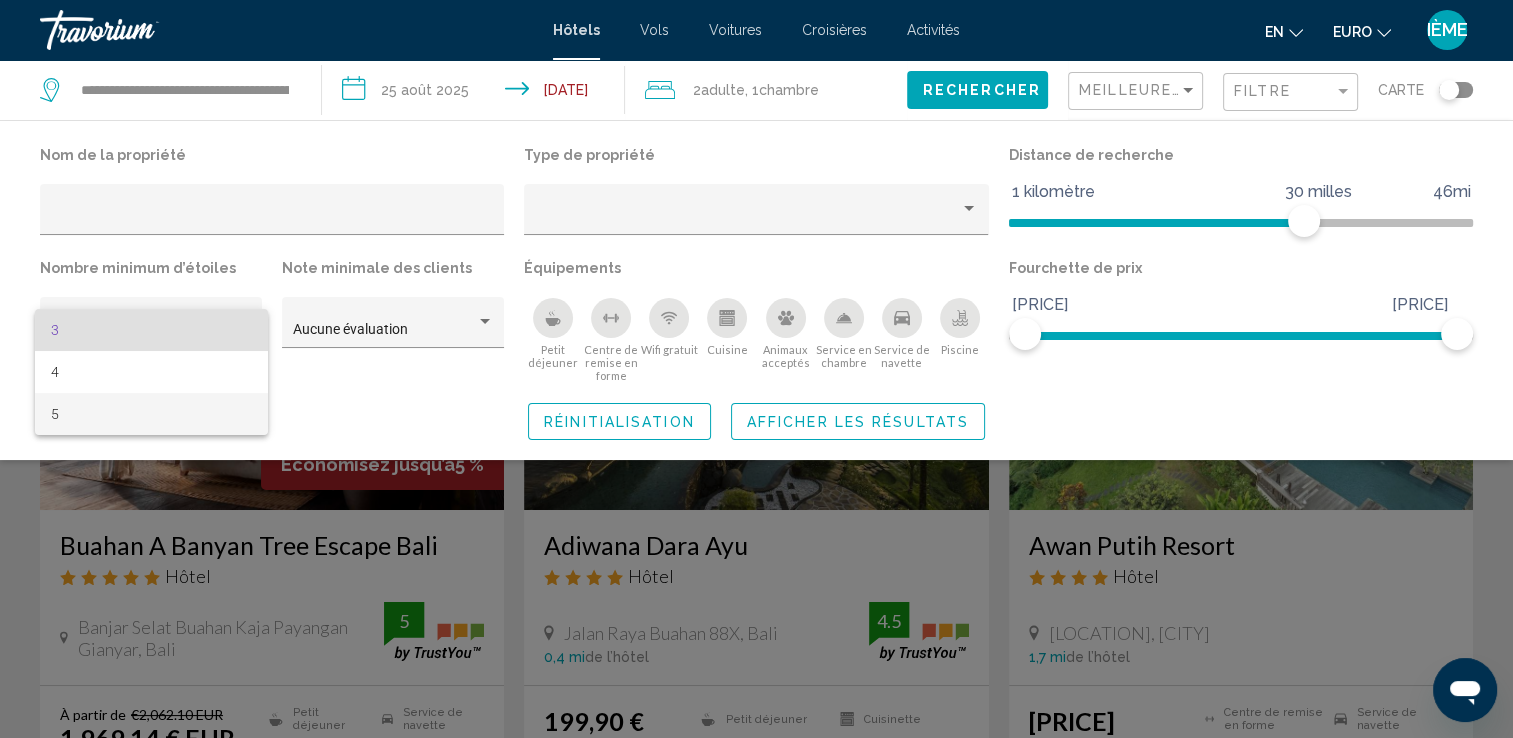 click on "5" at bounding box center [151, 414] 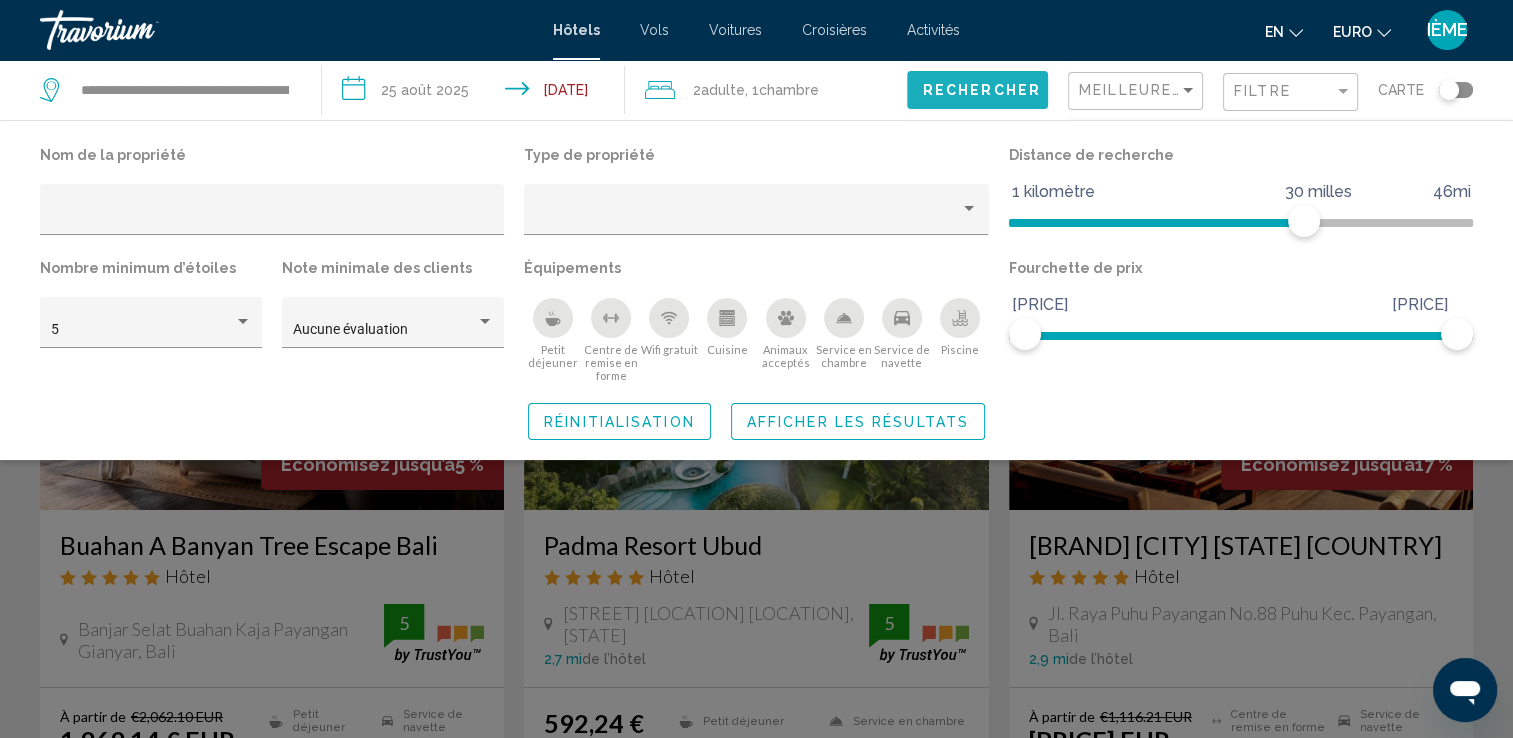 click on "Rechercher" 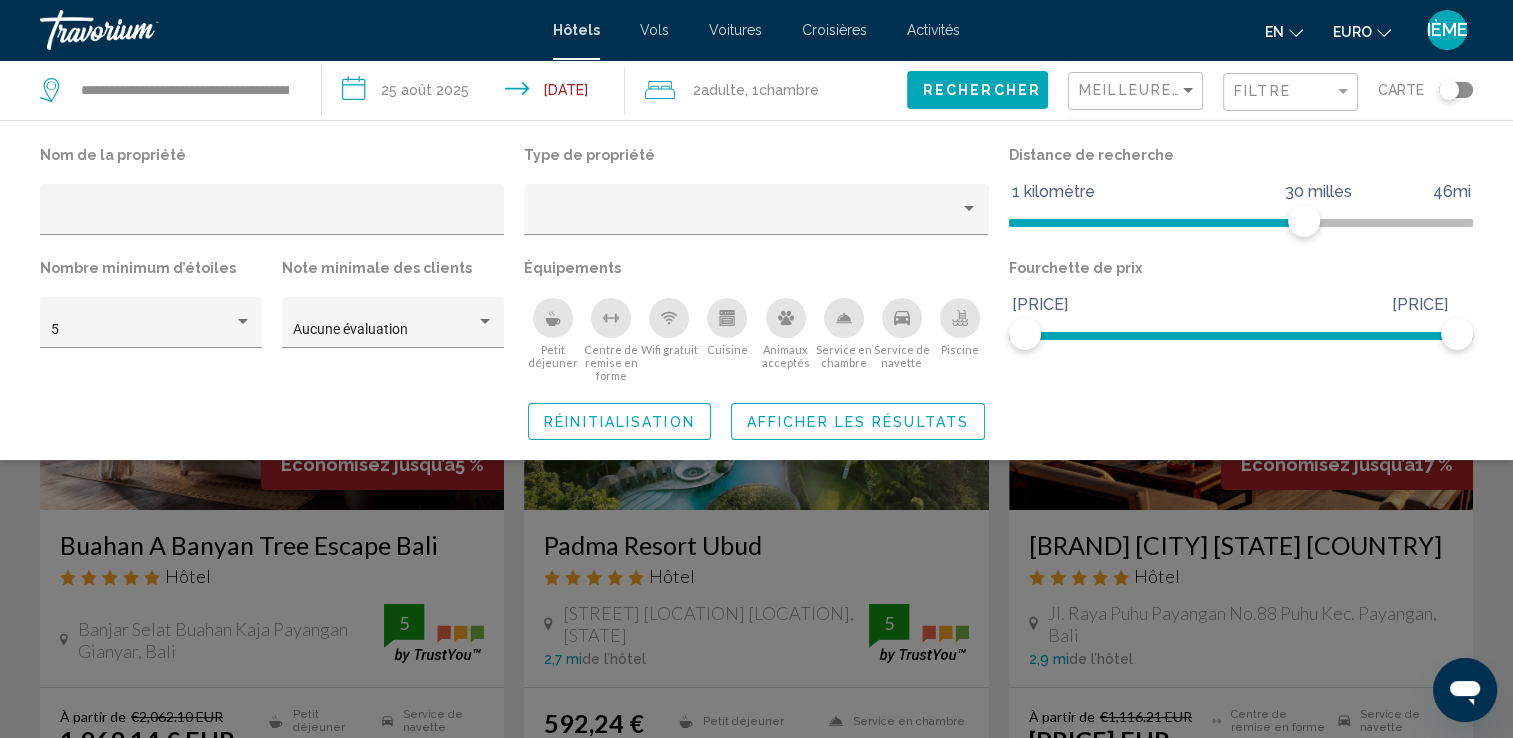 click 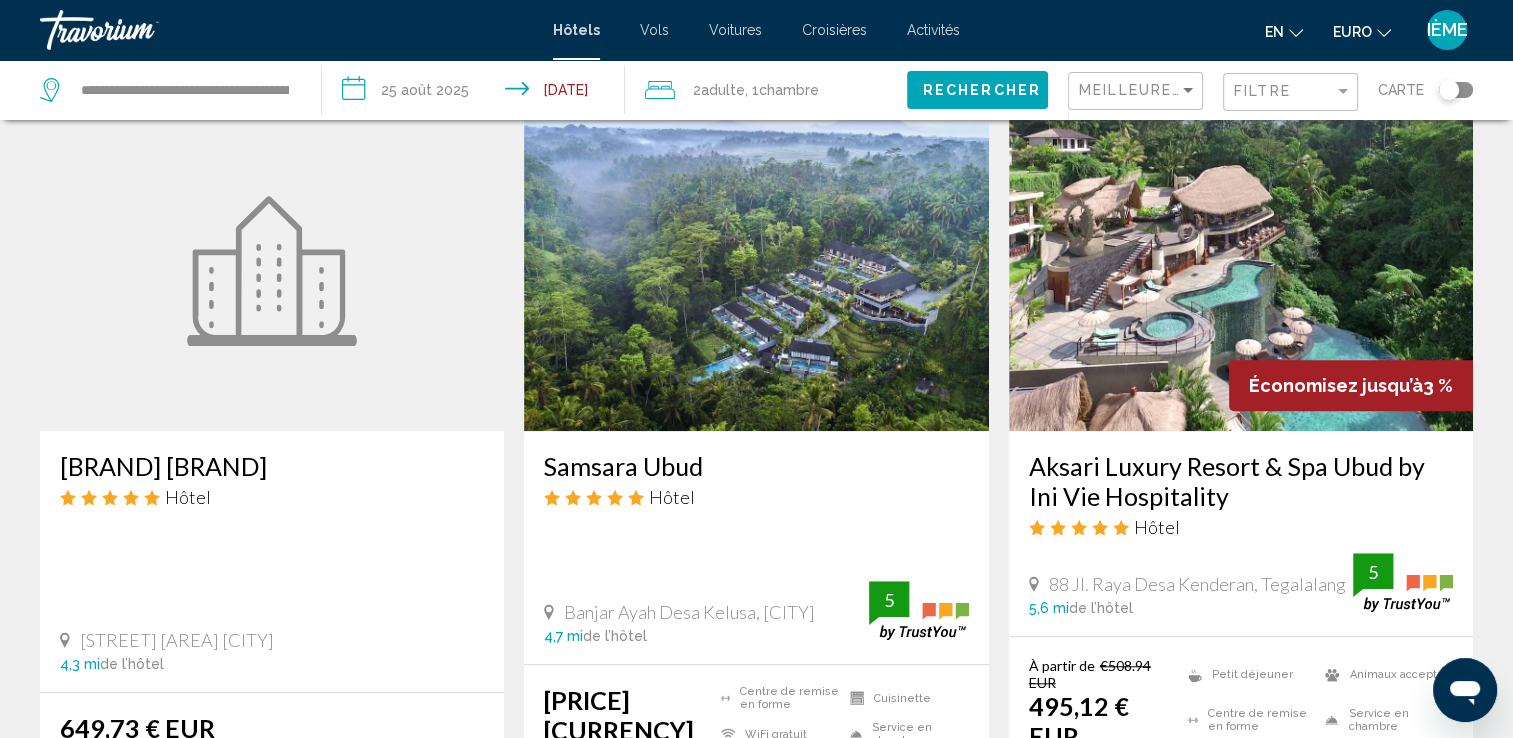 scroll, scrollTop: 1592, scrollLeft: 0, axis: vertical 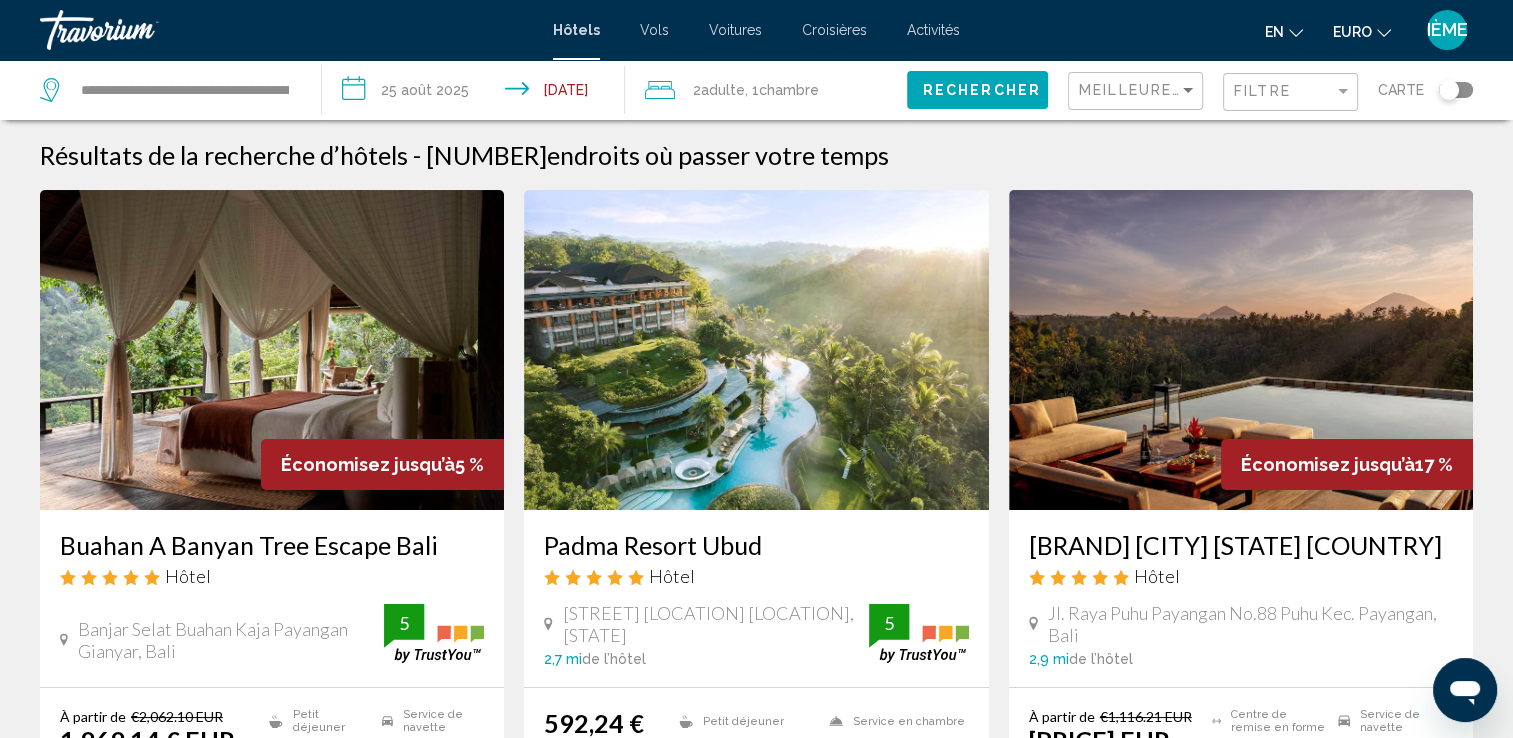 click on "Filtre" 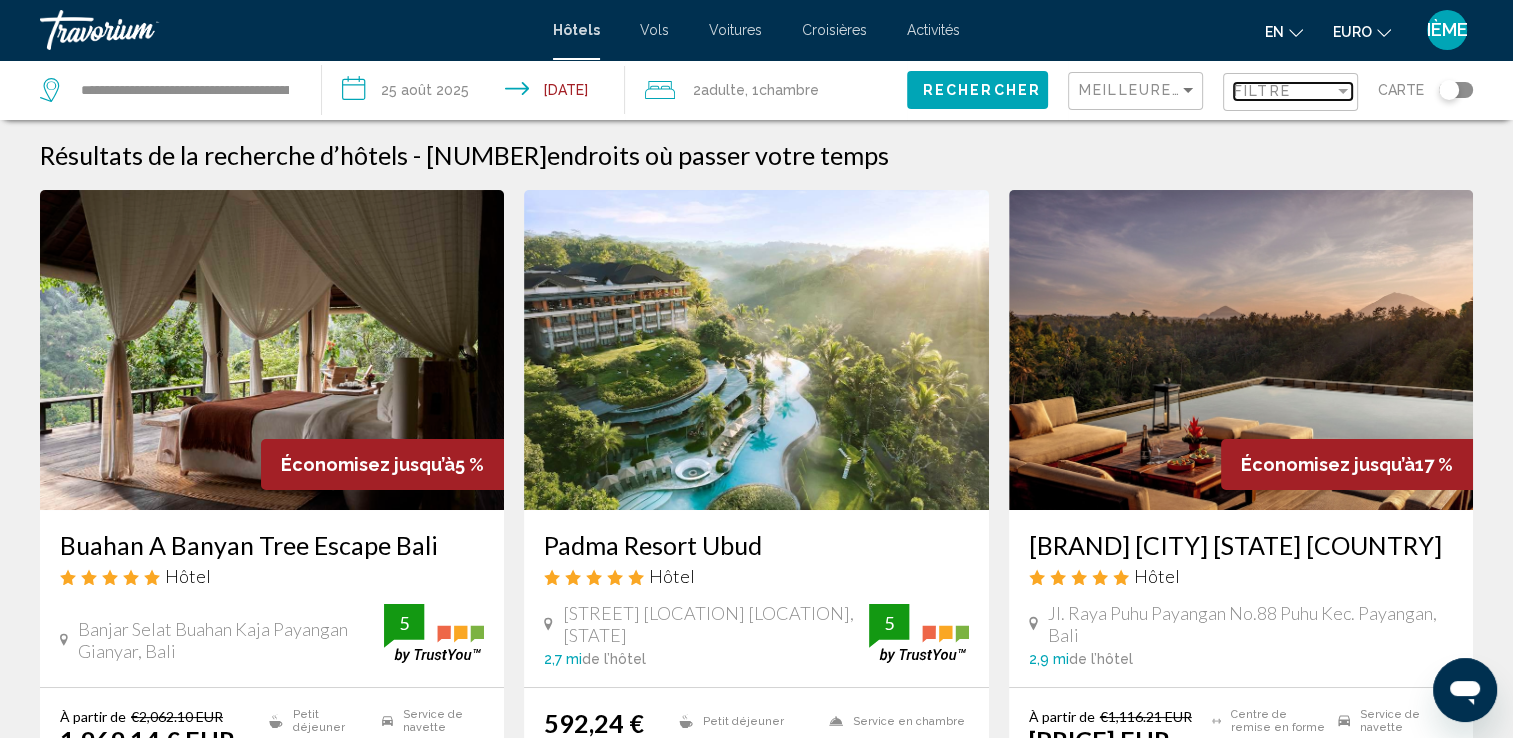 click on "Filtre" at bounding box center [1262, 91] 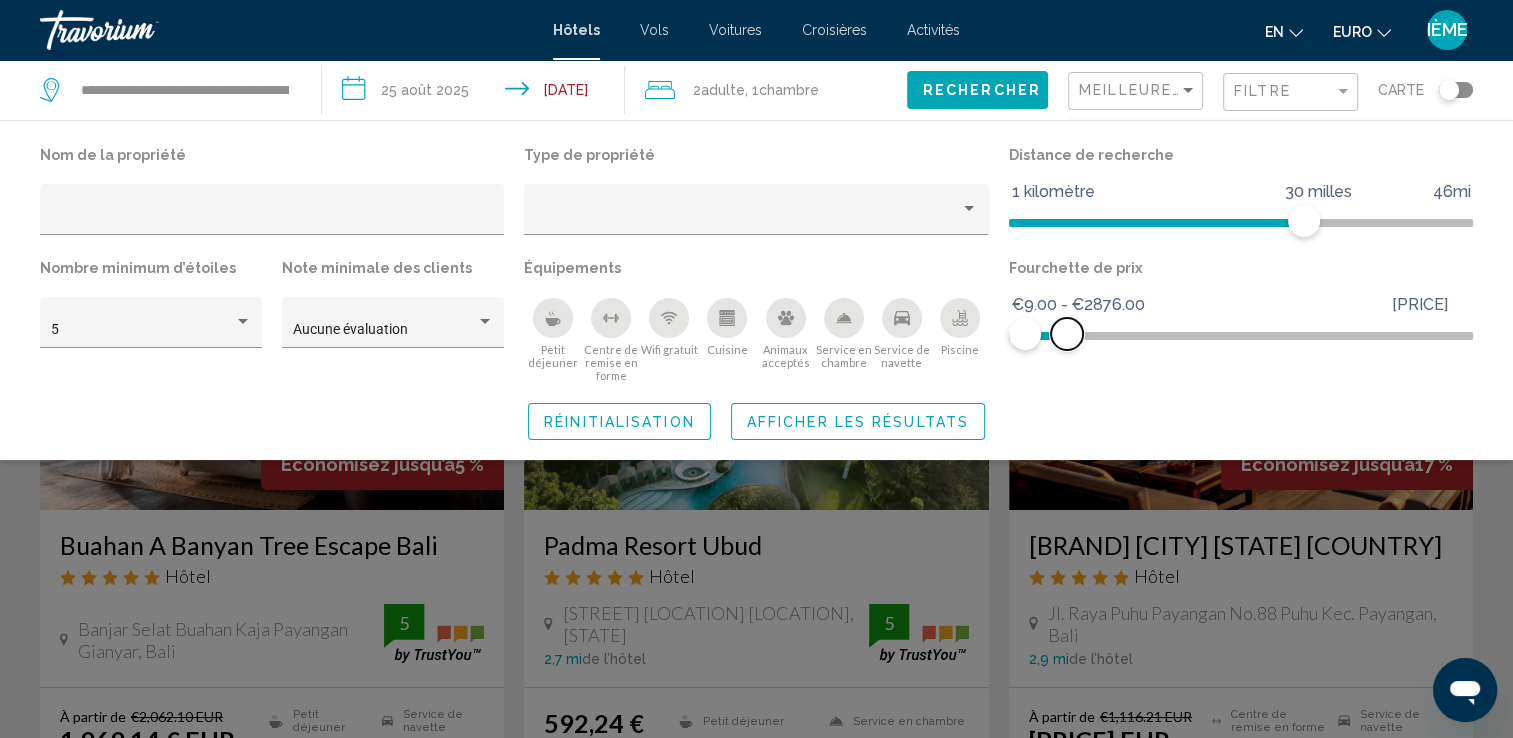 drag, startPoint x: 1455, startPoint y: 332, endPoint x: 1067, endPoint y: 335, distance: 388.0116 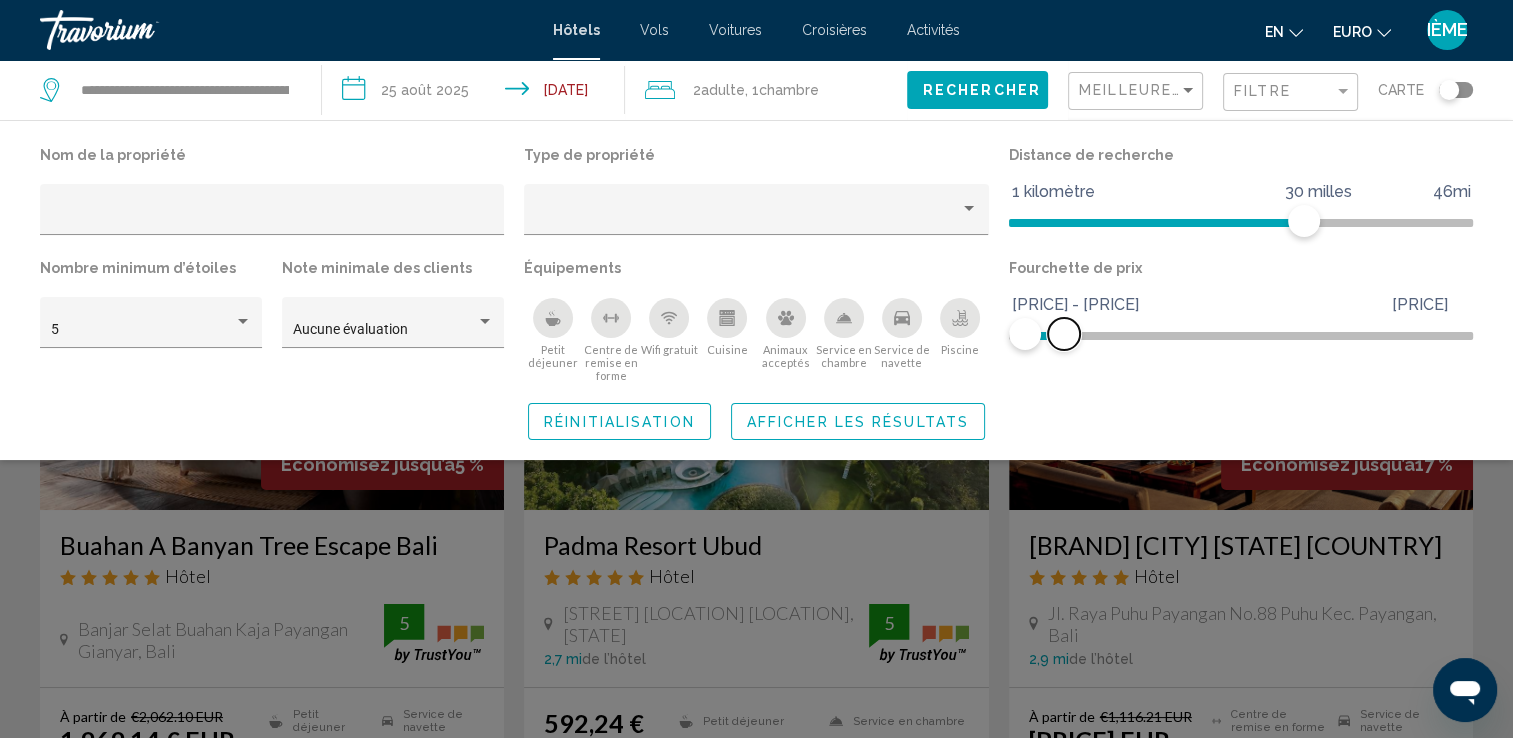 click 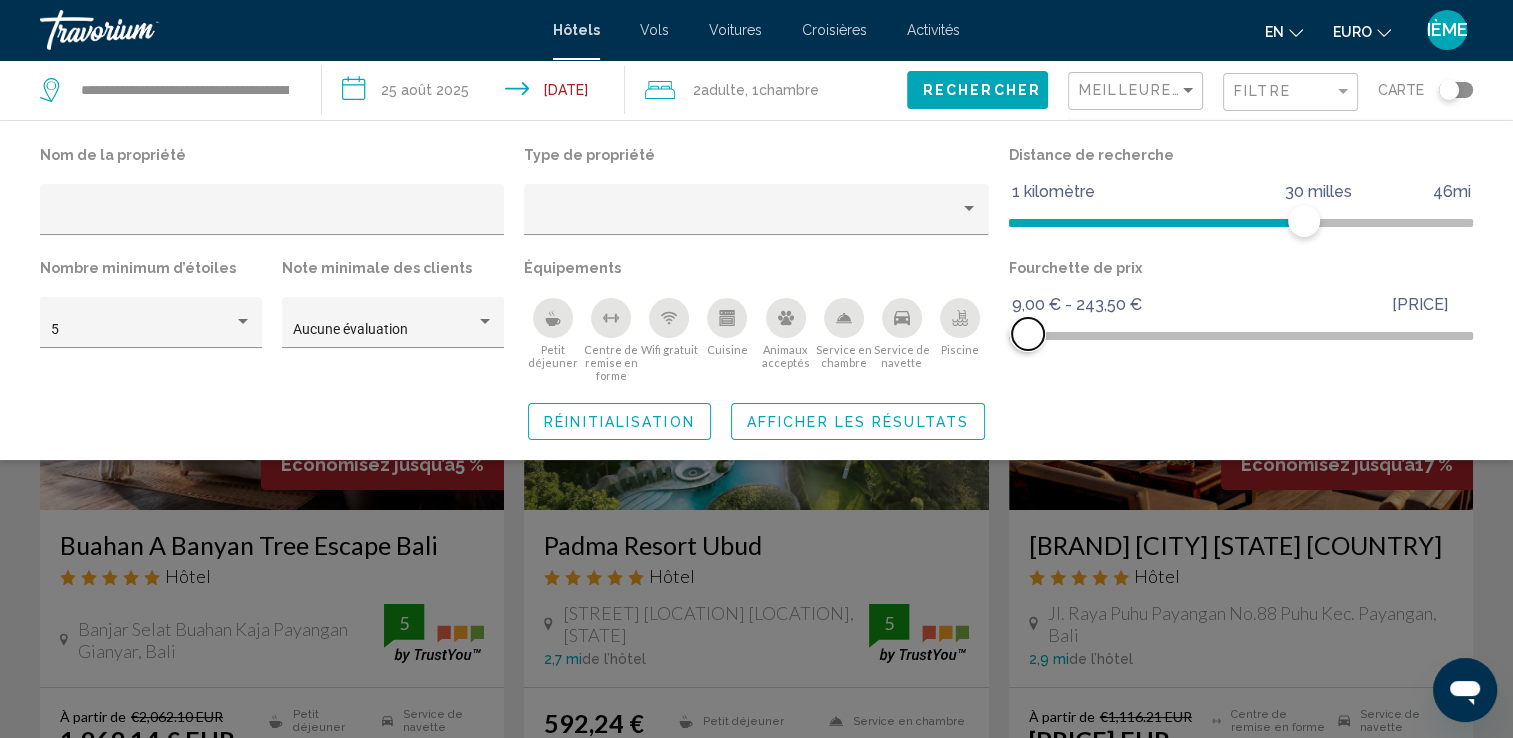 drag, startPoint x: 1064, startPoint y: 338, endPoint x: 1028, endPoint y: 345, distance: 36.67424 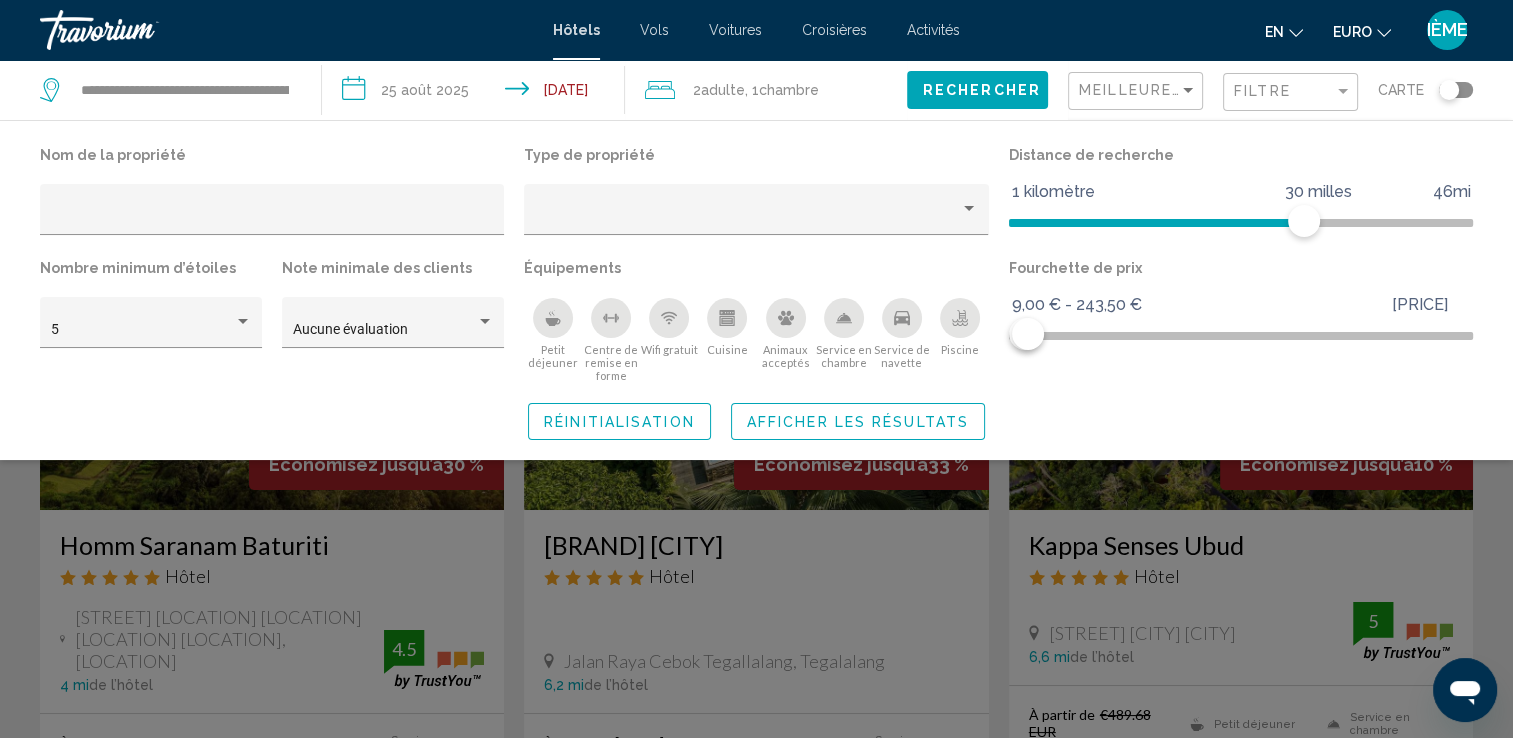 click 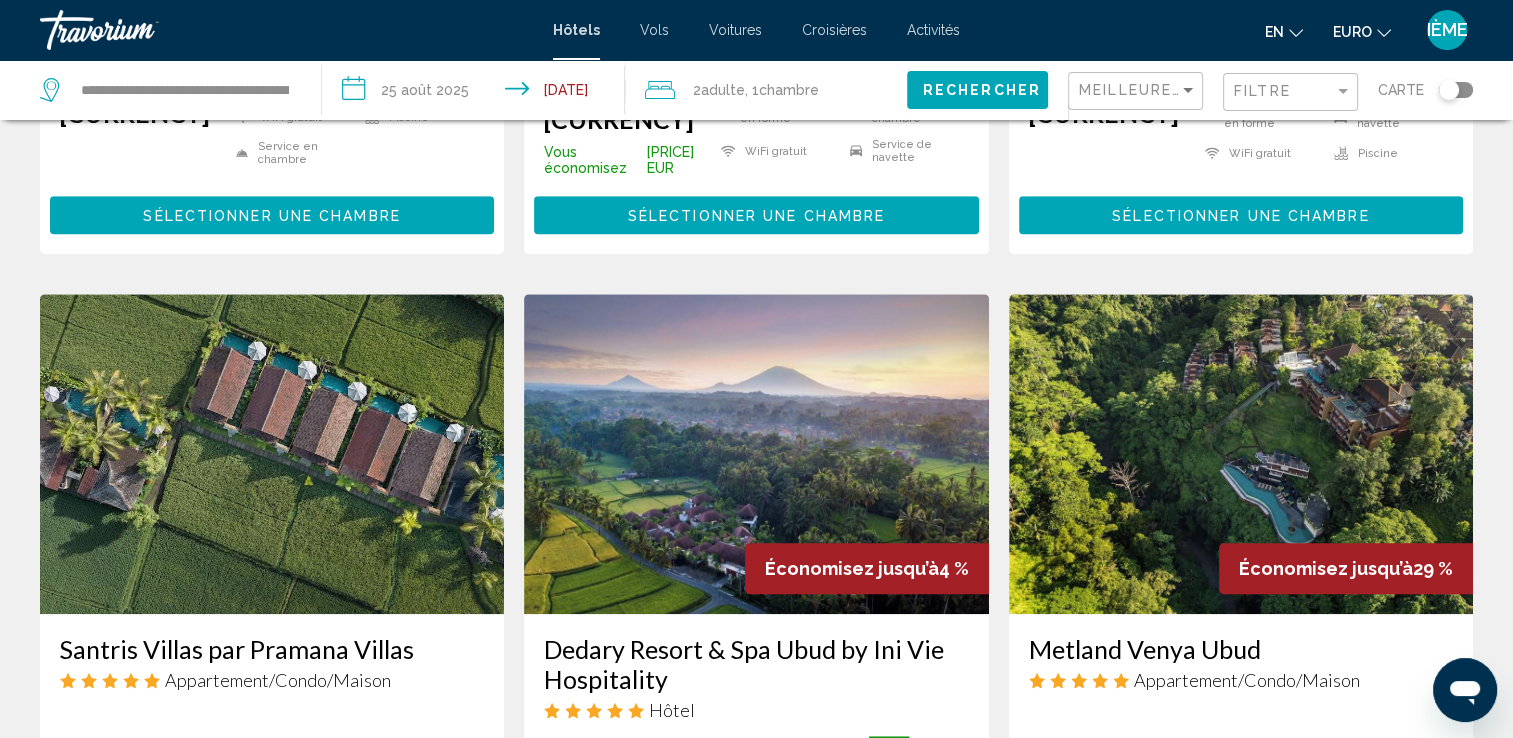 scroll, scrollTop: 1447, scrollLeft: 0, axis: vertical 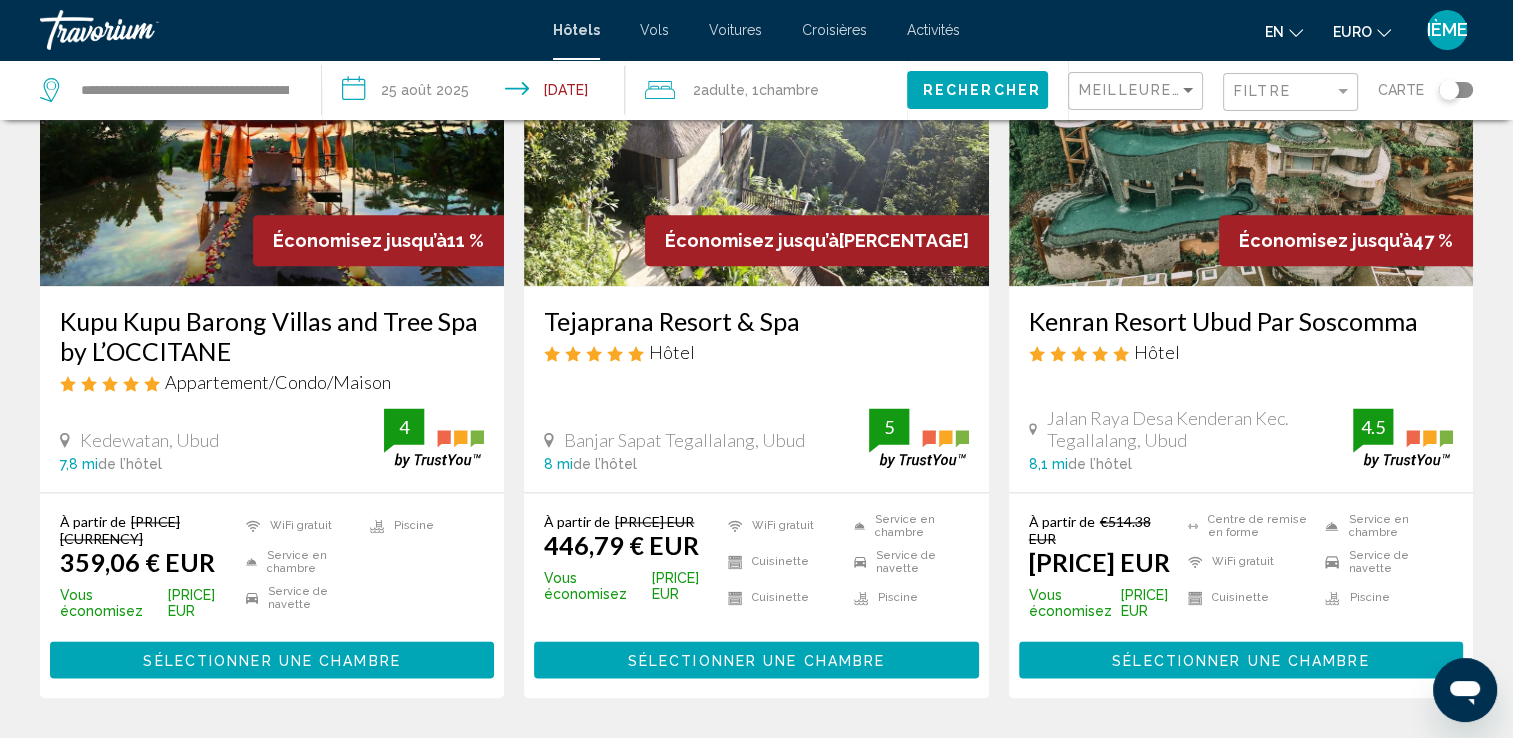click on "2" at bounding box center [617, 758] 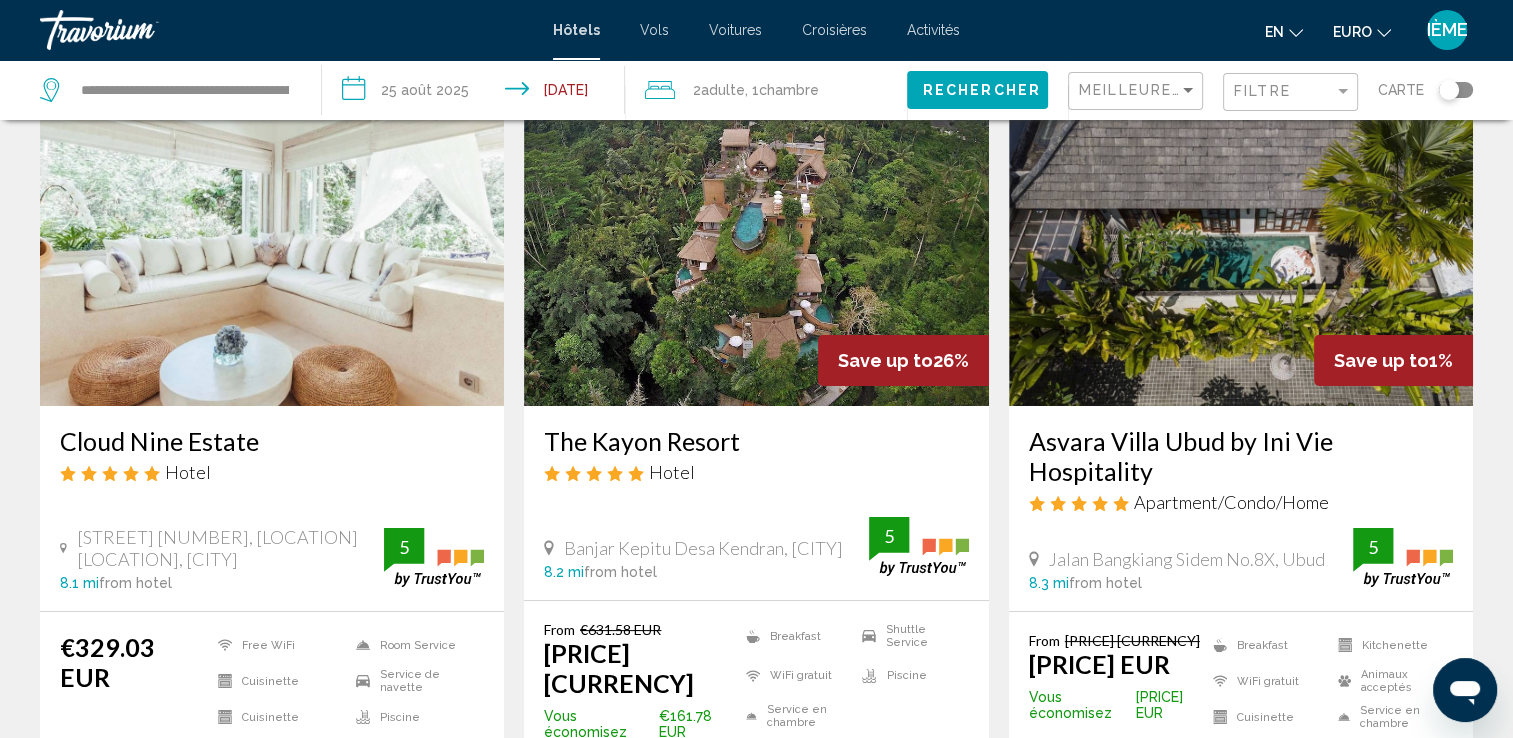 scroll, scrollTop: 0, scrollLeft: 0, axis: both 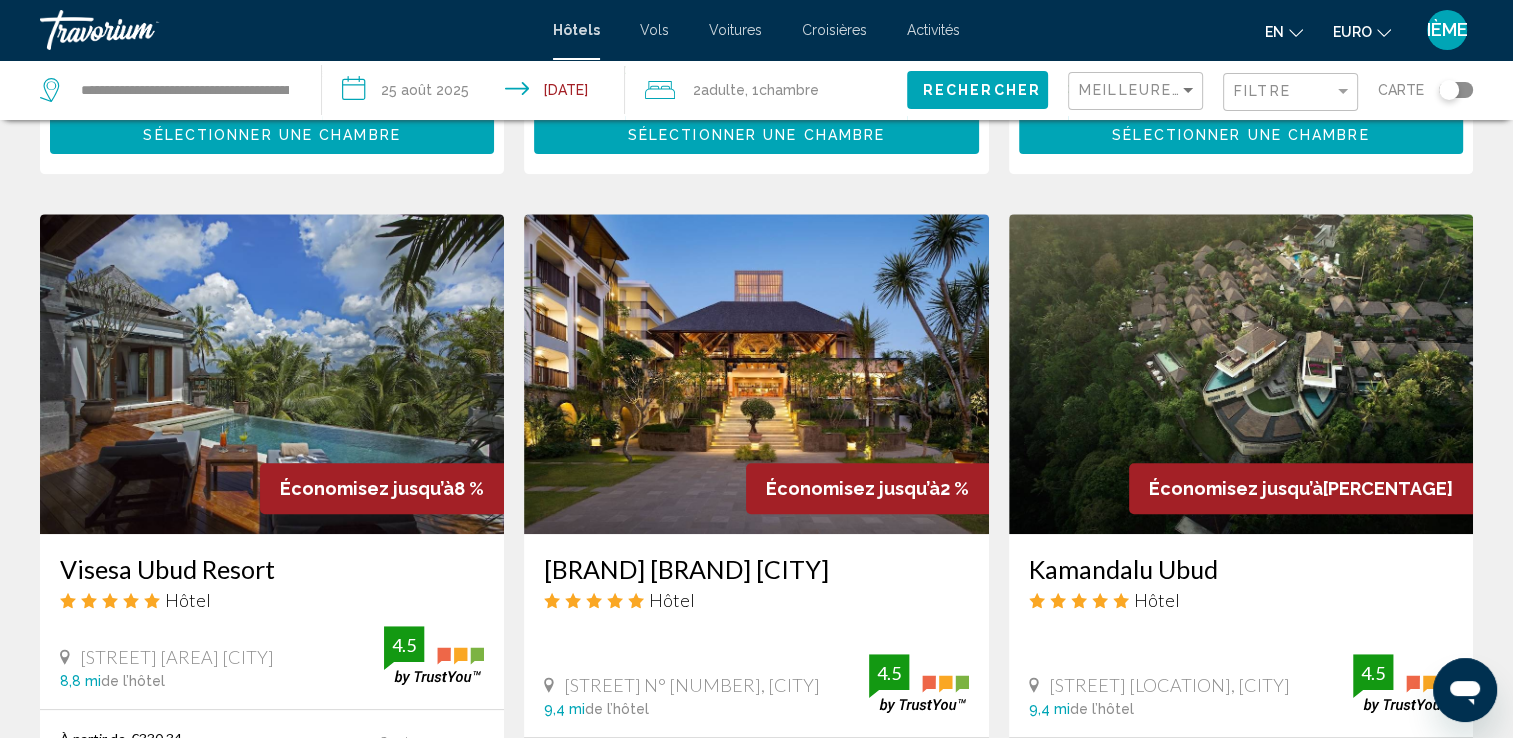 click at bounding box center (756, 374) 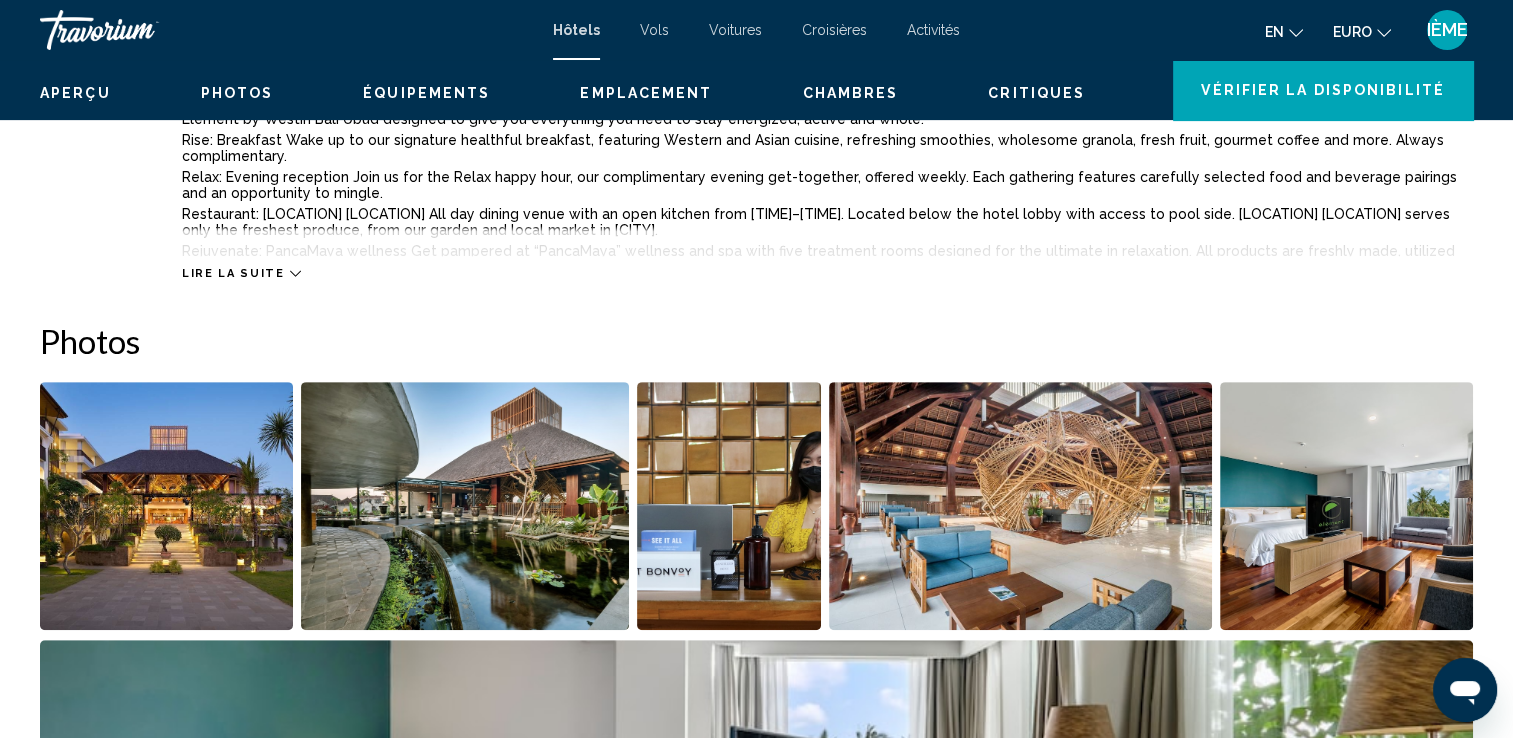 scroll, scrollTop: 0, scrollLeft: 0, axis: both 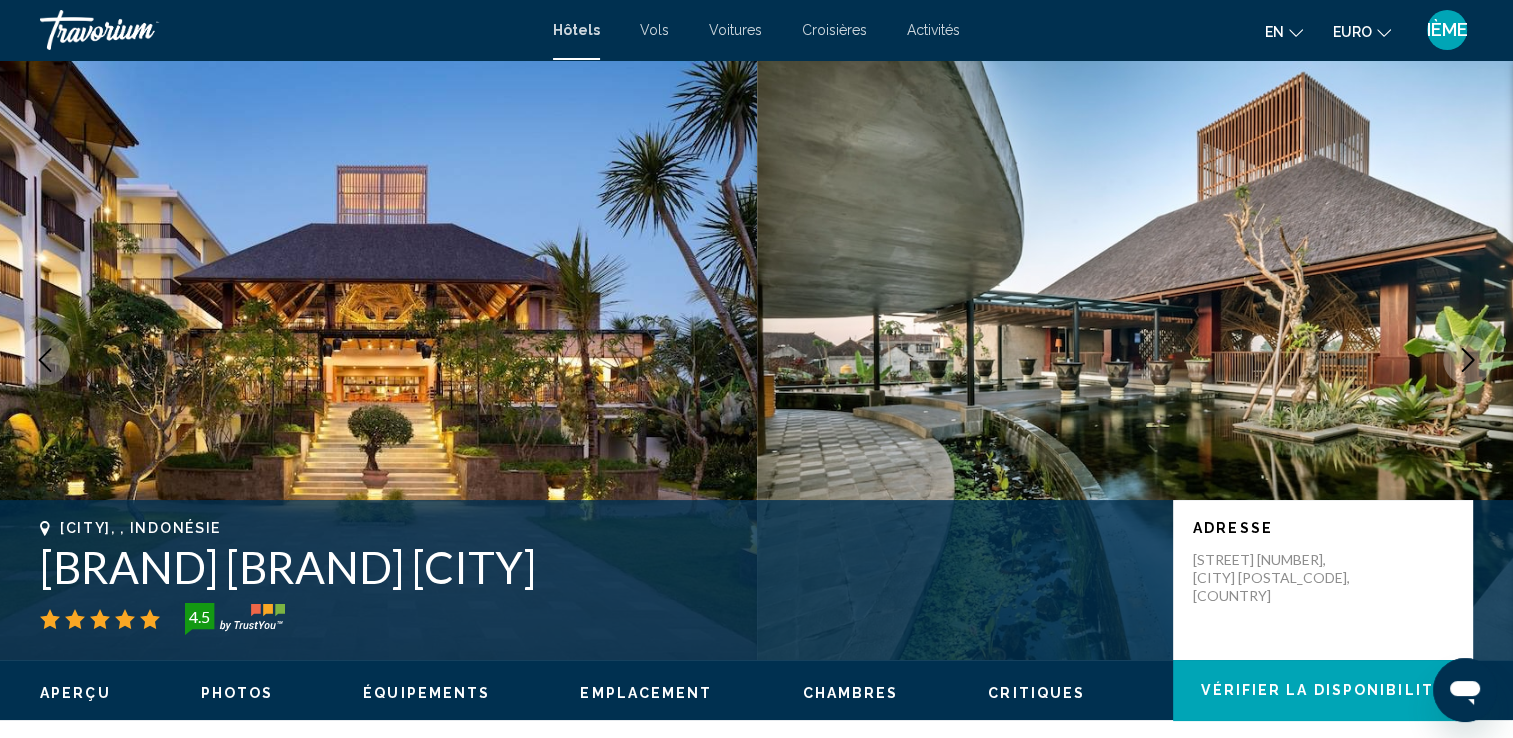 click at bounding box center [1468, 360] 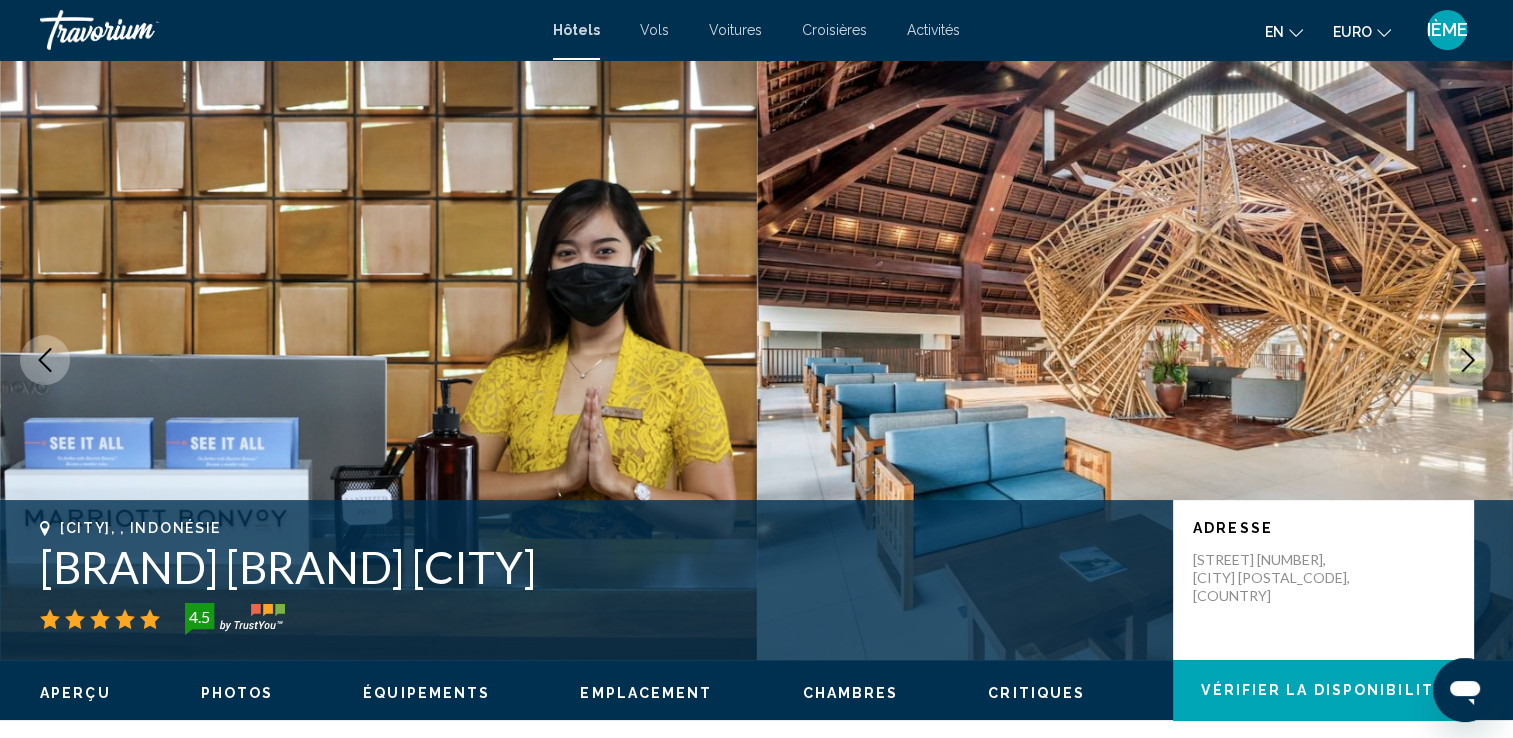 click at bounding box center [1468, 360] 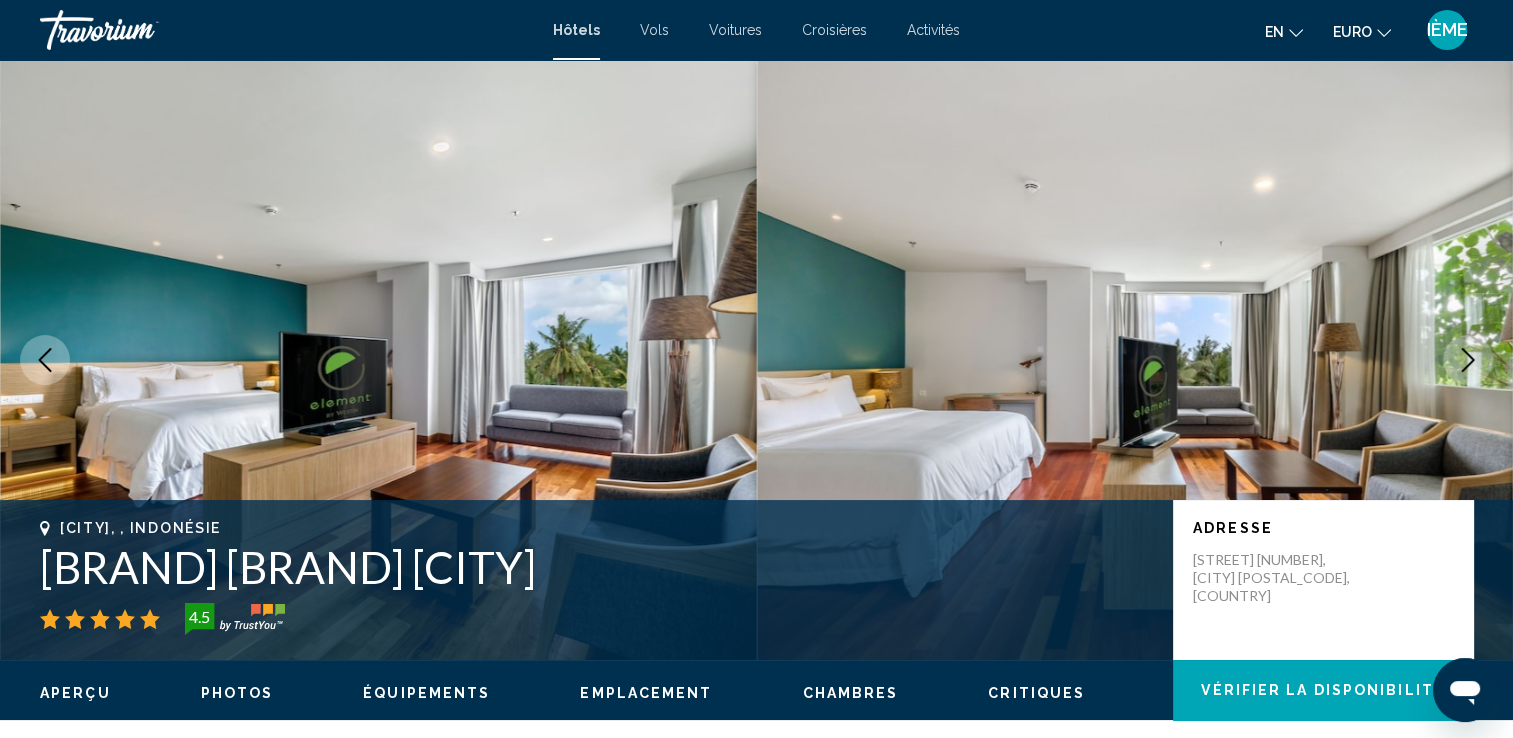 click at bounding box center (1468, 360) 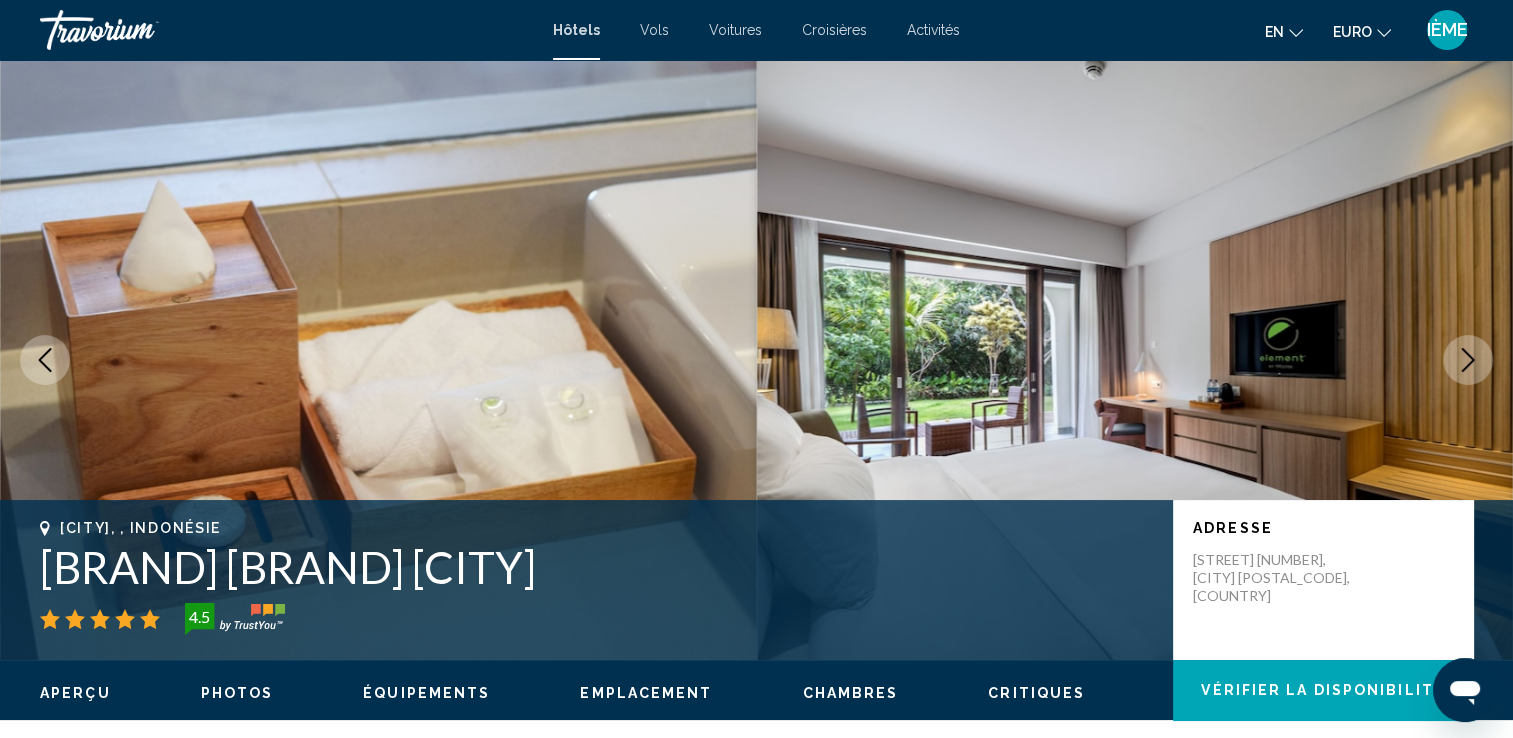 click at bounding box center [1468, 360] 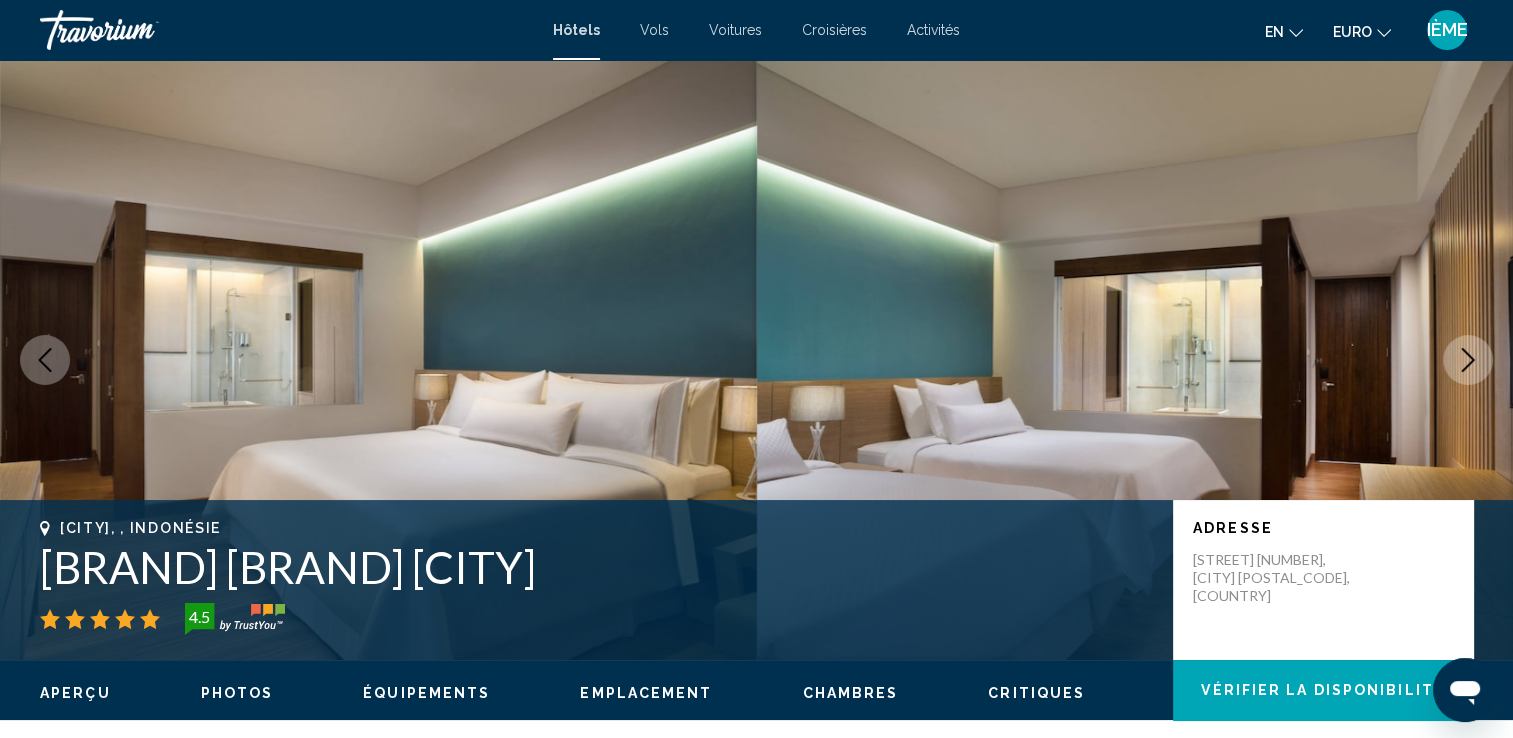 click at bounding box center [1468, 360] 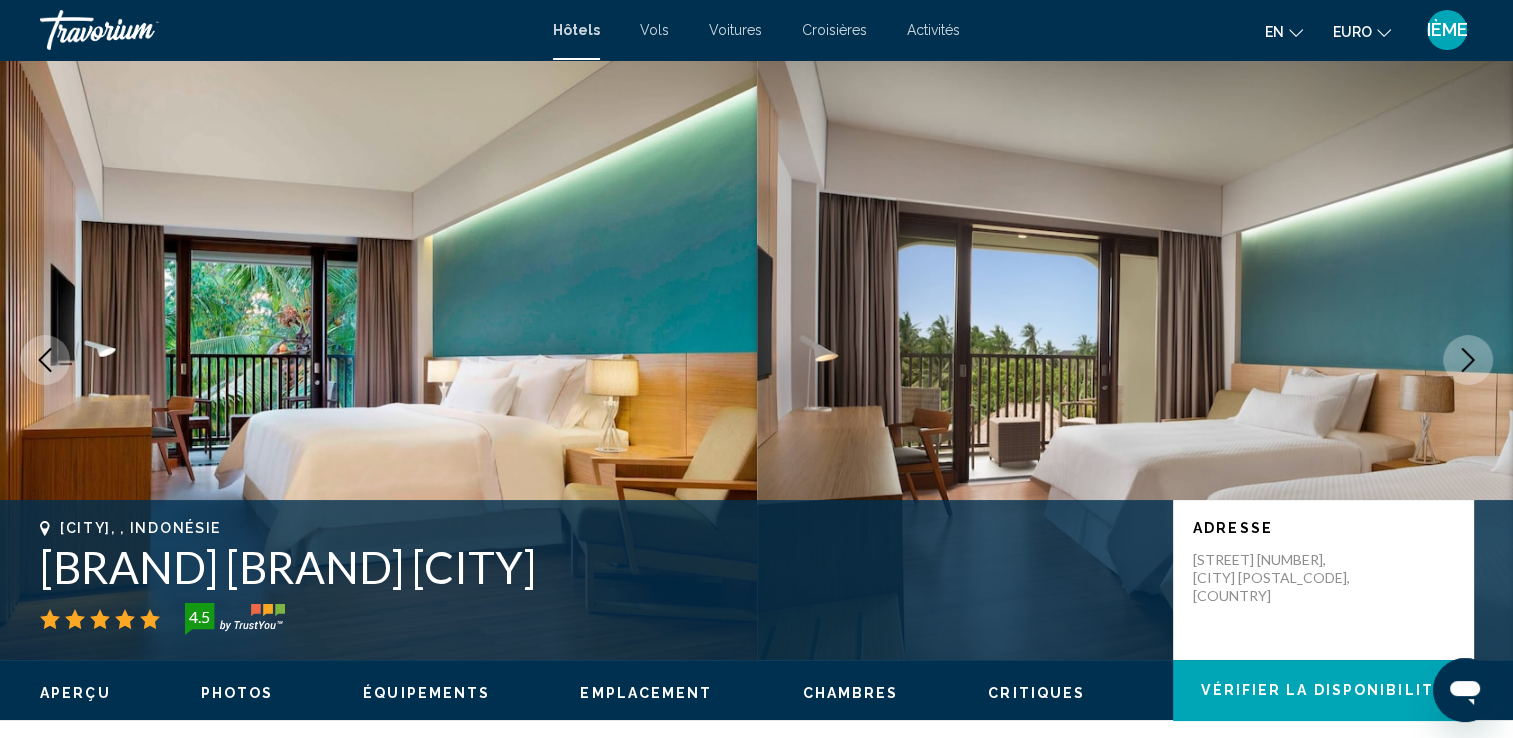 click at bounding box center (1468, 360) 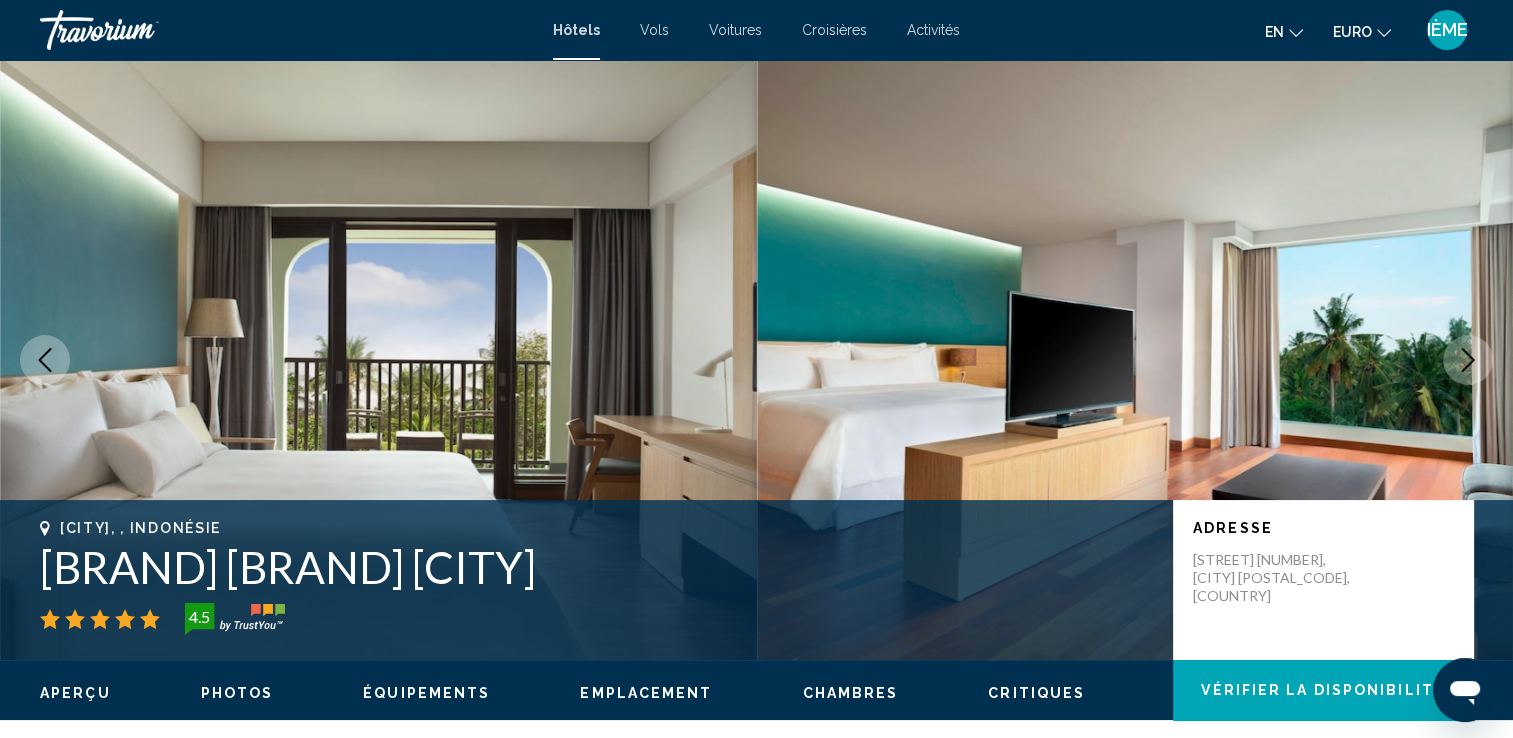 click at bounding box center [1468, 360] 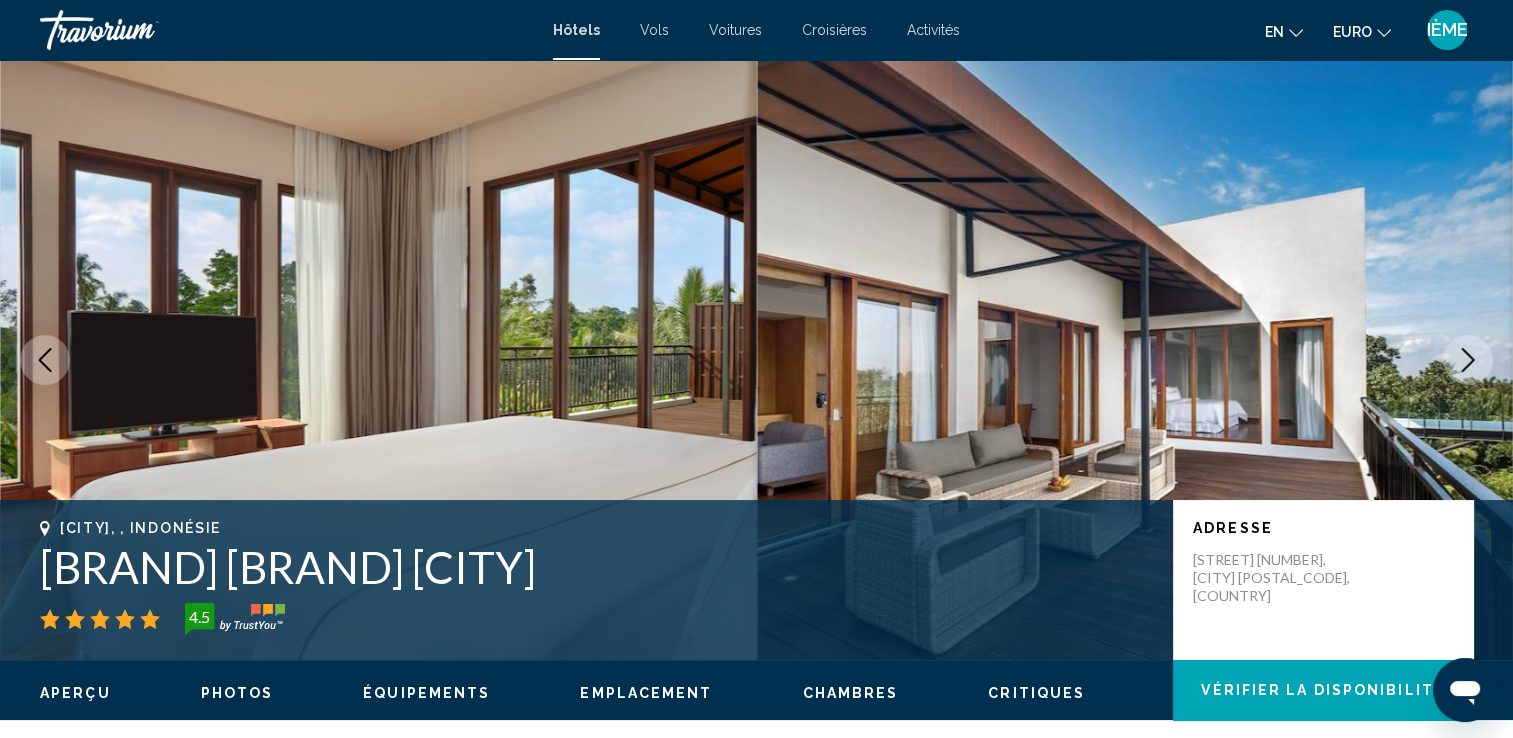 click at bounding box center [1468, 360] 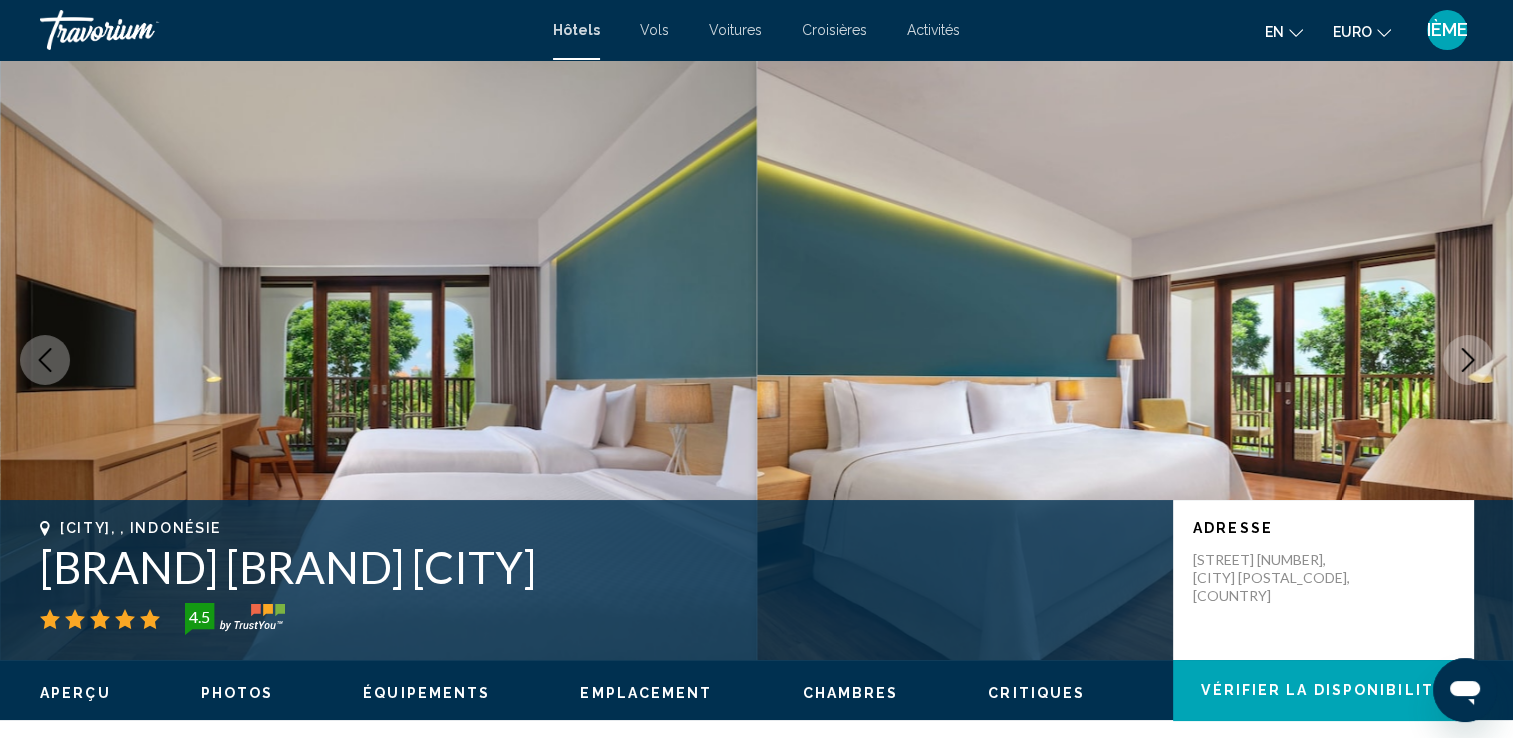 click at bounding box center [1468, 360] 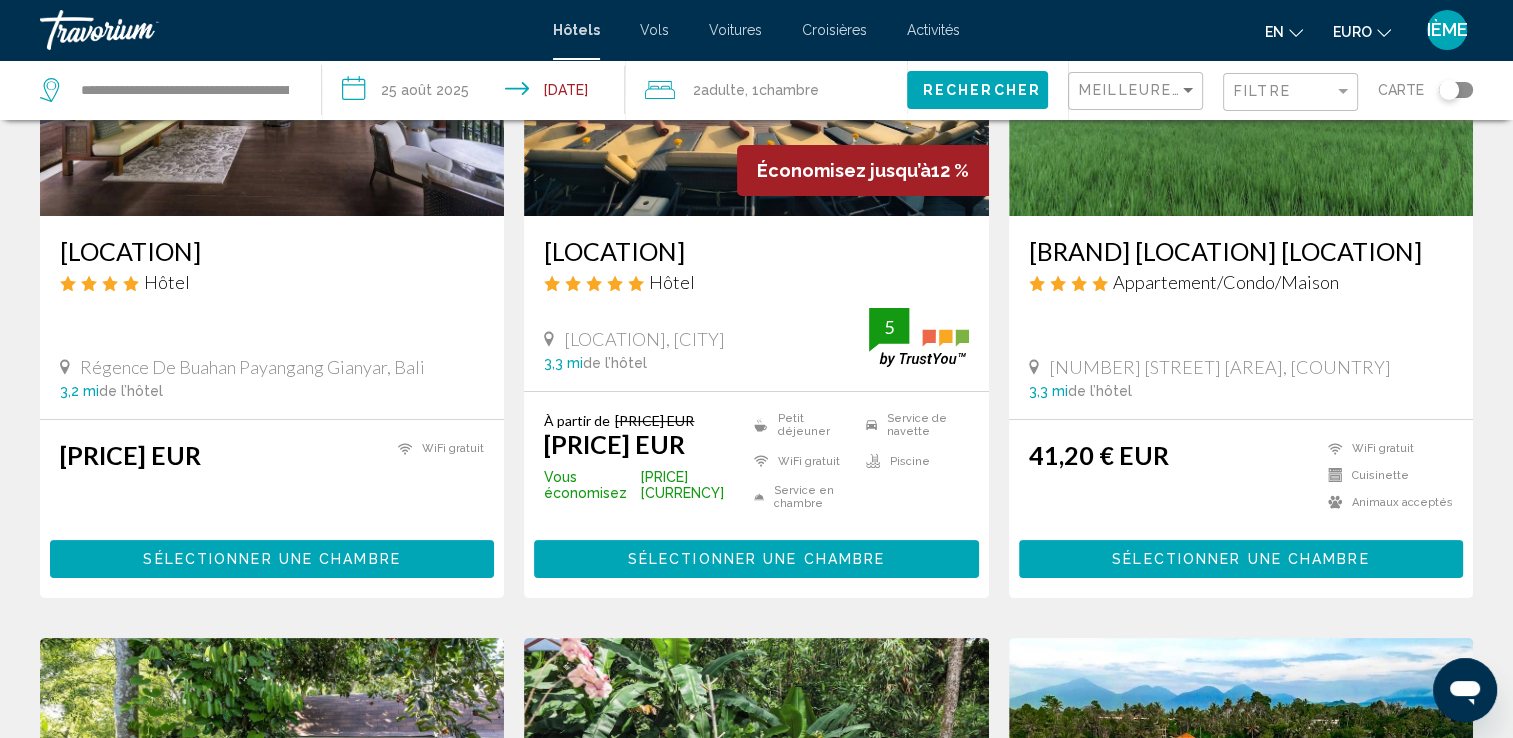 scroll, scrollTop: 0, scrollLeft: 0, axis: both 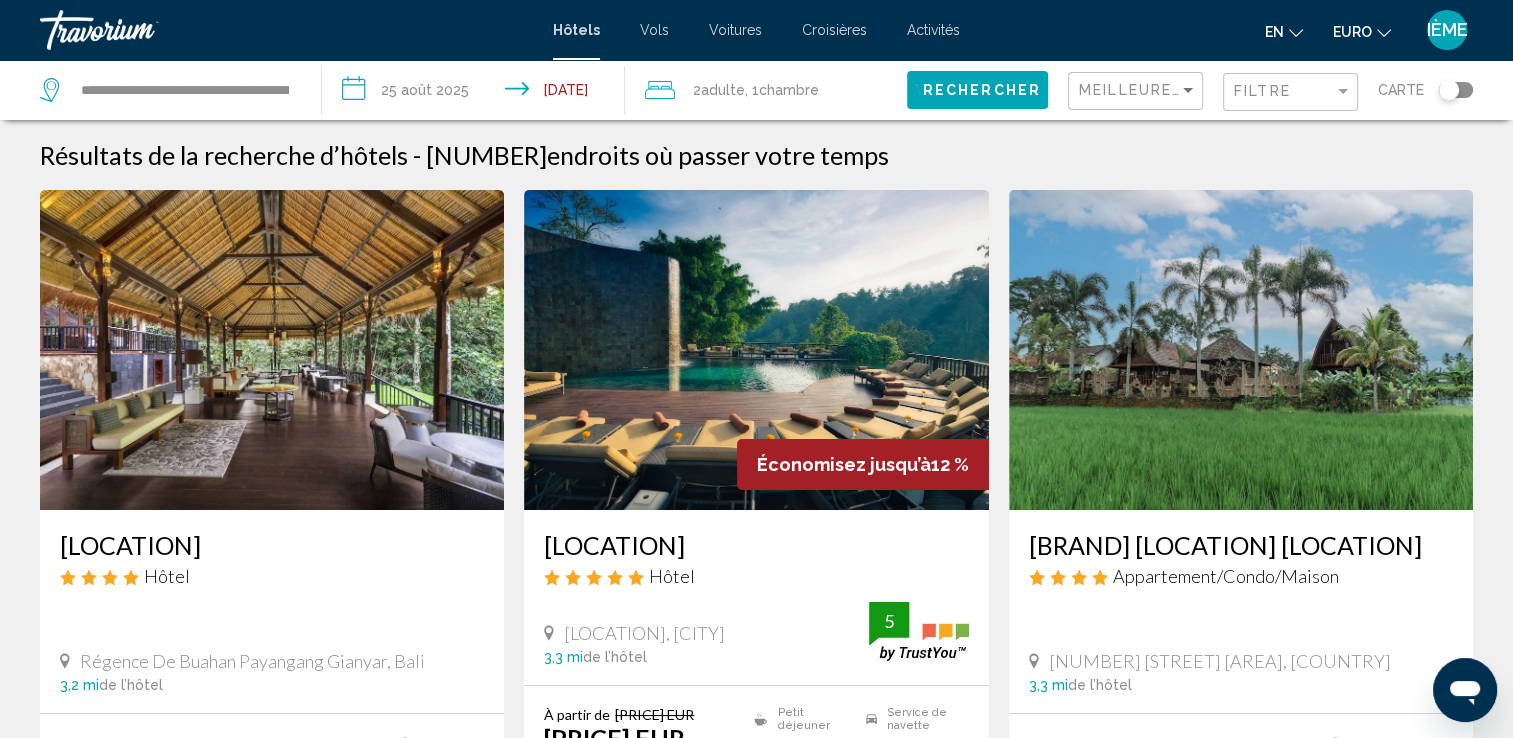 click at bounding box center [272, 350] 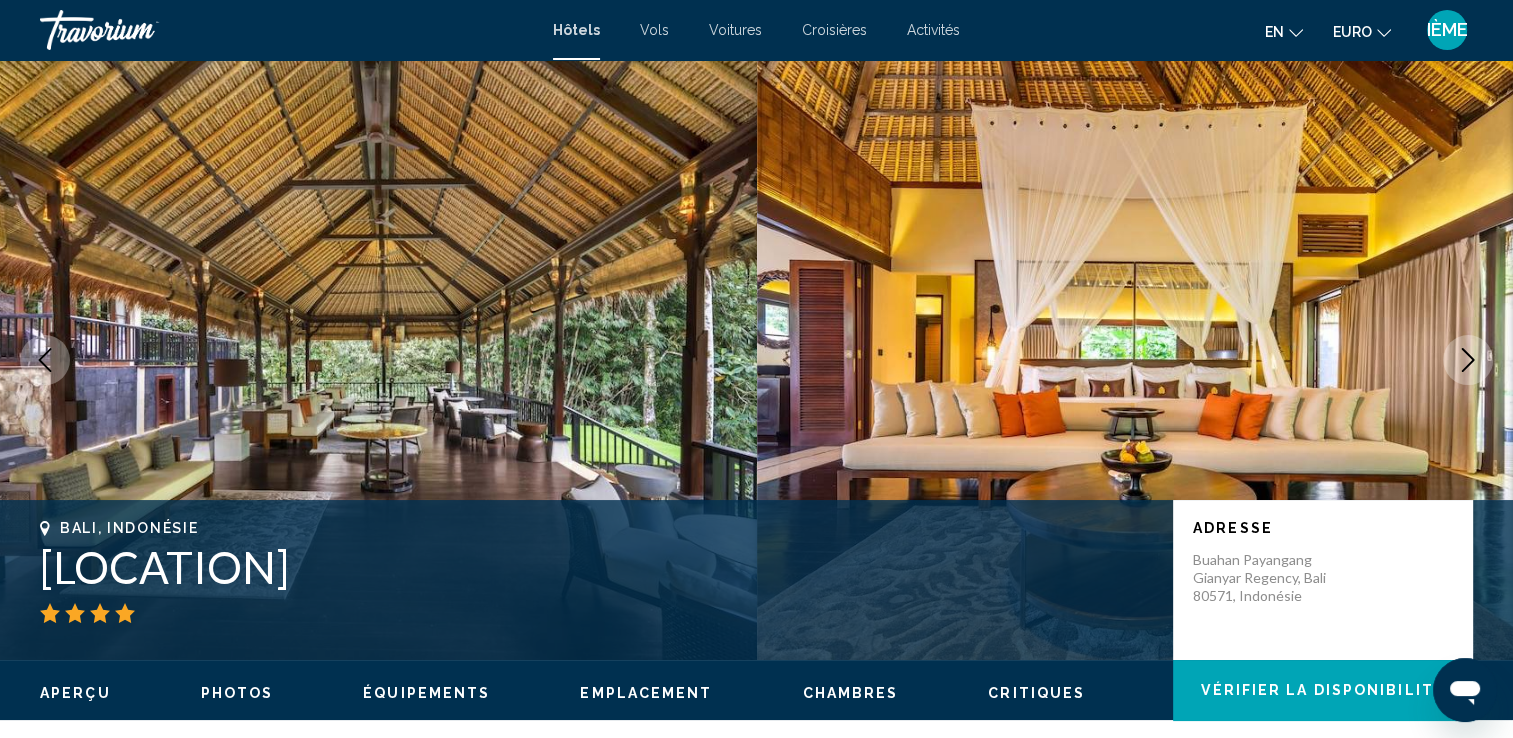 click 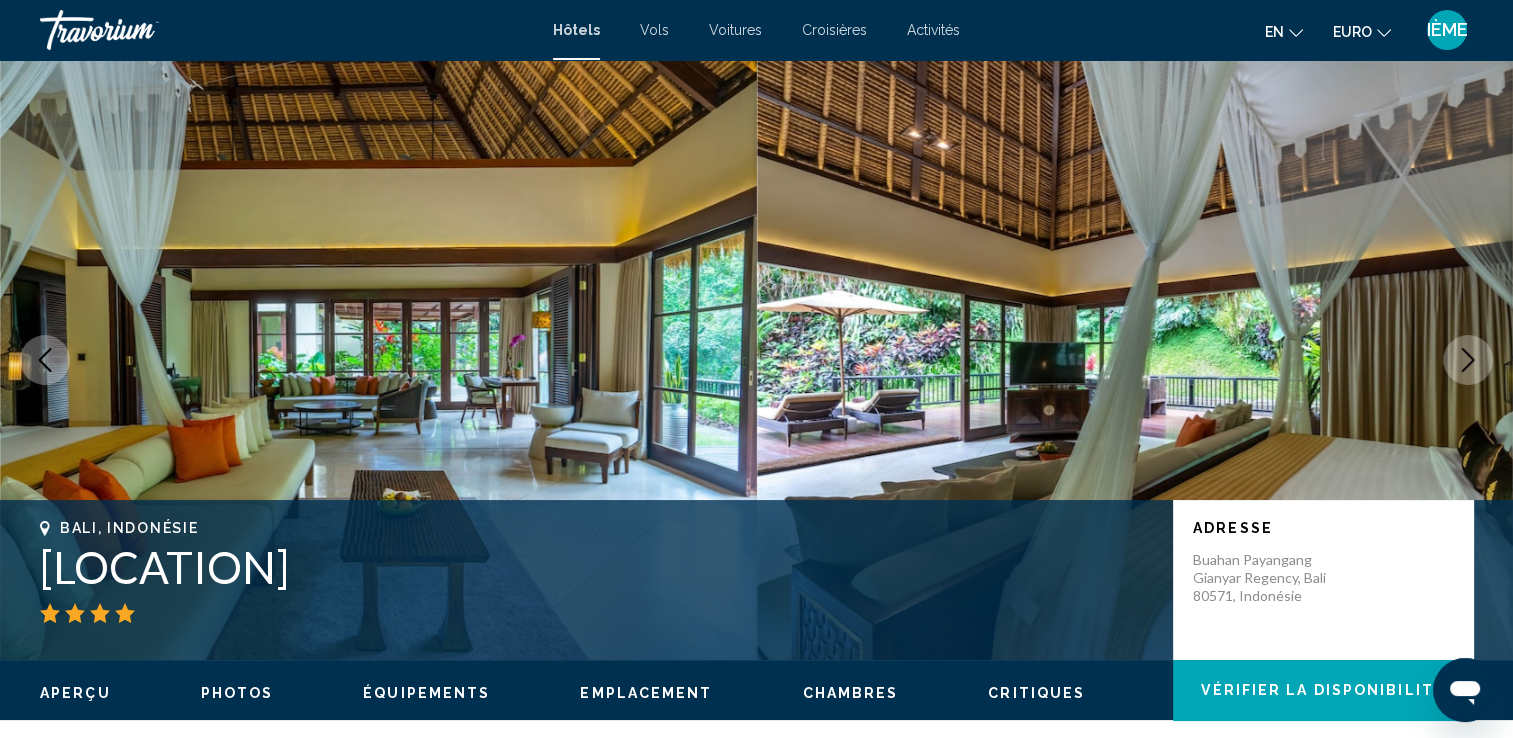 click 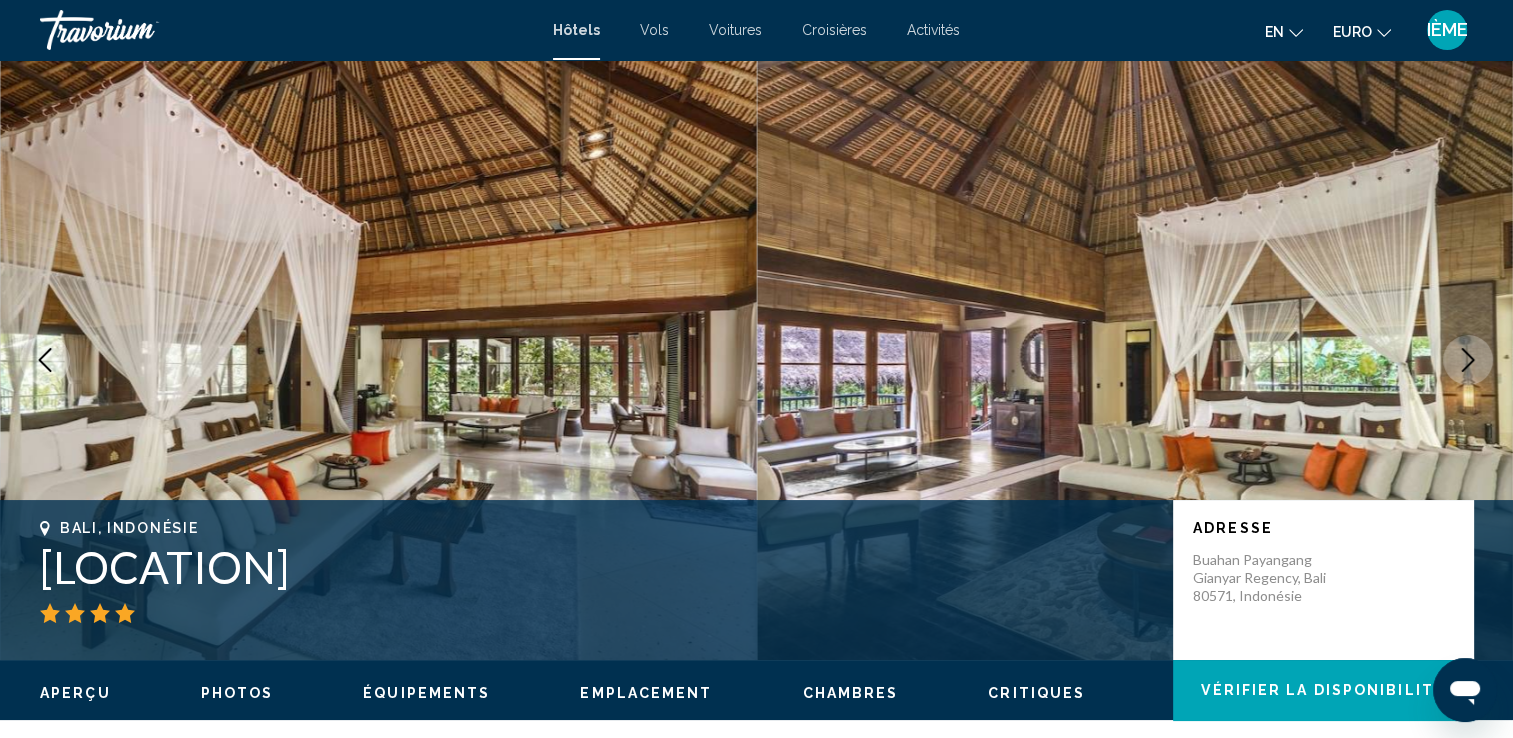 click 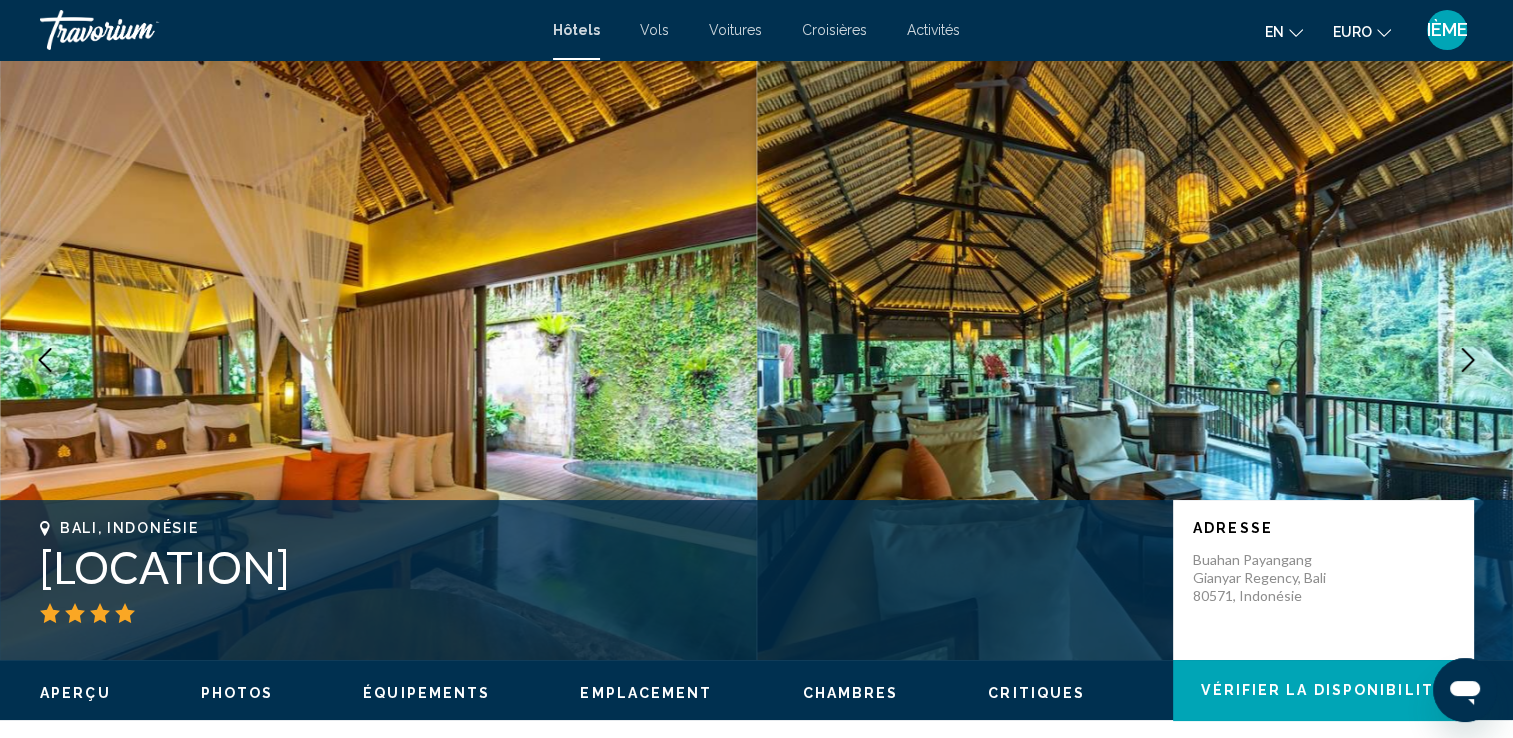 click 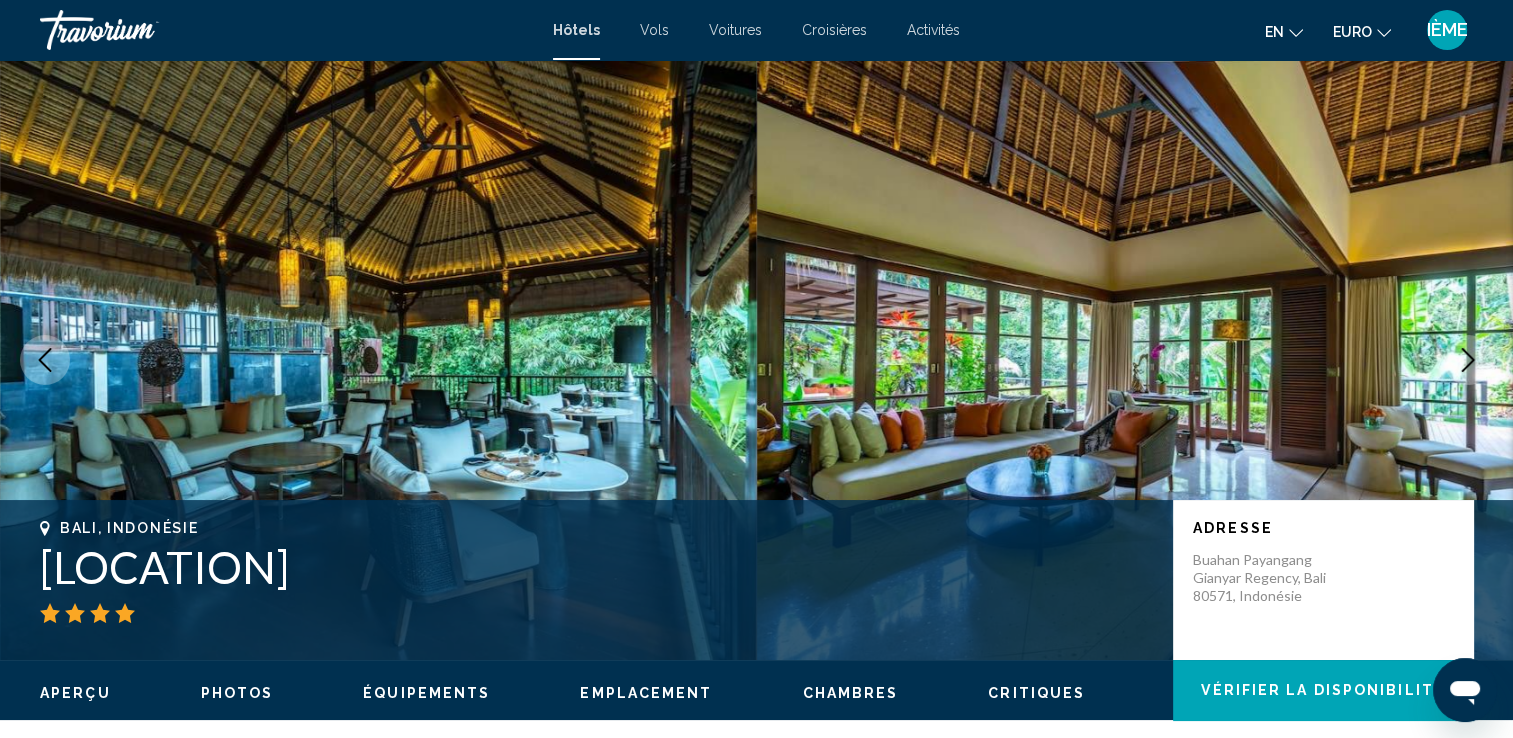 click 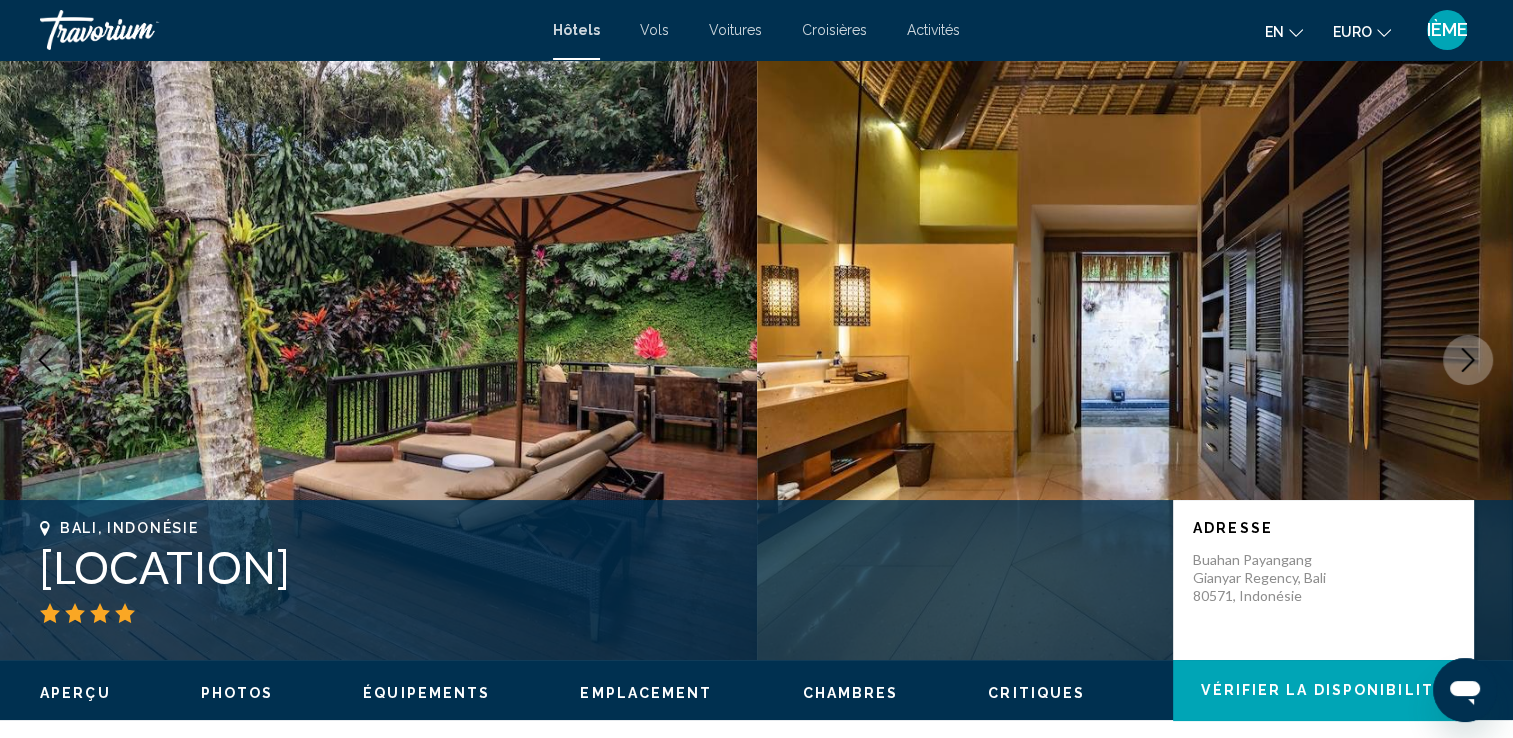 click 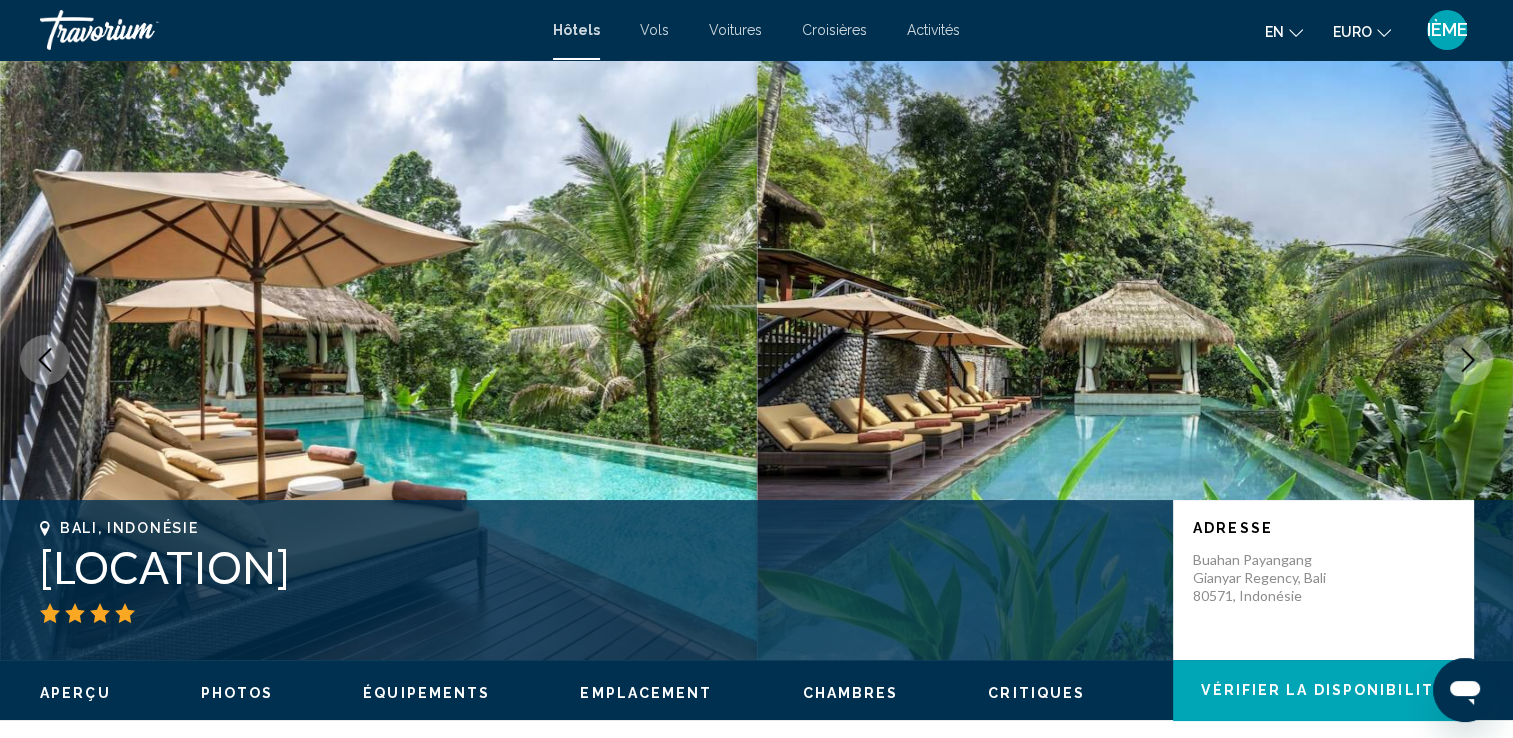 click 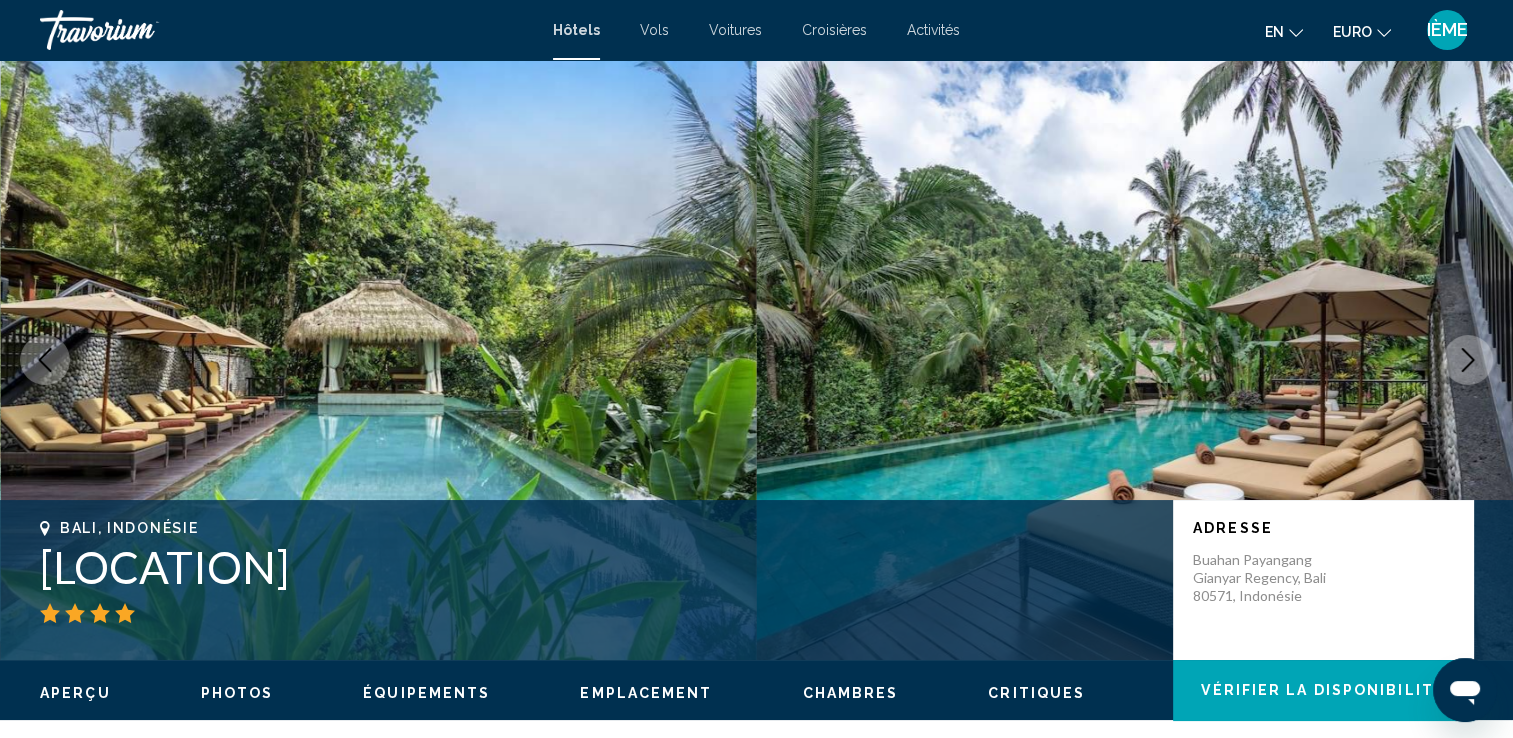 click 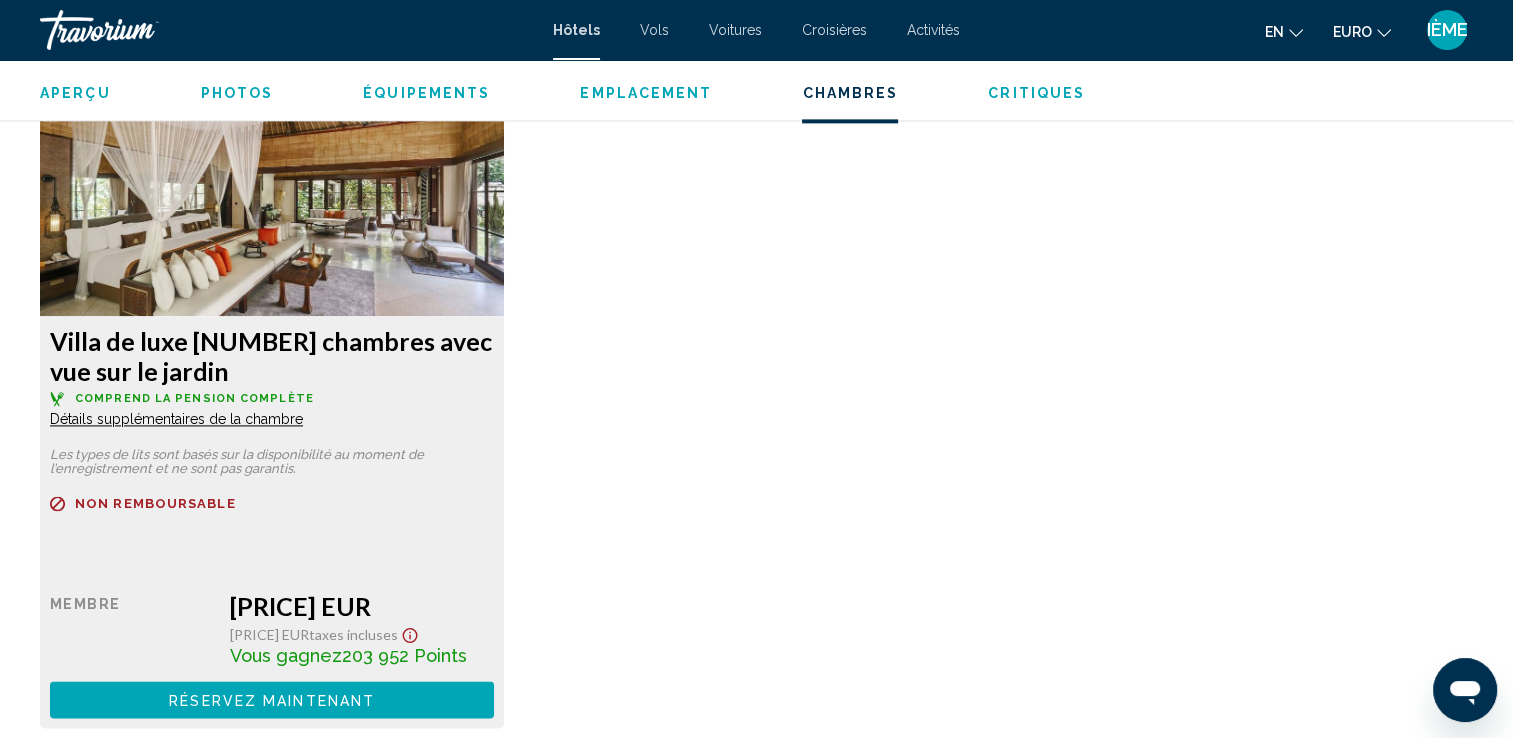 scroll, scrollTop: 2807, scrollLeft: 0, axis: vertical 